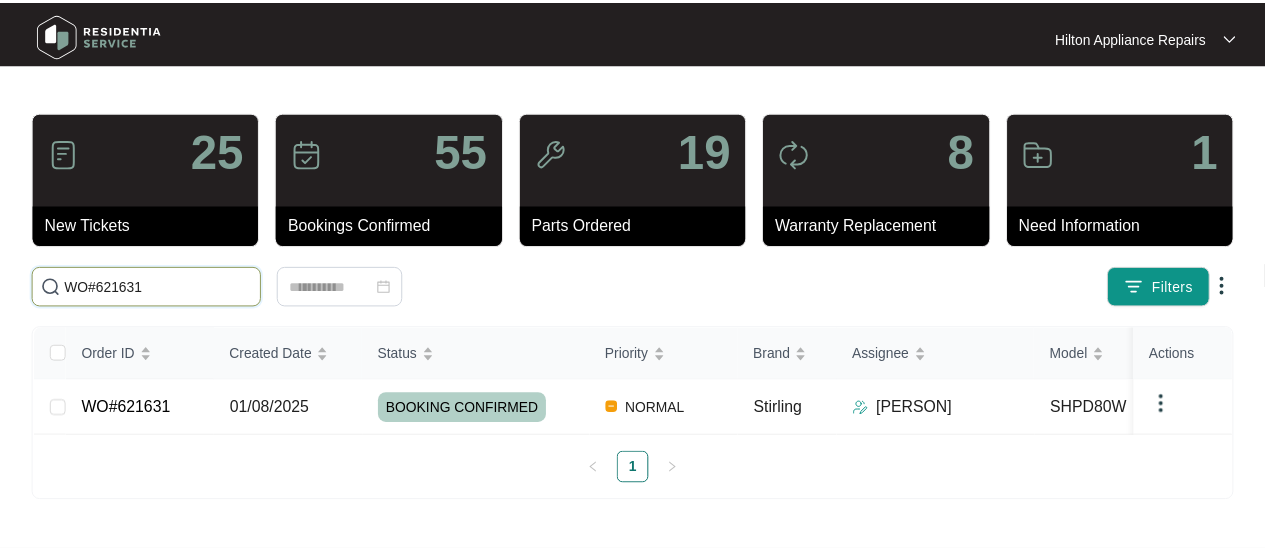 scroll, scrollTop: 0, scrollLeft: 0, axis: both 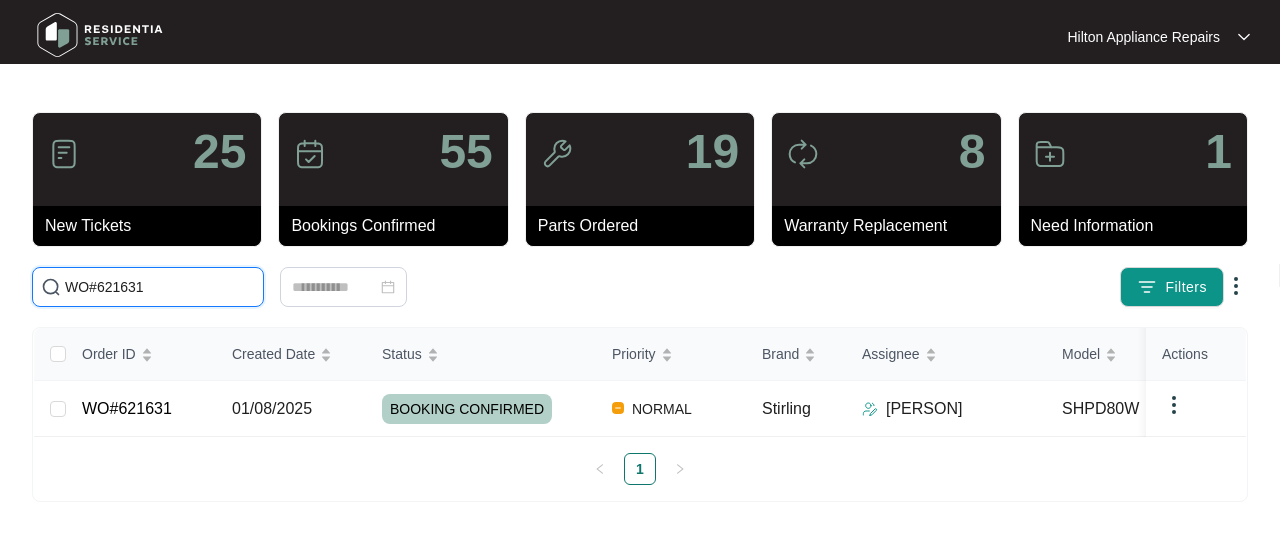 drag, startPoint x: 0, startPoint y: 0, endPoint x: -35, endPoint y: 273, distance: 275.23444 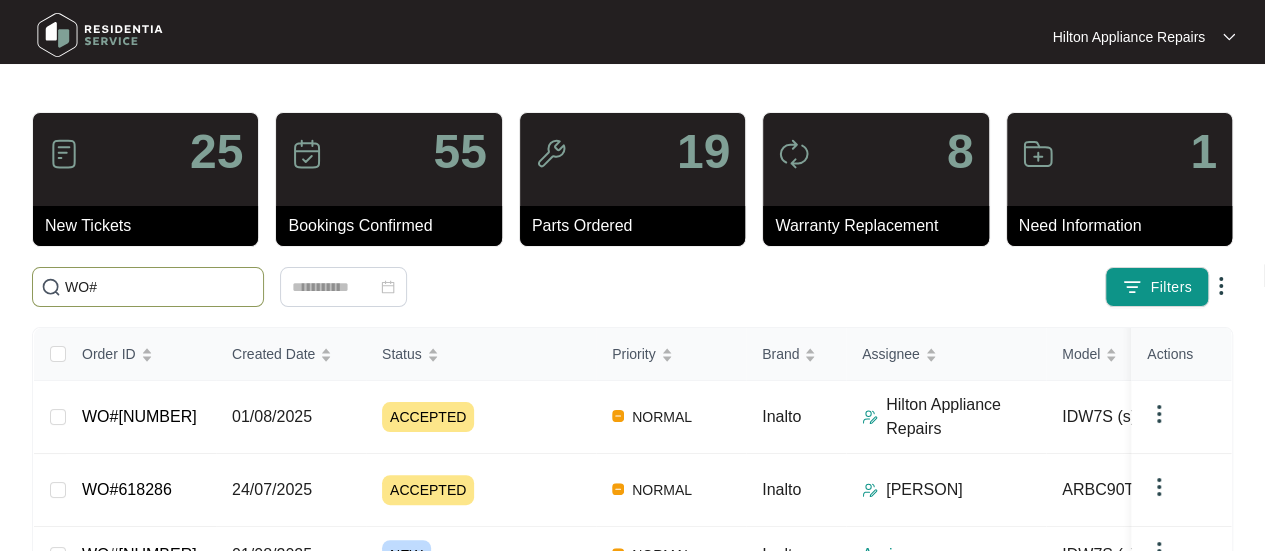 paste on "621719" 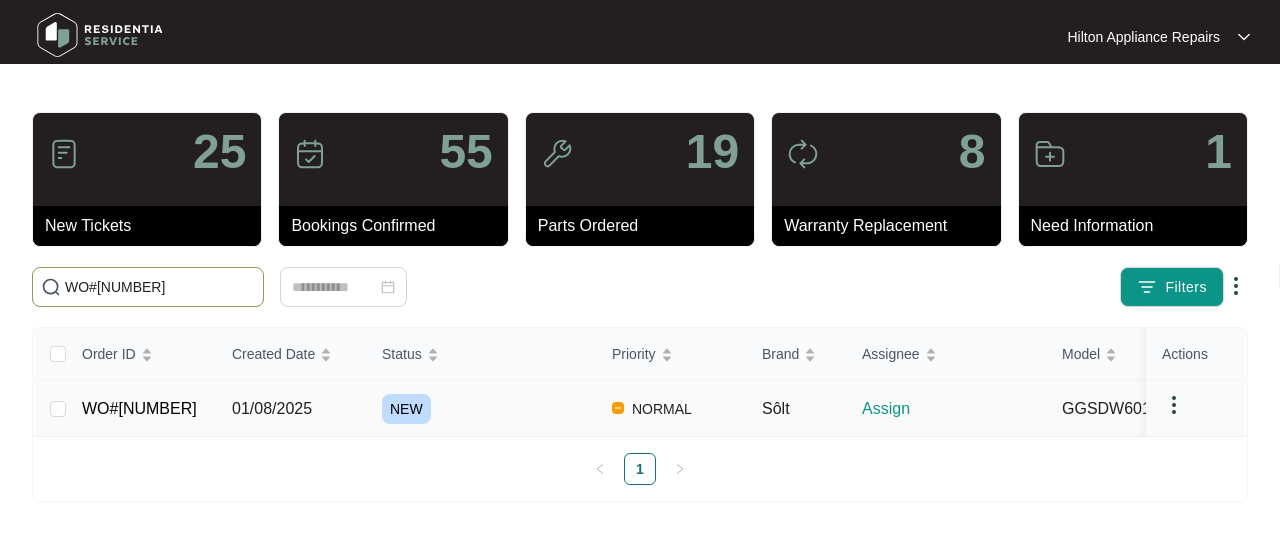 type on "WO#[NUMBER]" 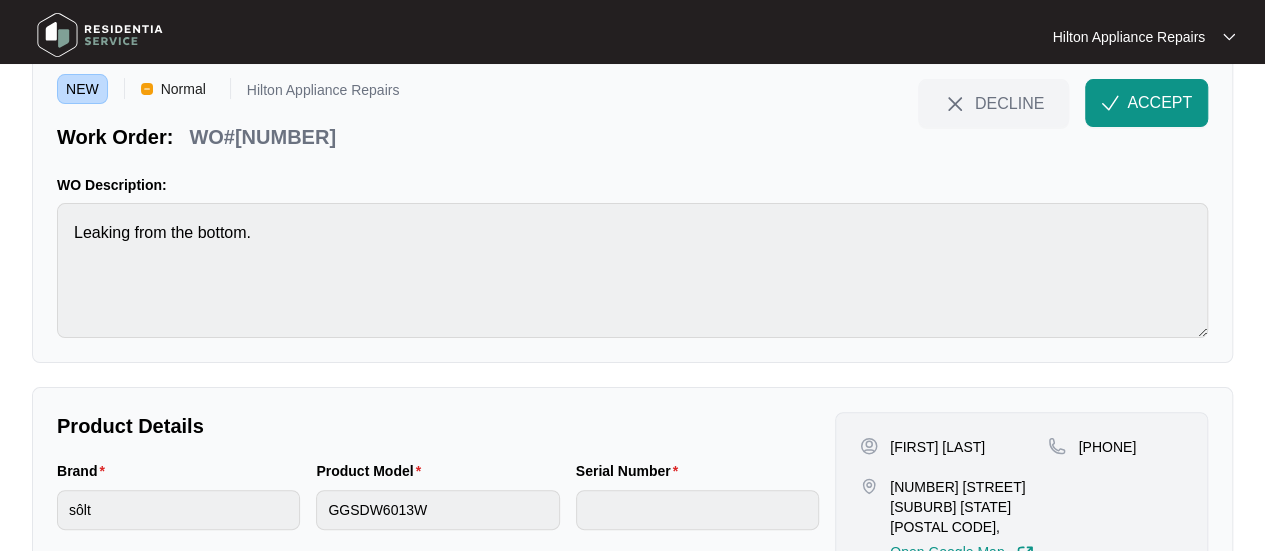scroll, scrollTop: 0, scrollLeft: 0, axis: both 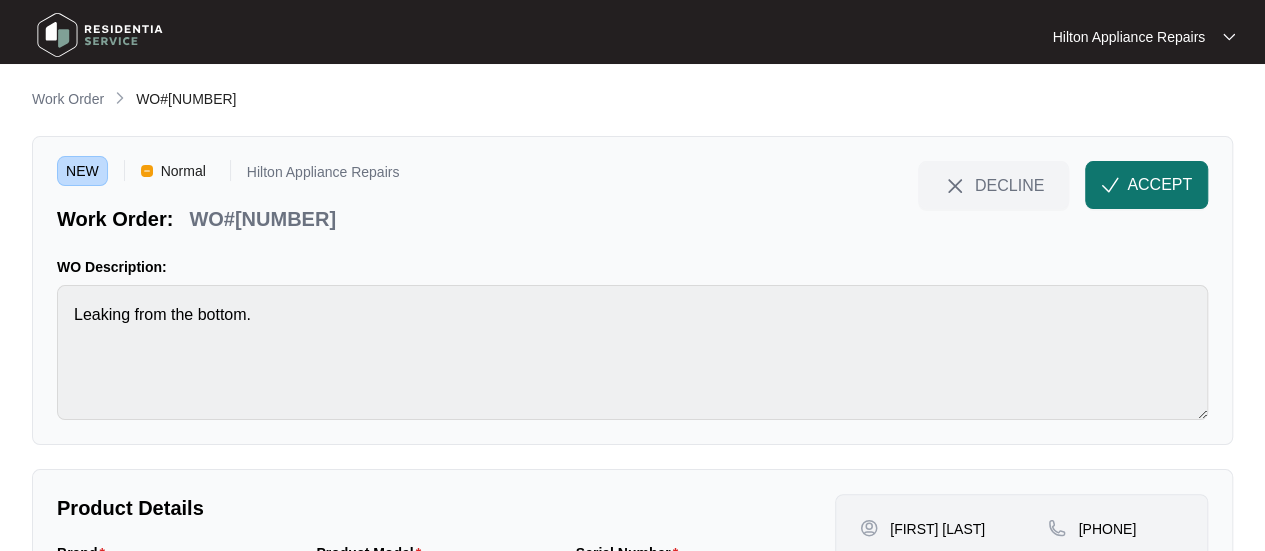 click on "ACCEPT" at bounding box center [1159, 185] 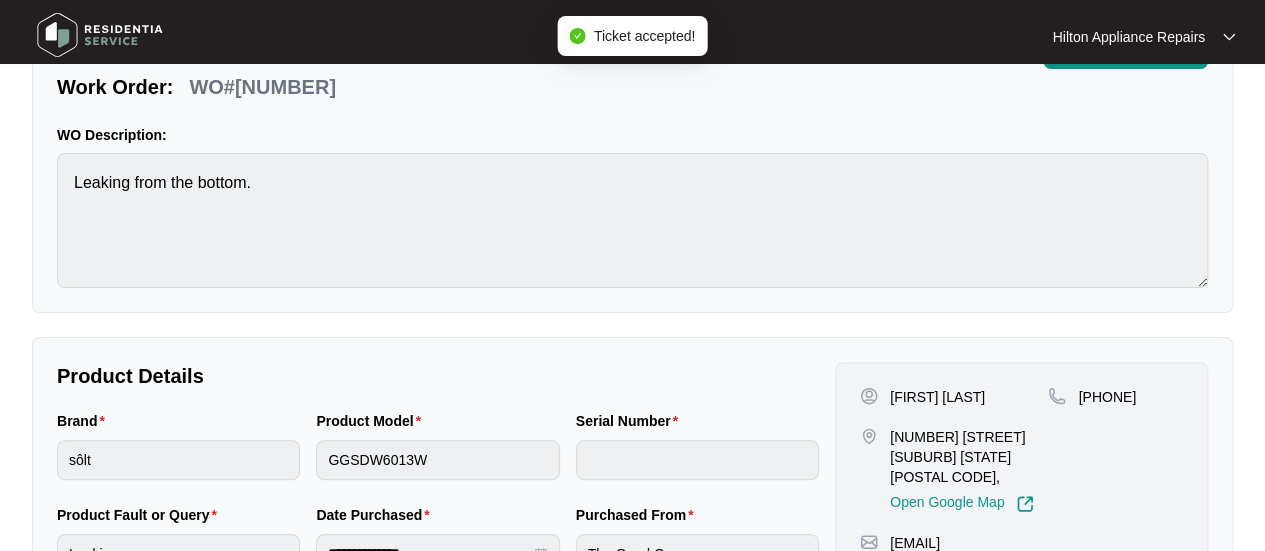scroll, scrollTop: 300, scrollLeft: 0, axis: vertical 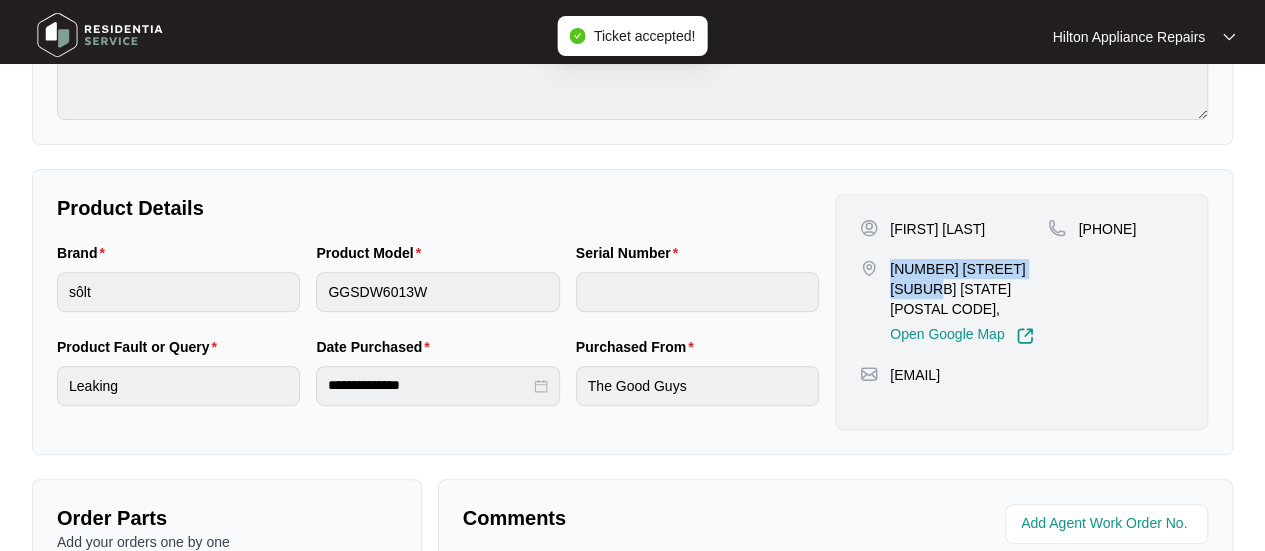 drag, startPoint x: 1047, startPoint y: 260, endPoint x: 888, endPoint y: 260, distance: 159 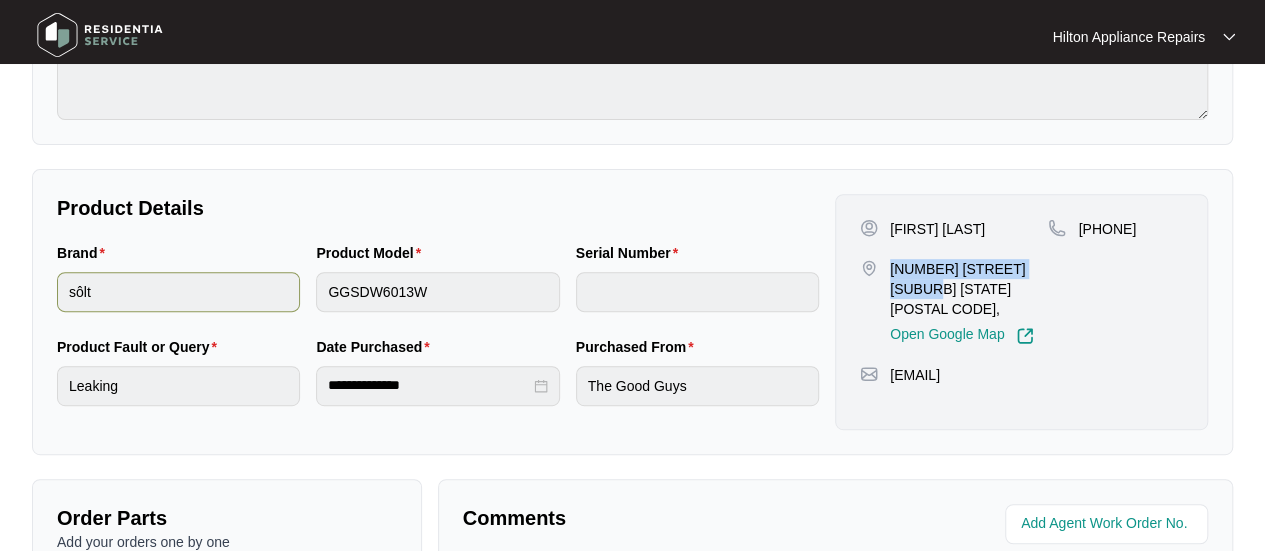 copy on "[NUMBER] [STREET] [SUBURB]" 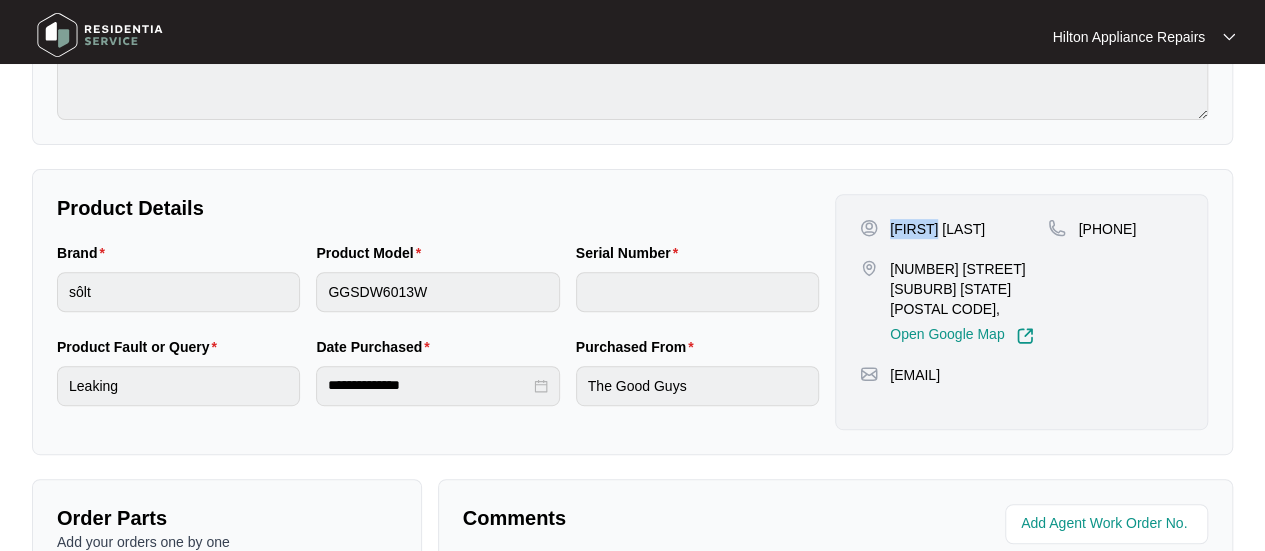 drag, startPoint x: 933, startPoint y: 224, endPoint x: 884, endPoint y: 228, distance: 49.162994 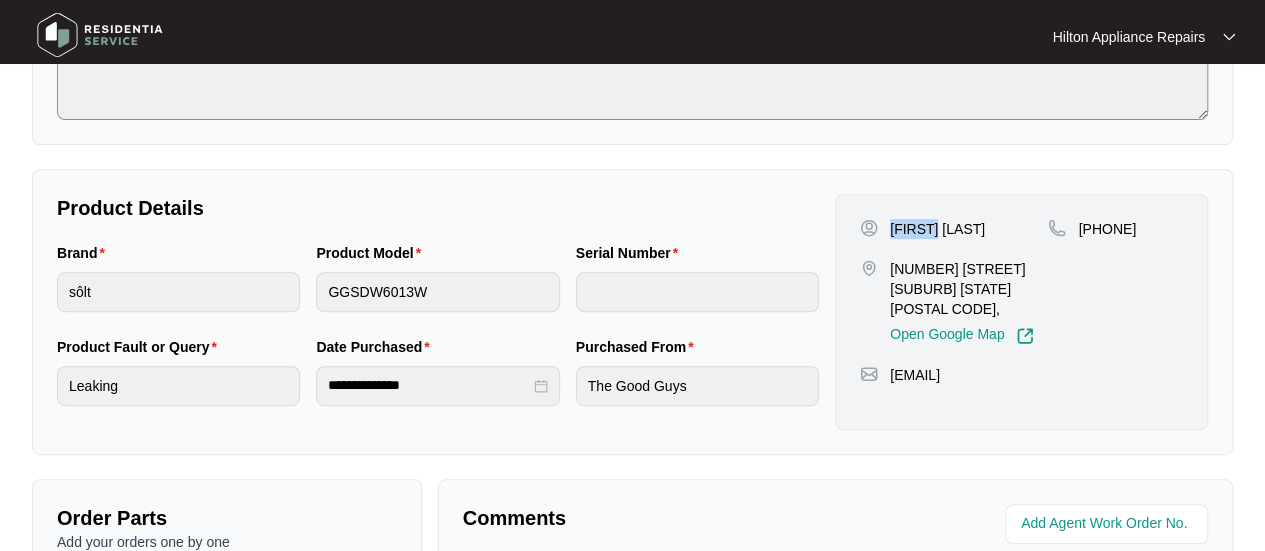 copy on "[LAST]" 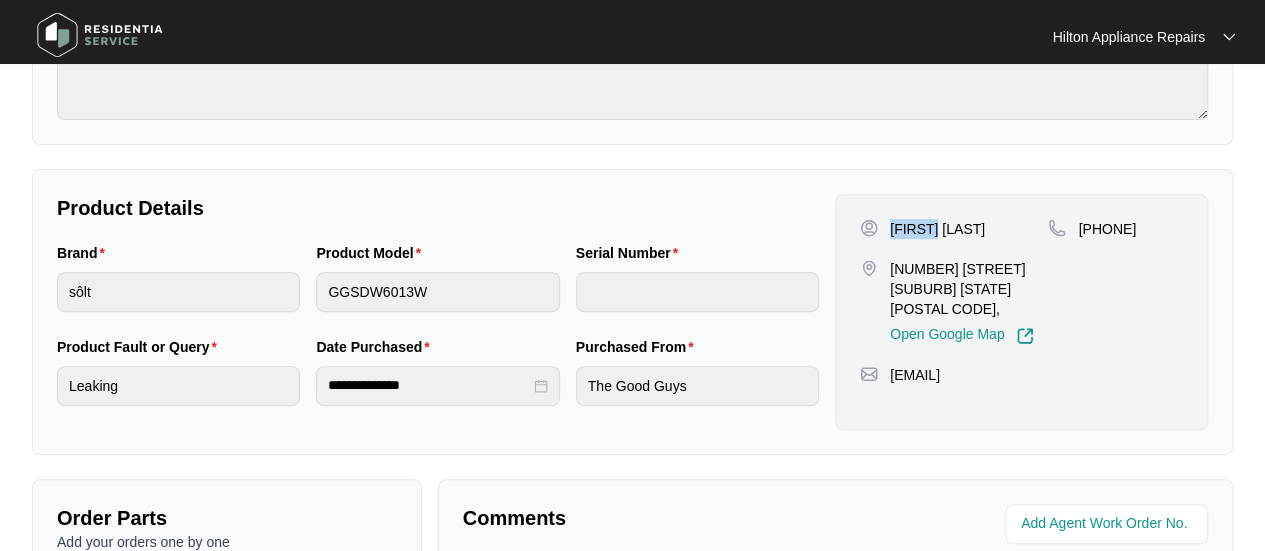 drag, startPoint x: 1176, startPoint y: 224, endPoint x: 1106, endPoint y: 228, distance: 70.11419 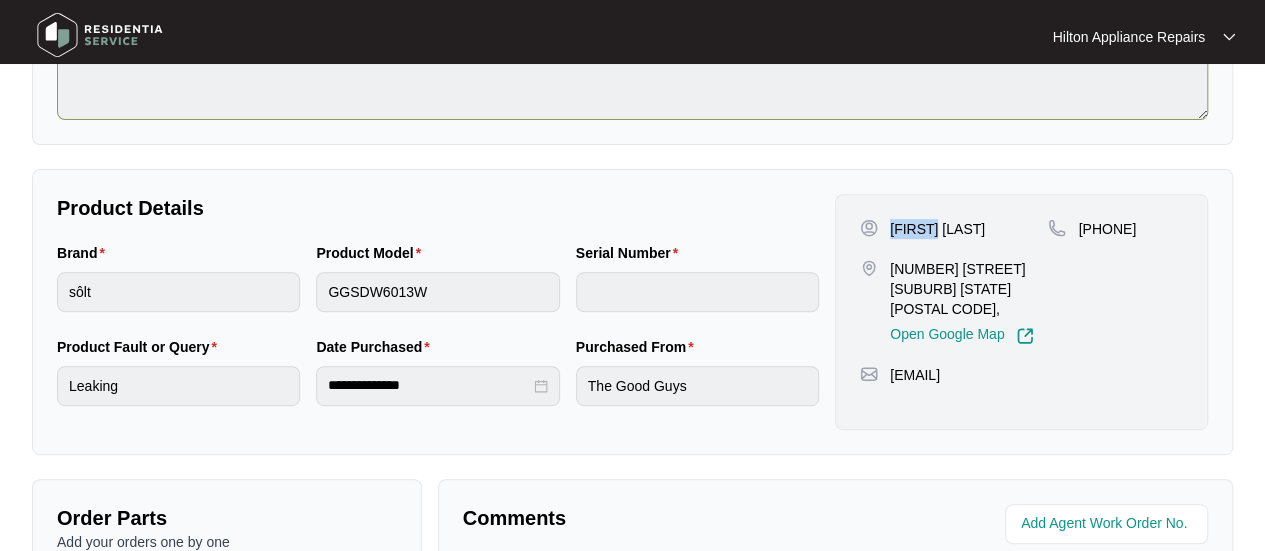 copy on "[NUMBER]" 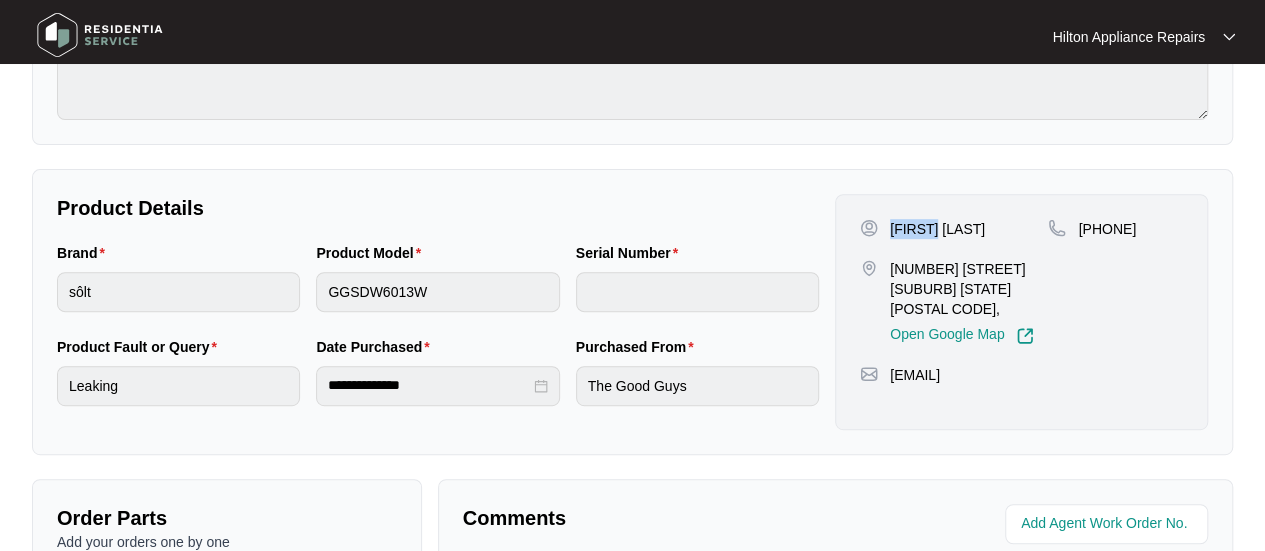 drag, startPoint x: 1058, startPoint y: 355, endPoint x: 892, endPoint y: 352, distance: 166.0271 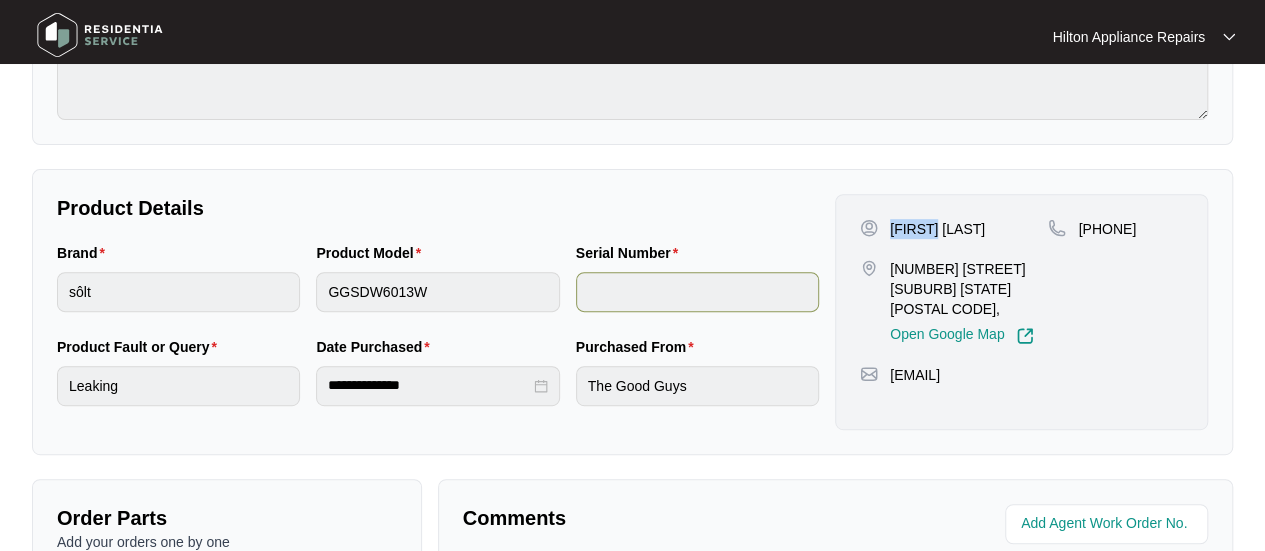 copy on "[EMAIL]" 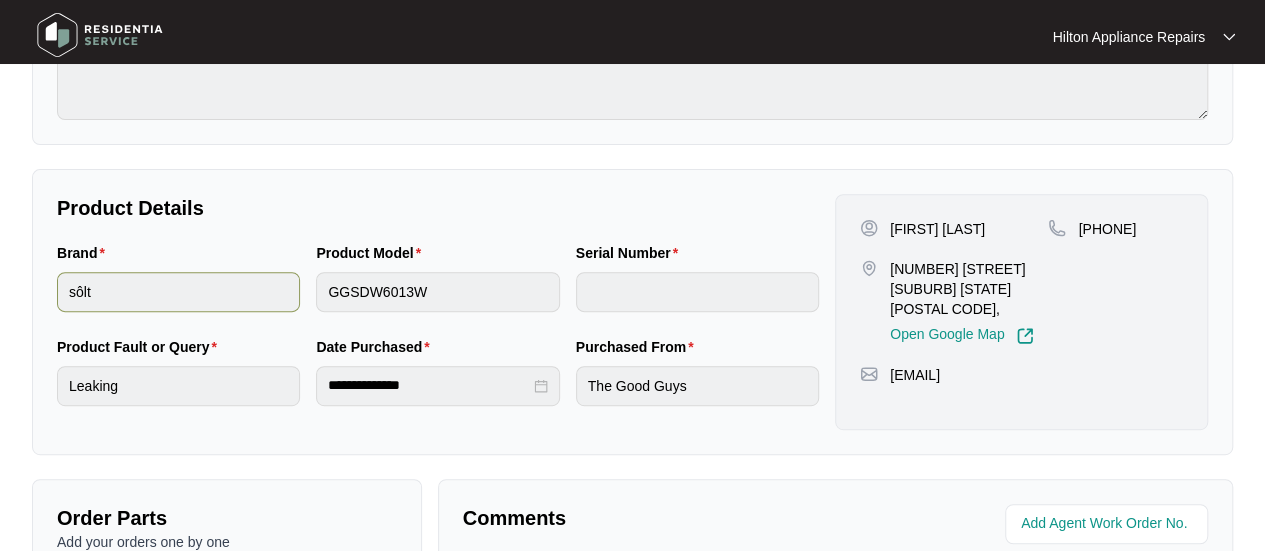 click on "Brand sôlt Product Model GGSDW6013W Serial Number" at bounding box center (438, 289) 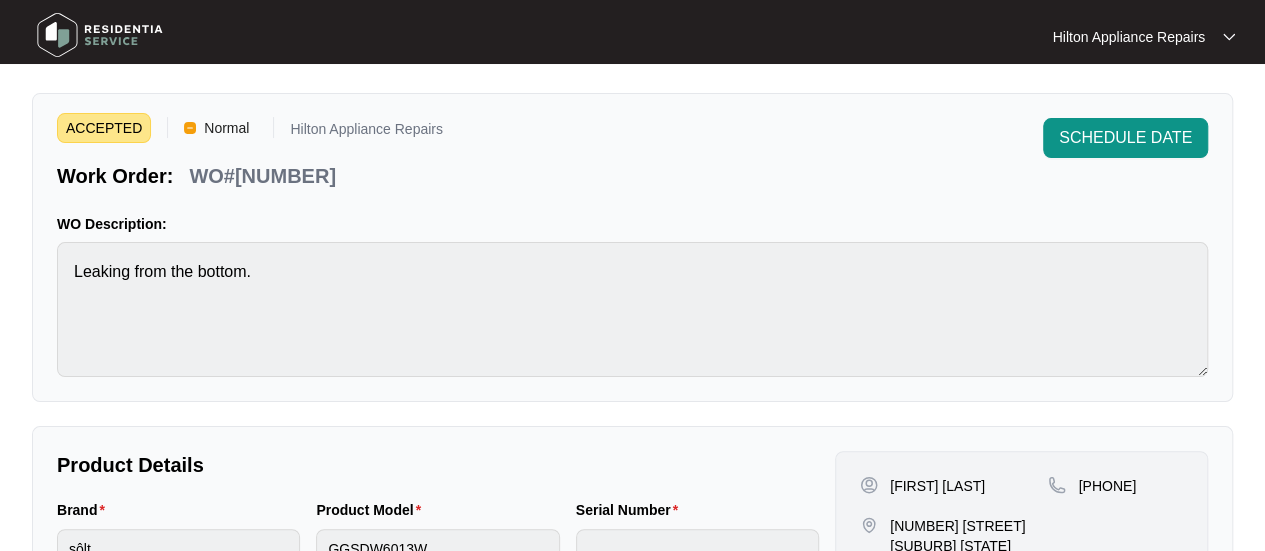 scroll, scrollTop: 0, scrollLeft: 0, axis: both 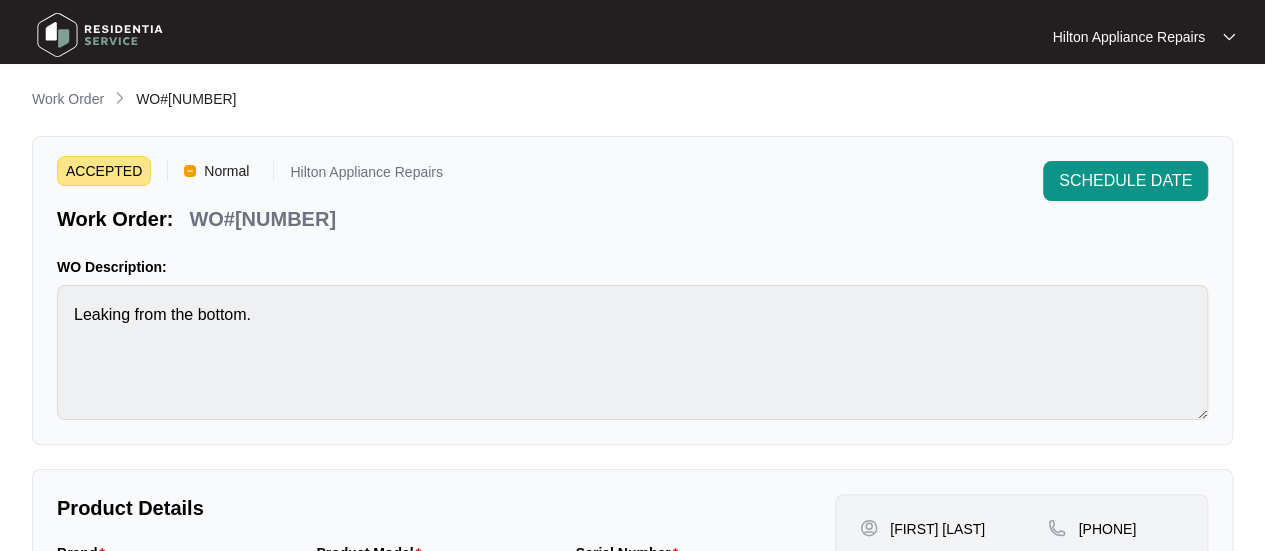 click on "ACCEPTED Normal Hilton Appliance Repairs Work Order: WO#[NUMBER] SCHEDULE DATE WO Description: Leaking from the bottom." at bounding box center (632, 290) 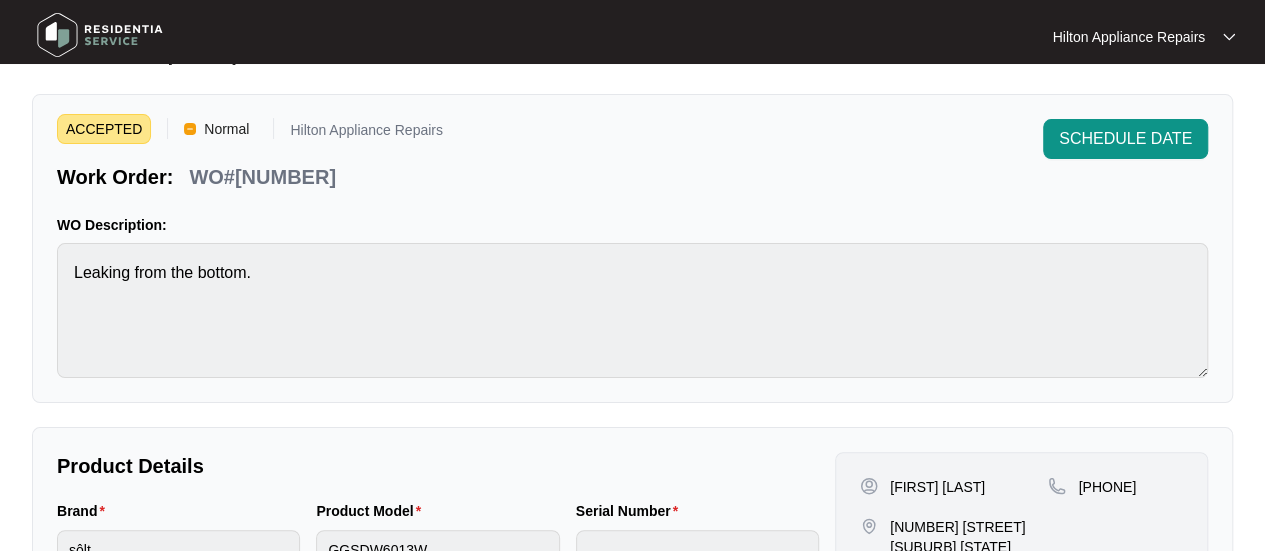 scroll, scrollTop: 0, scrollLeft: 0, axis: both 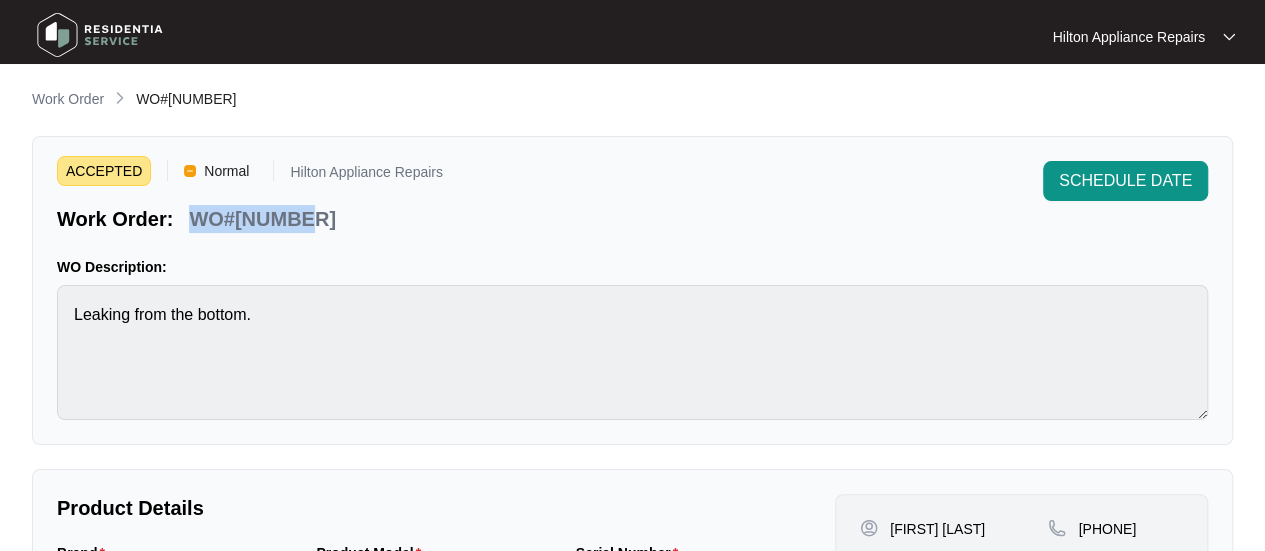 drag, startPoint x: 305, startPoint y: 223, endPoint x: 191, endPoint y: 223, distance: 114 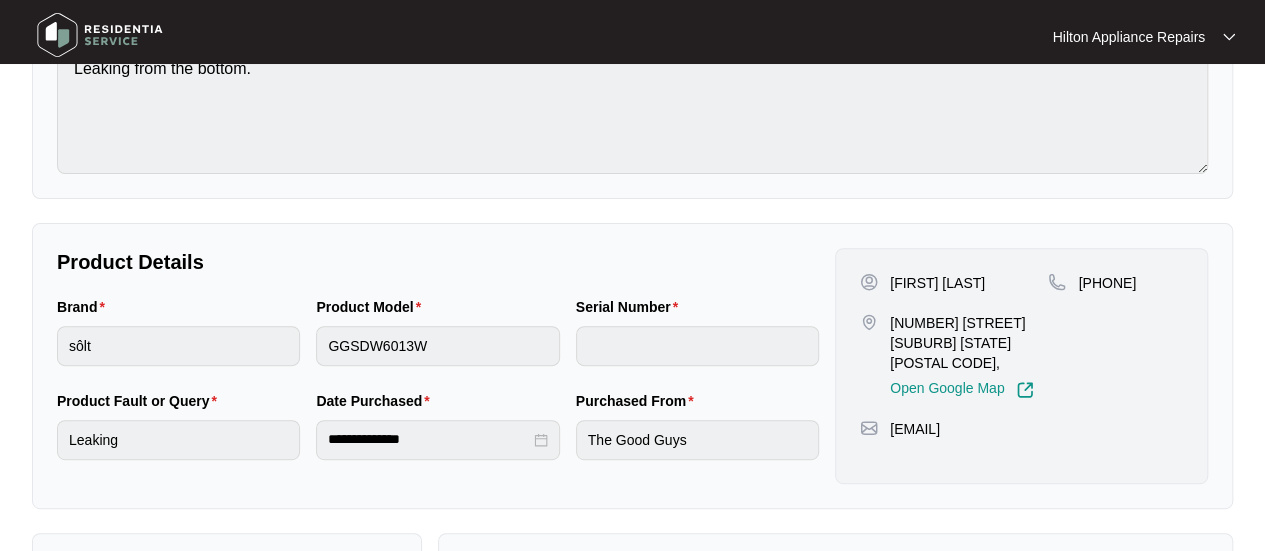 scroll, scrollTop: 400, scrollLeft: 0, axis: vertical 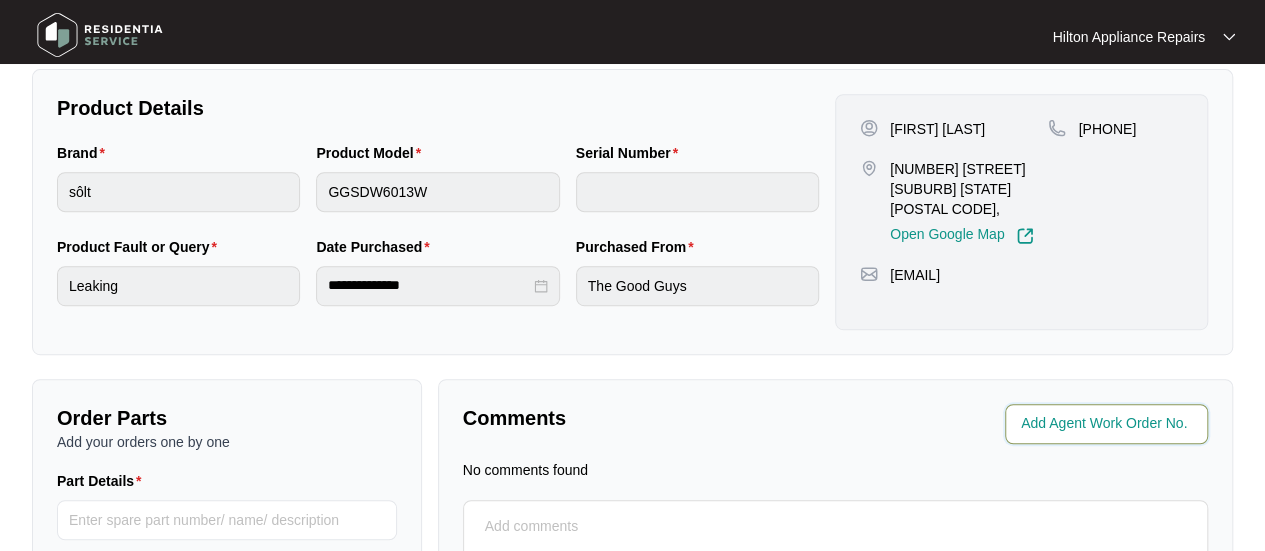 click at bounding box center (1108, 424) 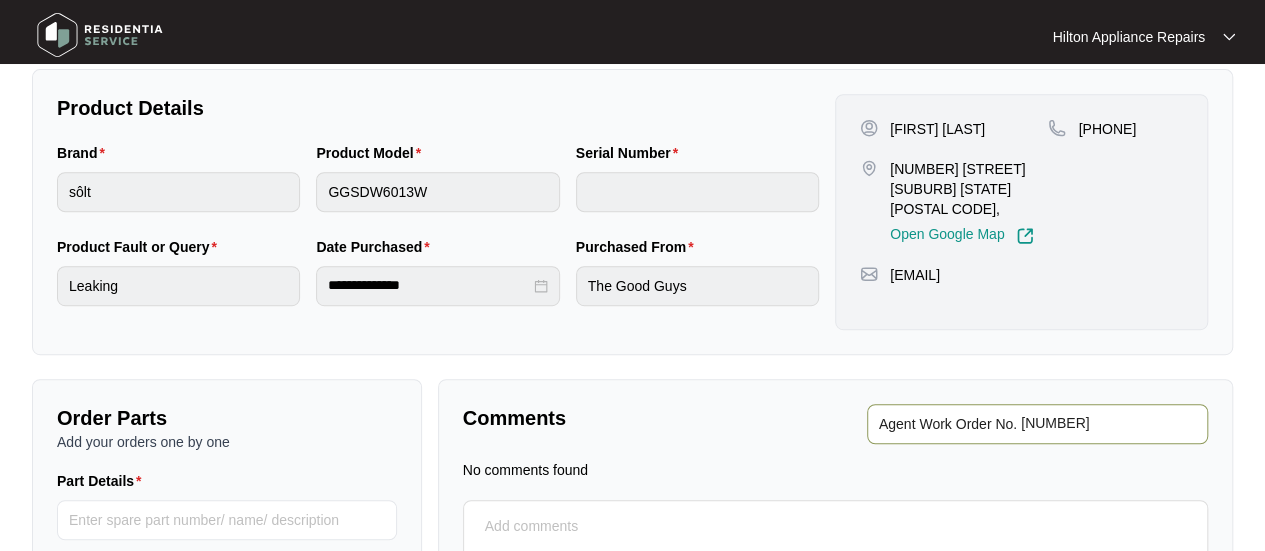 type on "[NUMBER]" 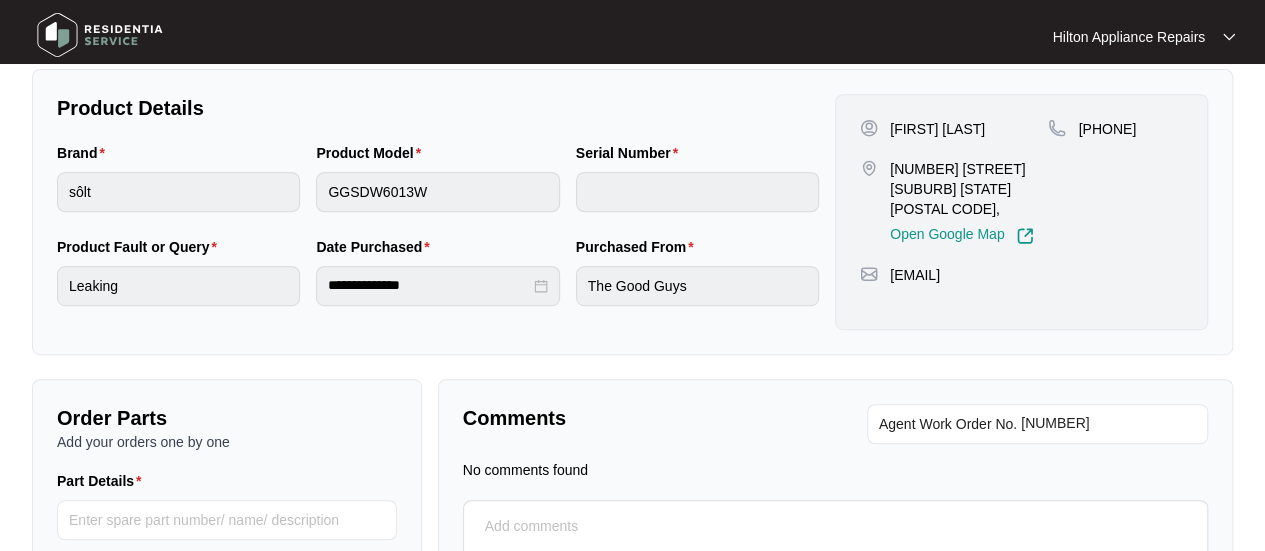 click on "Comments" at bounding box center (642, 418) 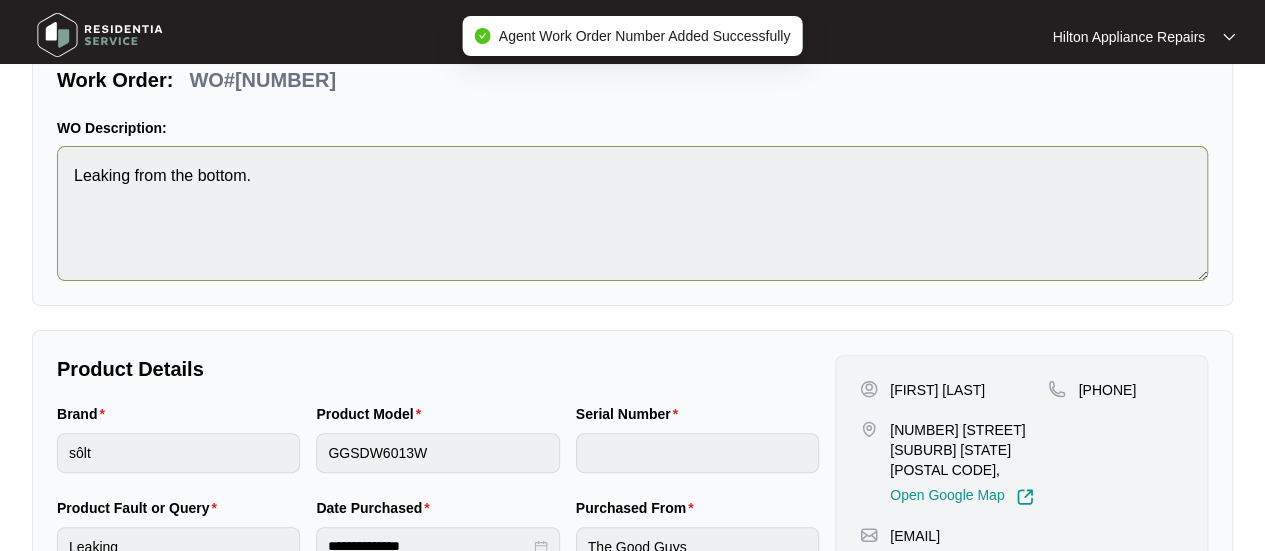 scroll, scrollTop: 0, scrollLeft: 0, axis: both 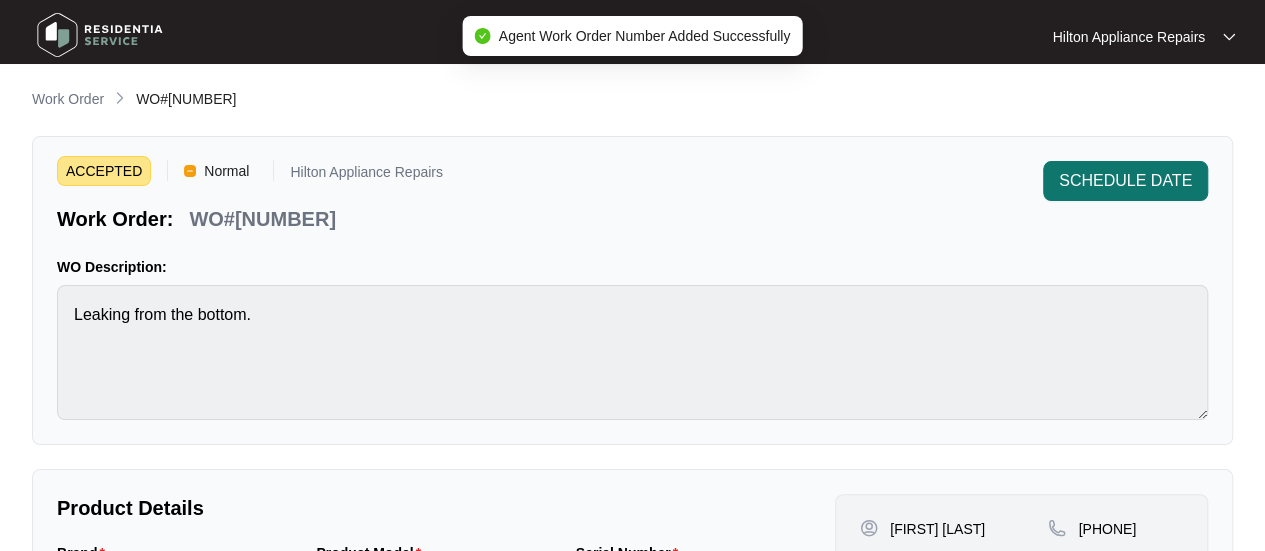click on "SCHEDULE DATE" at bounding box center [1125, 181] 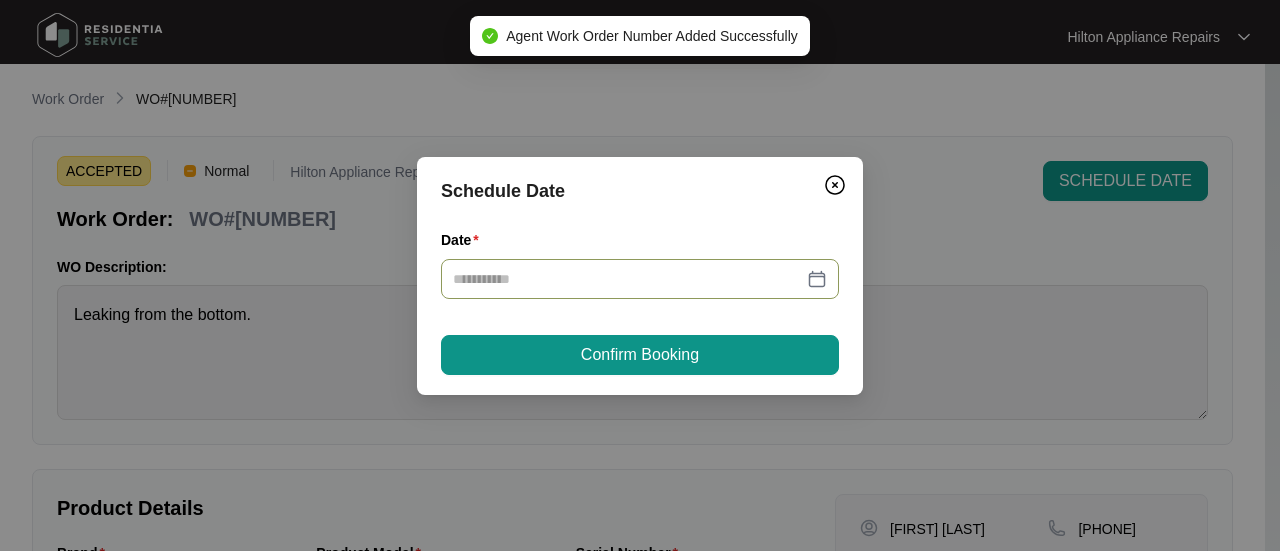 click at bounding box center [640, 279] 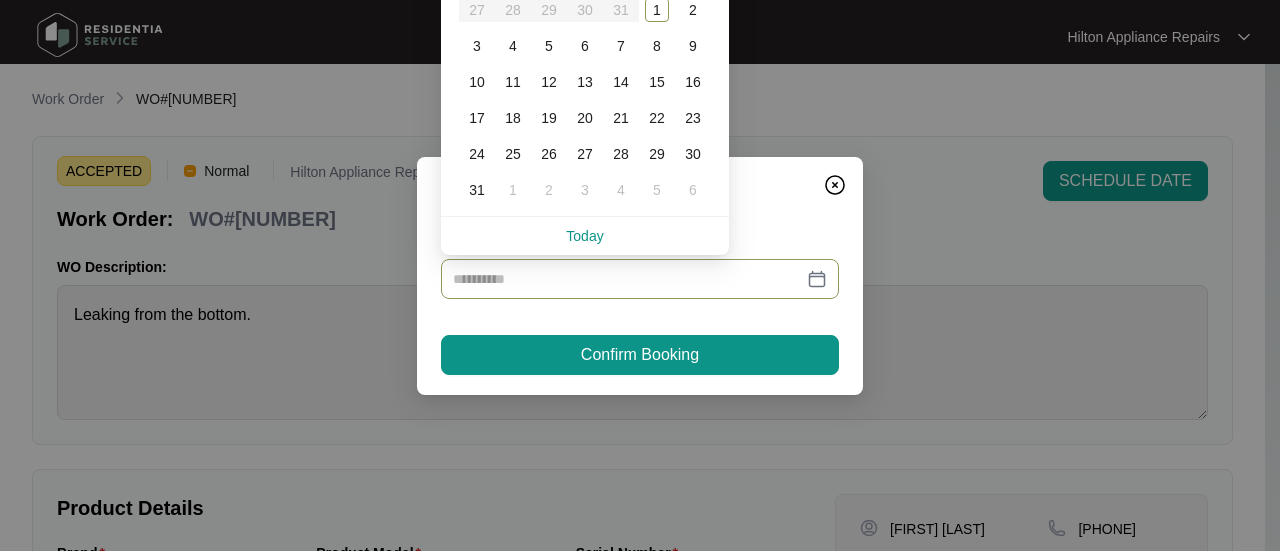 type on "**********" 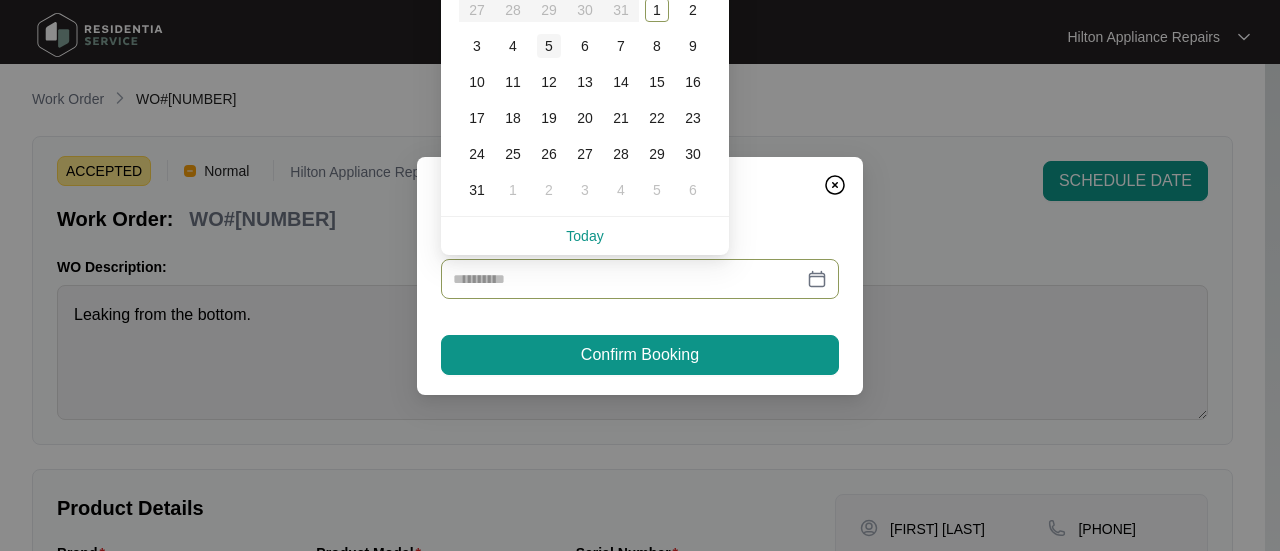 click on "5" at bounding box center (549, 46) 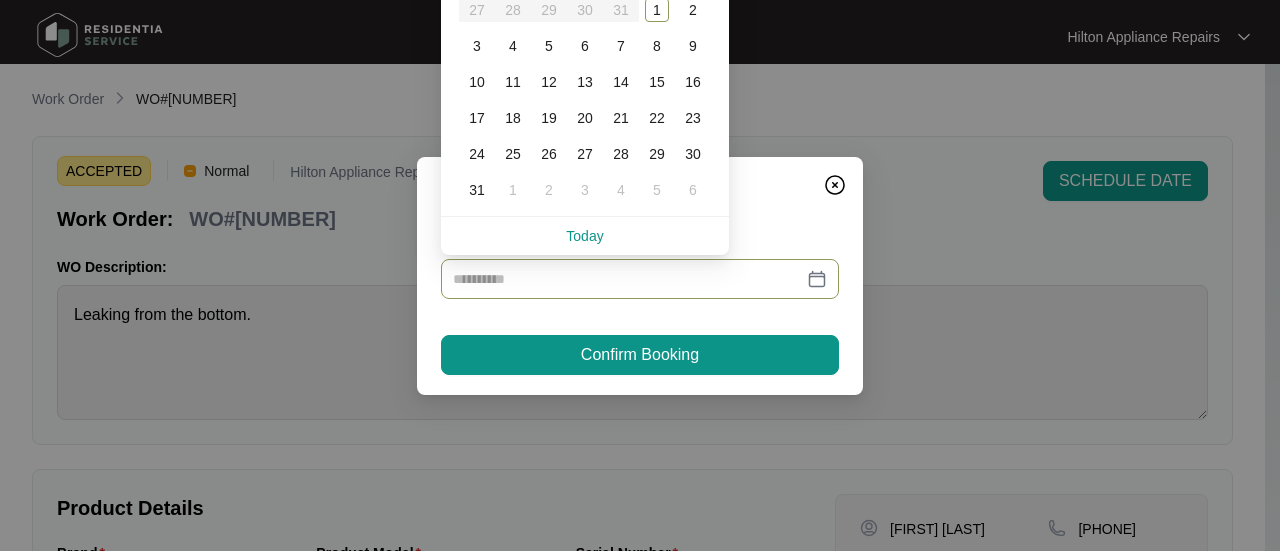type on "**********" 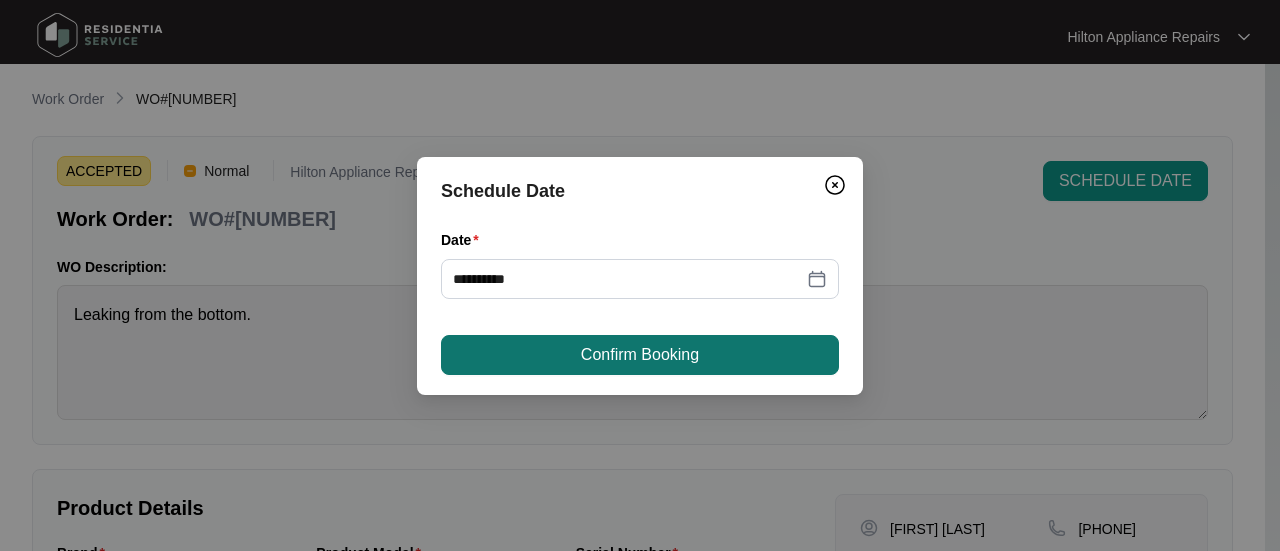 click on "Confirm Booking" at bounding box center (640, 355) 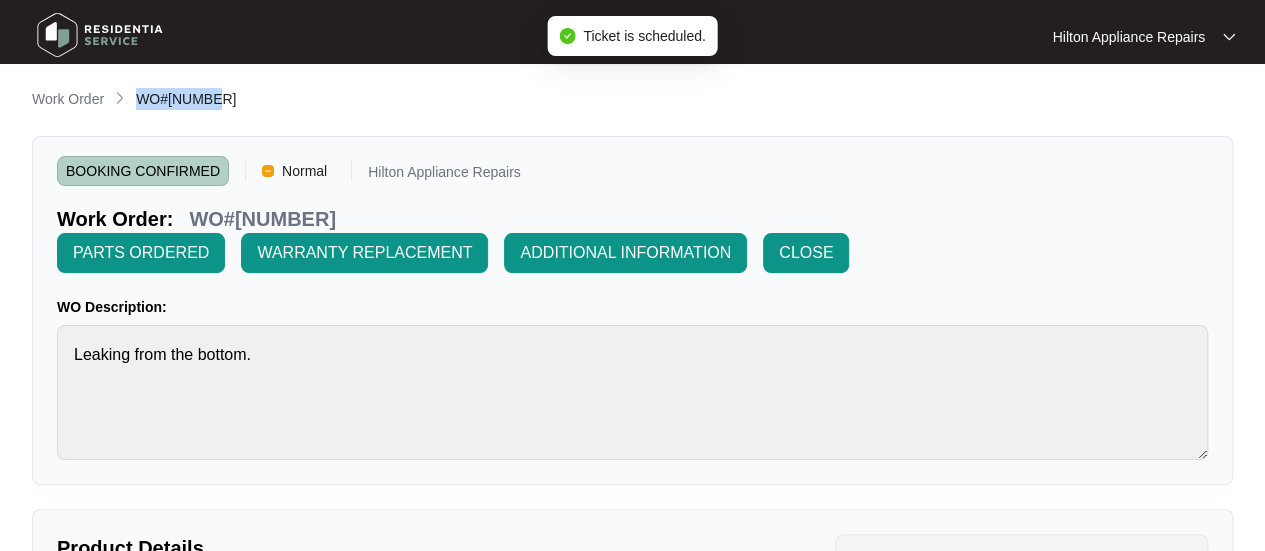drag, startPoint x: 174, startPoint y: 101, endPoint x: 139, endPoint y: 101, distance: 35 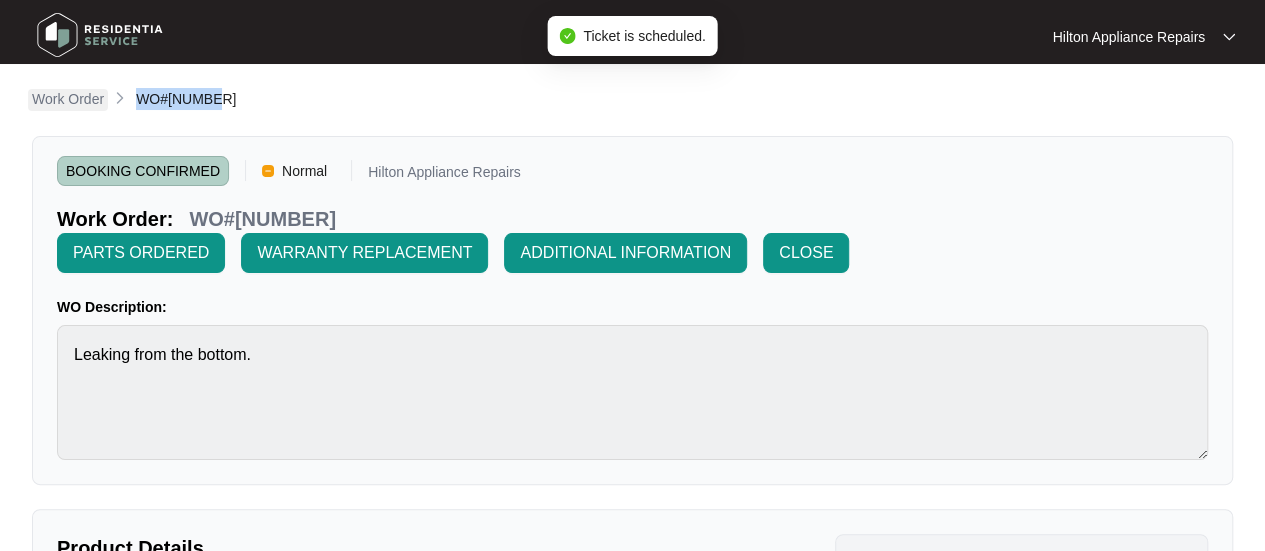 copy on "WO#[NUMBER]" 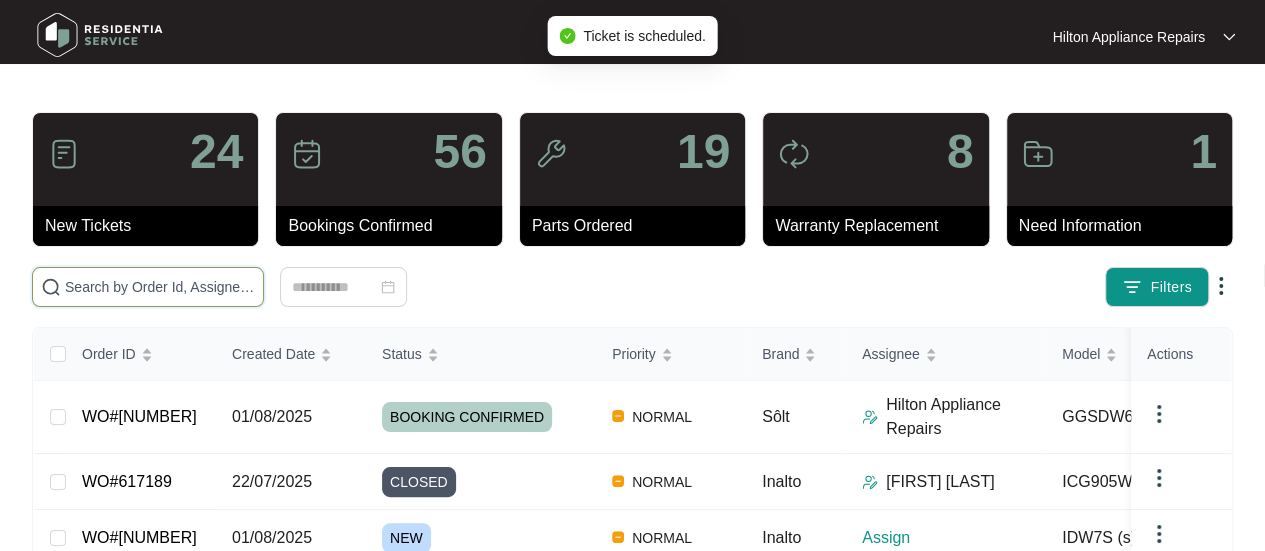 click at bounding box center [160, 287] 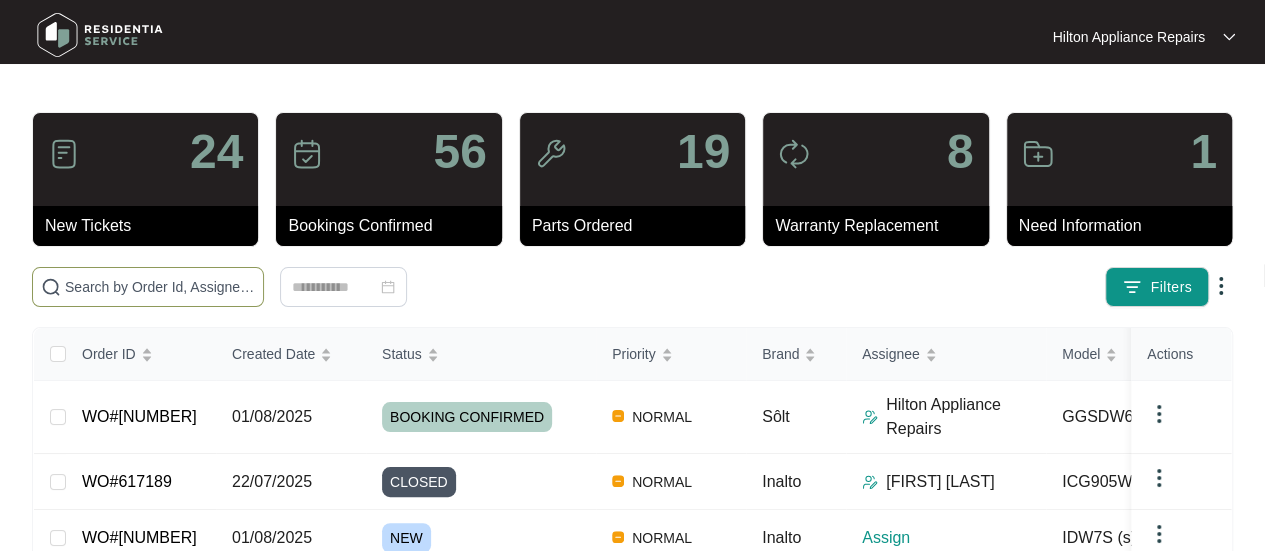 paste on "WO#[NUMBER]" 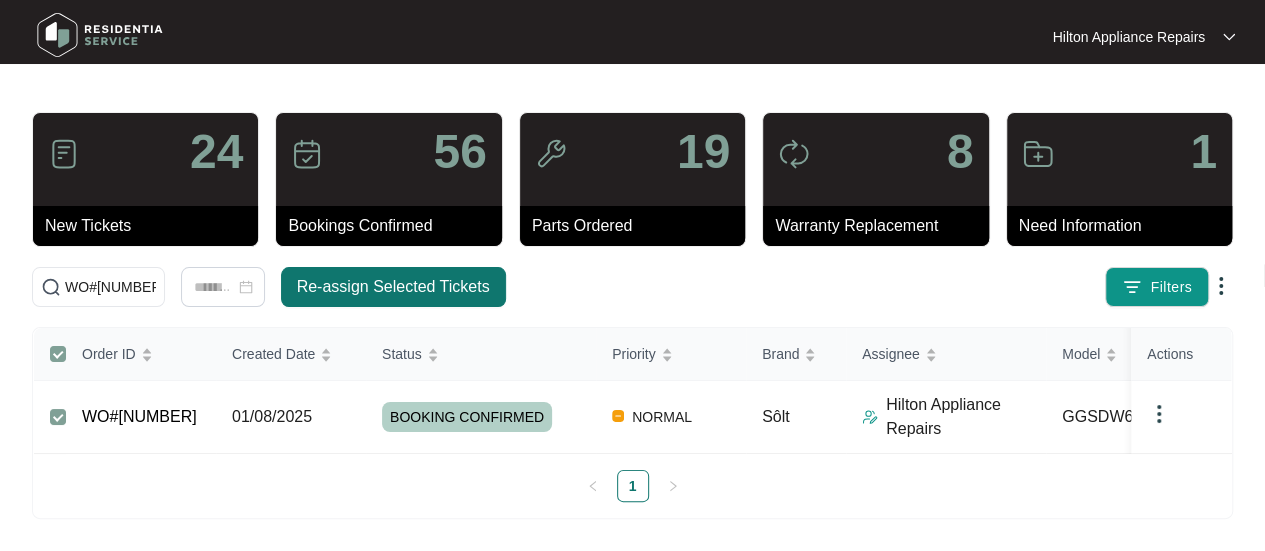 click on "Re-assign Selected Tickets" at bounding box center [393, 287] 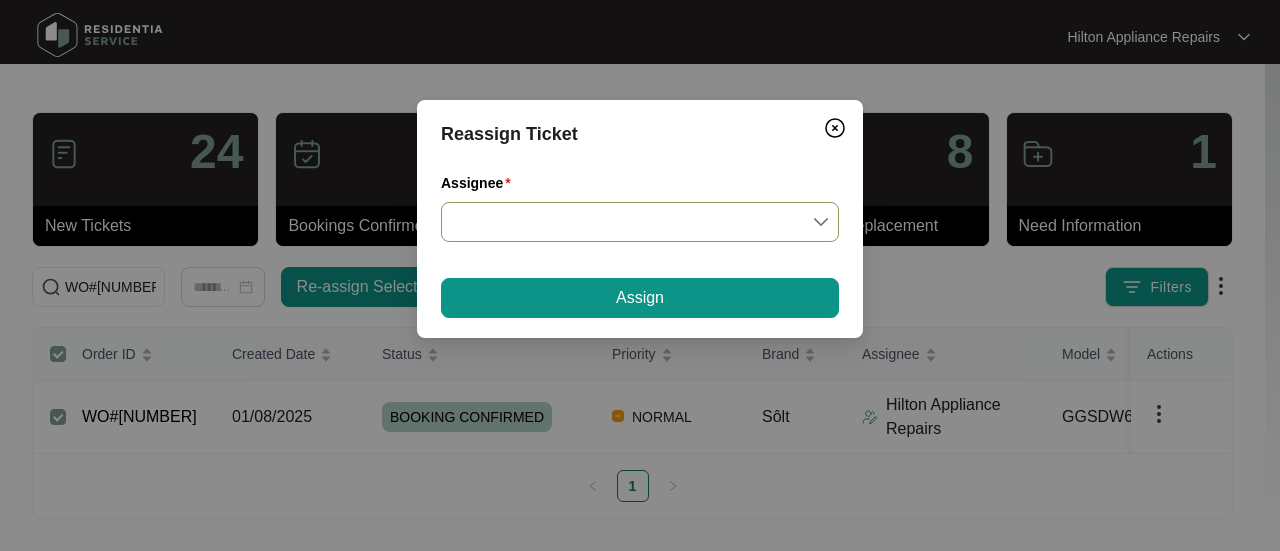 click on "Assignee" at bounding box center [640, 222] 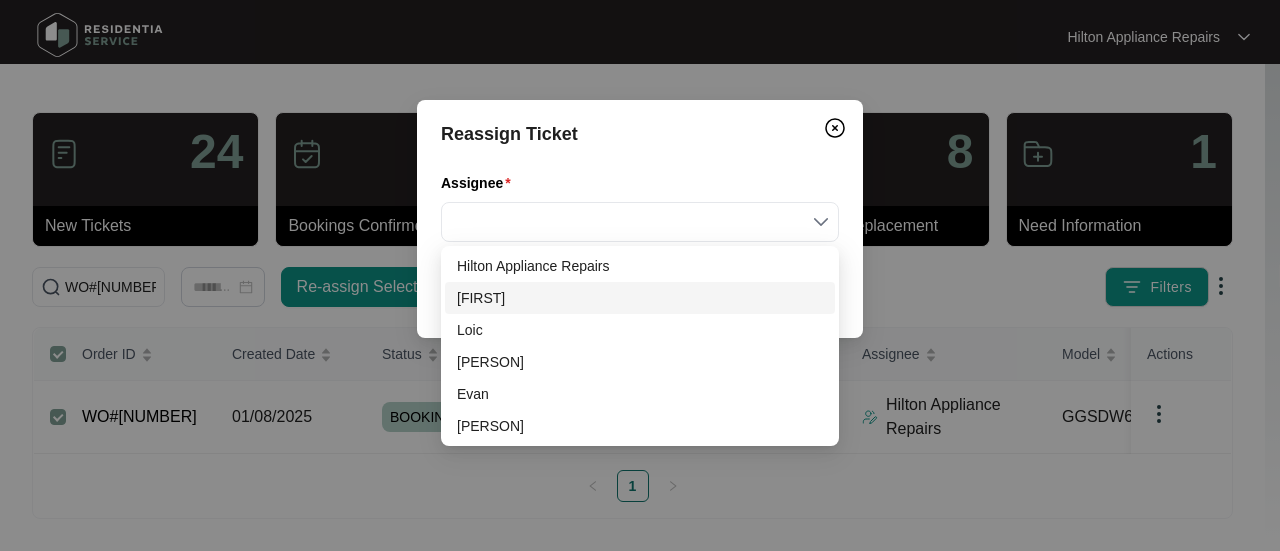 click on "[FIRST]" at bounding box center (640, 298) 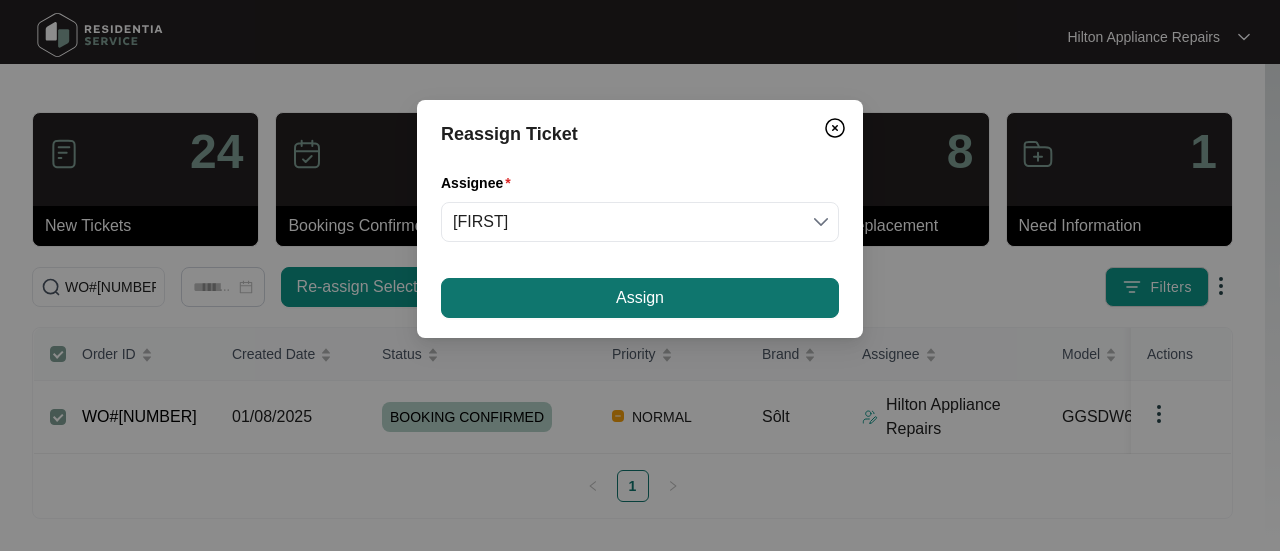 click on "Assign" at bounding box center [640, 298] 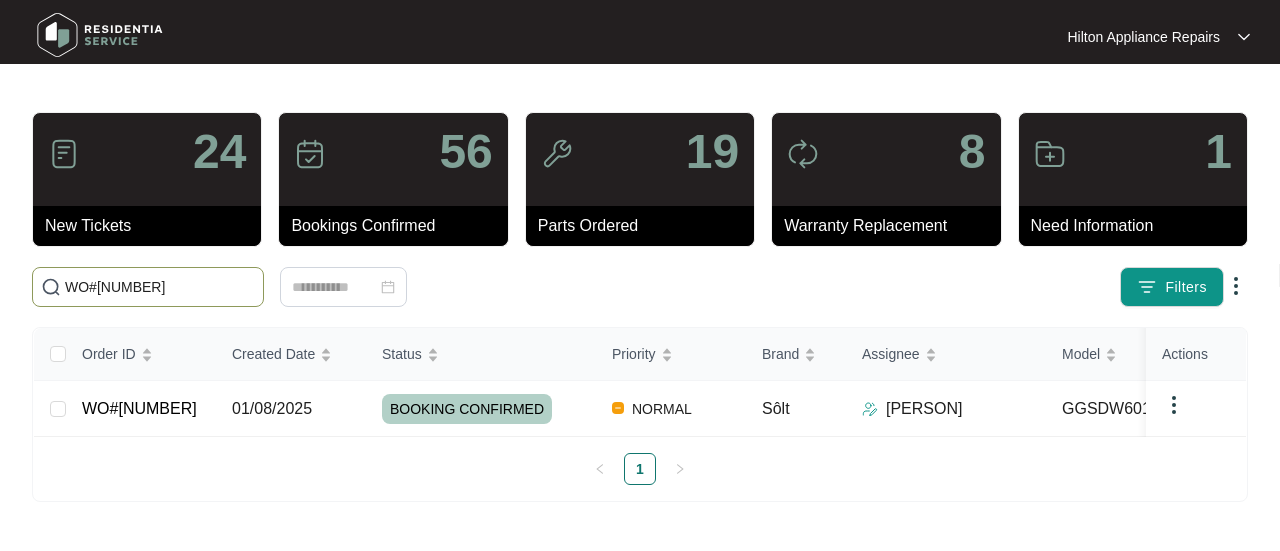 click on "WO#[NUMBER]" at bounding box center [160, 287] 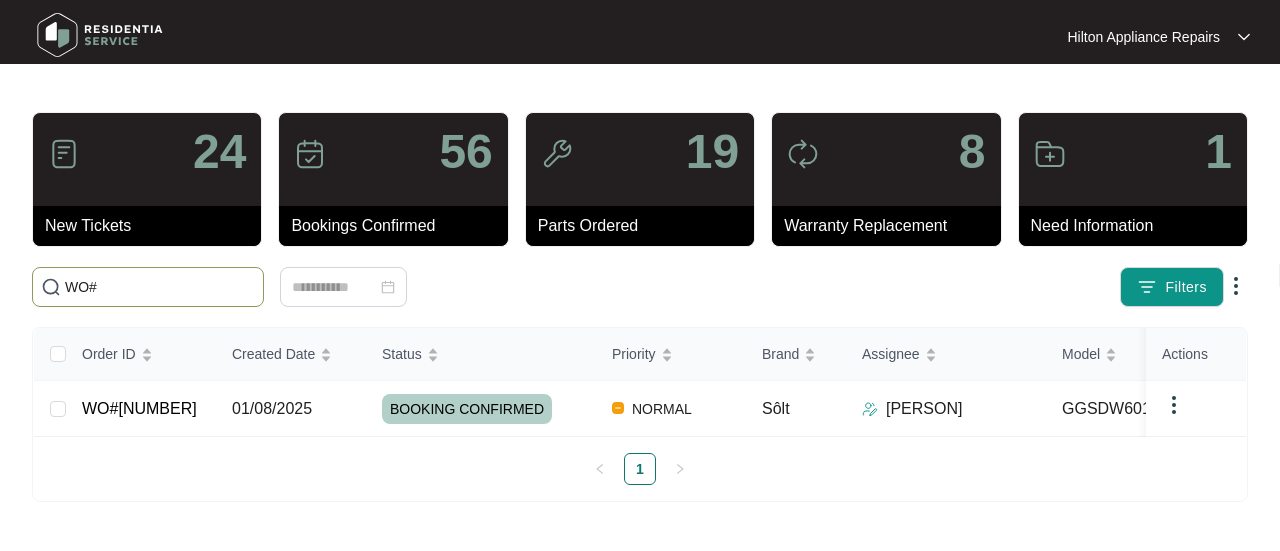 paste on "[NUMBER]" 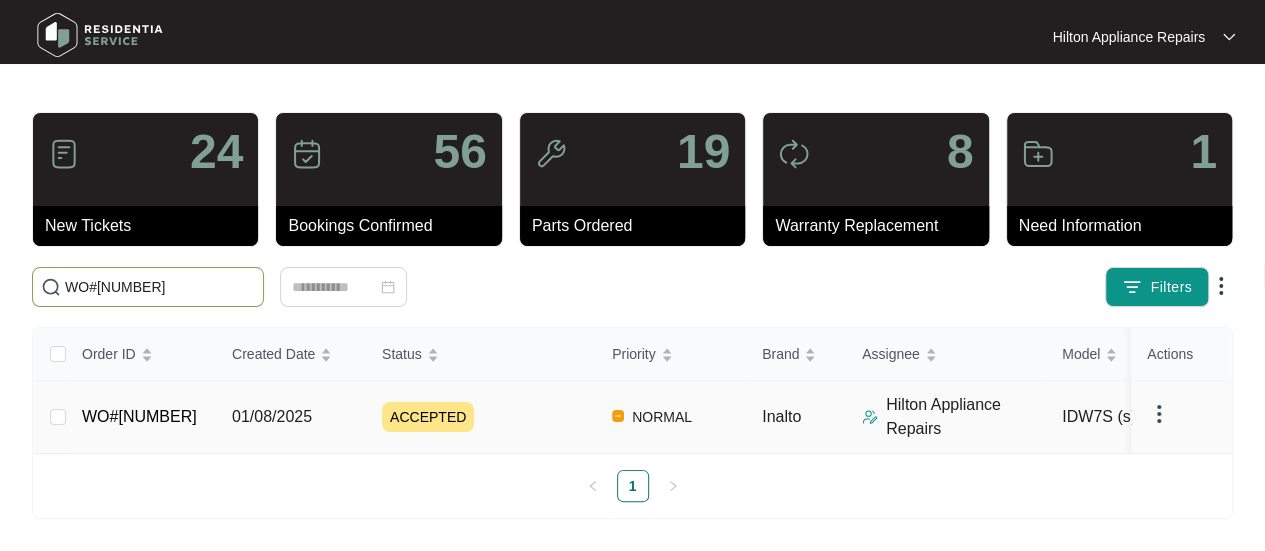 type on "WO#[NUMBER]" 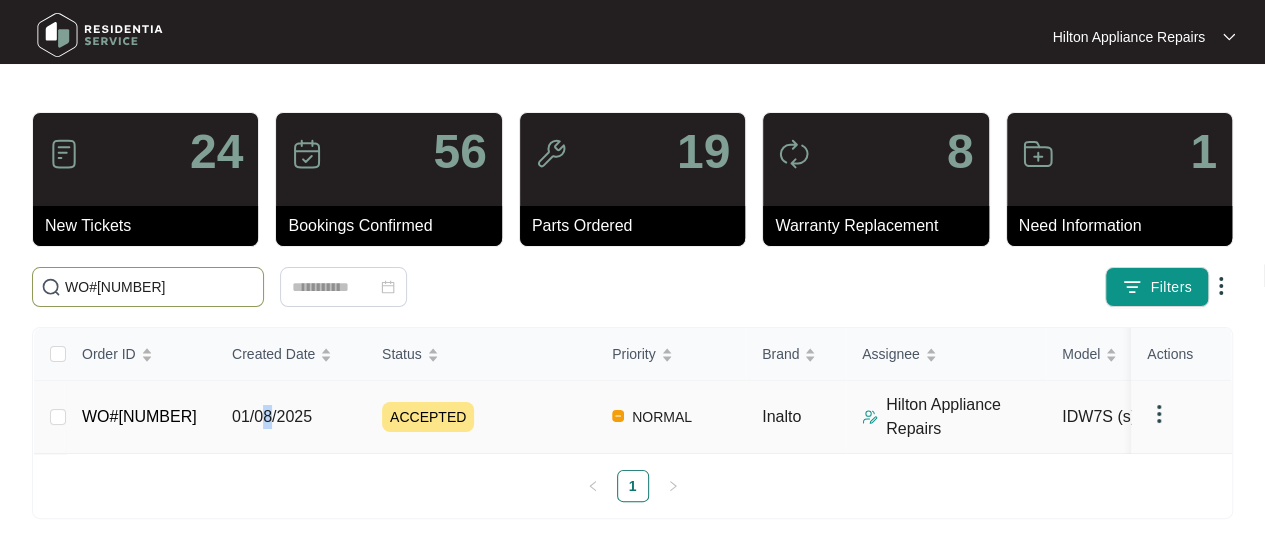 click on "01/08/2025" at bounding box center [272, 416] 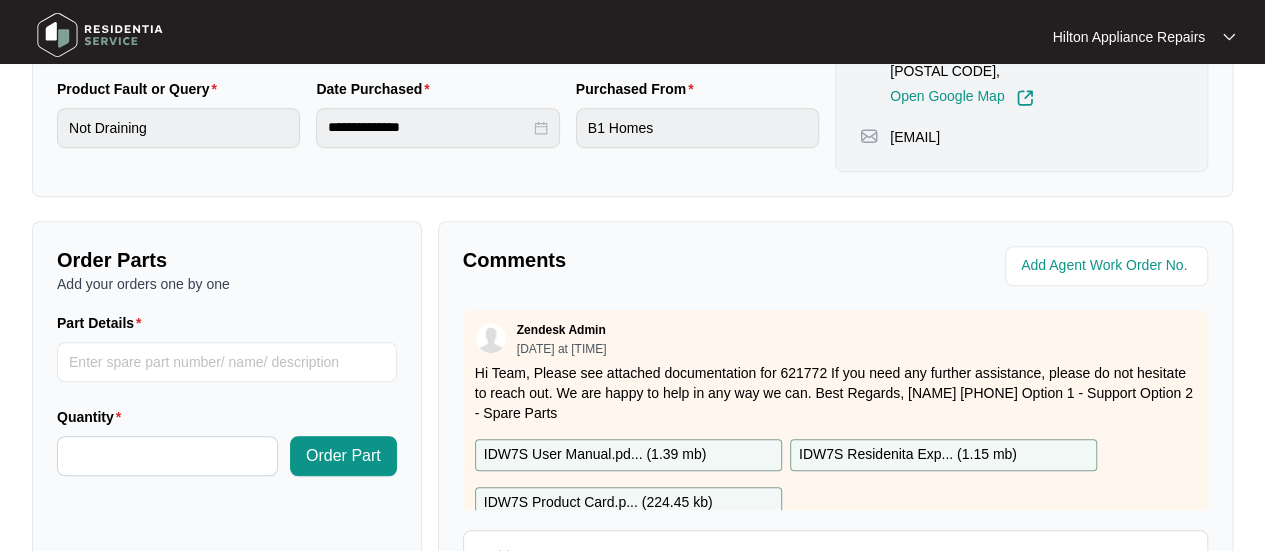 scroll, scrollTop: 600, scrollLeft: 0, axis: vertical 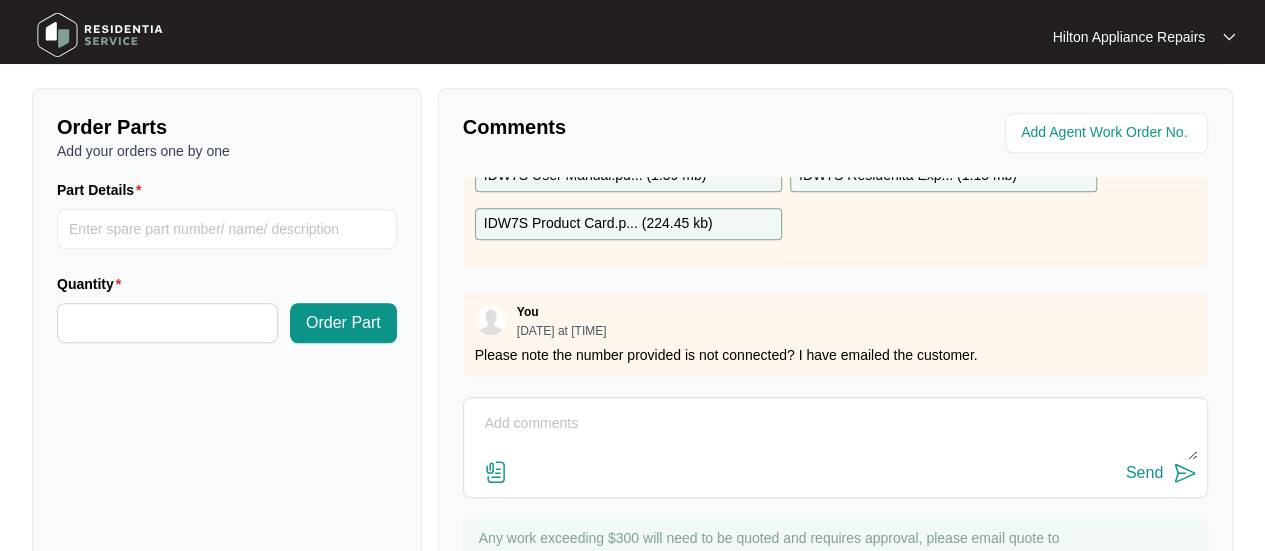 click at bounding box center [835, 434] 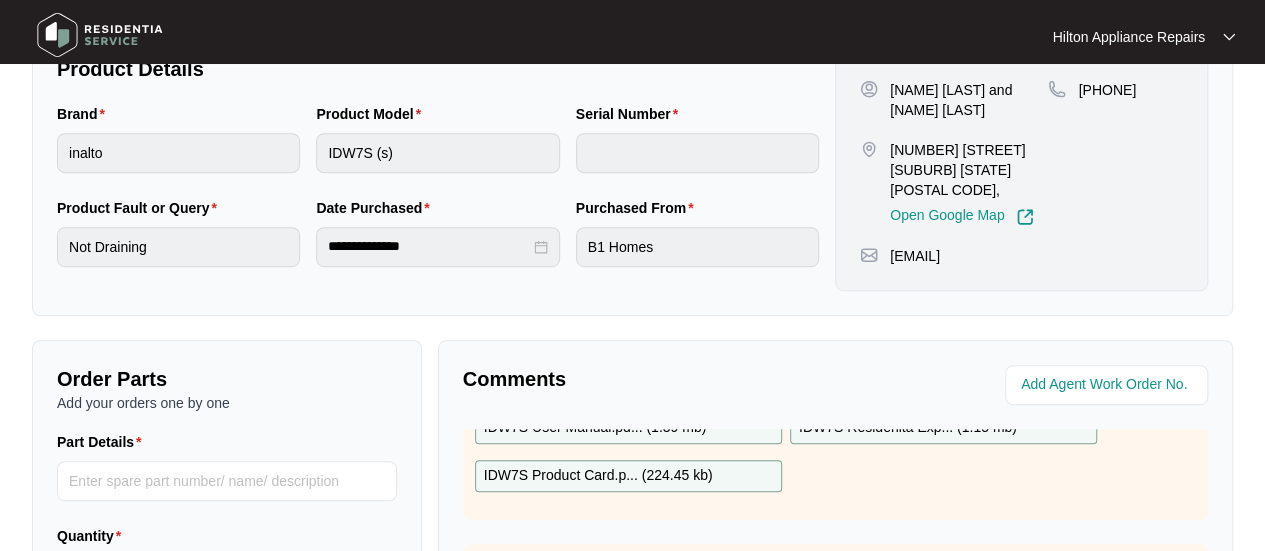 scroll, scrollTop: 291, scrollLeft: 0, axis: vertical 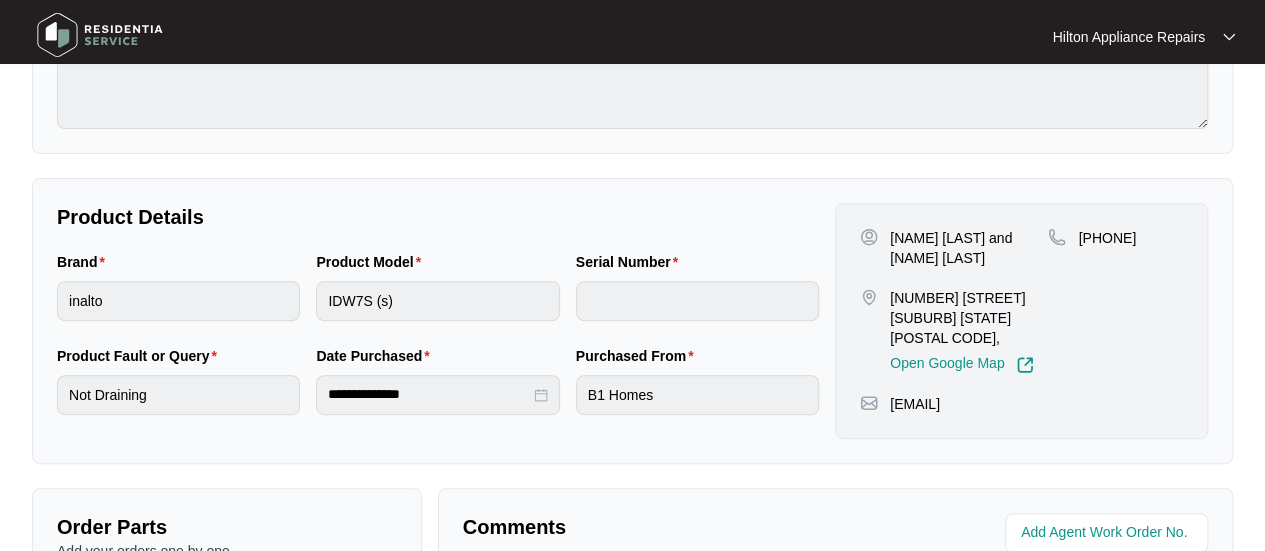 drag, startPoint x: 1112, startPoint y: 376, endPoint x: 894, endPoint y: 377, distance: 218.00229 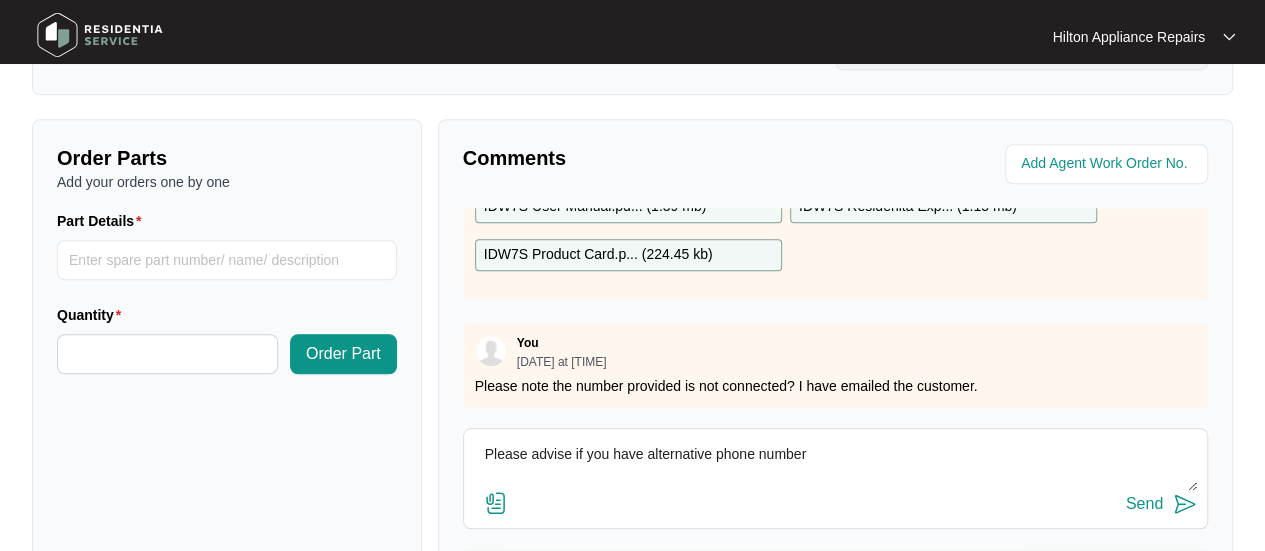 scroll, scrollTop: 691, scrollLeft: 0, axis: vertical 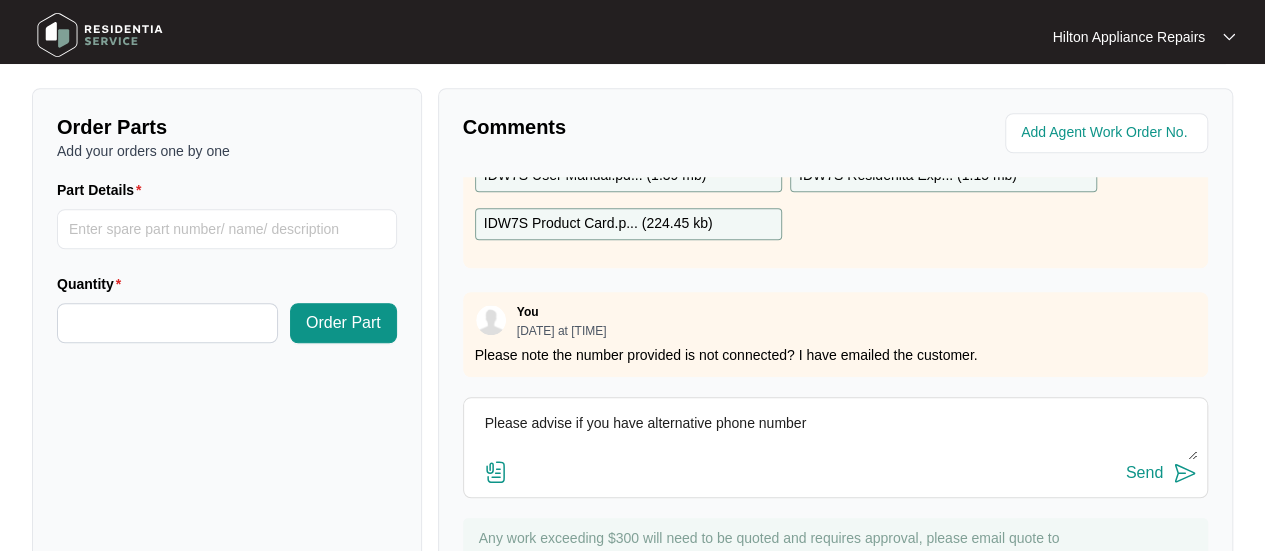 click on "Please advise if you have alternative phone number" at bounding box center (835, 434) 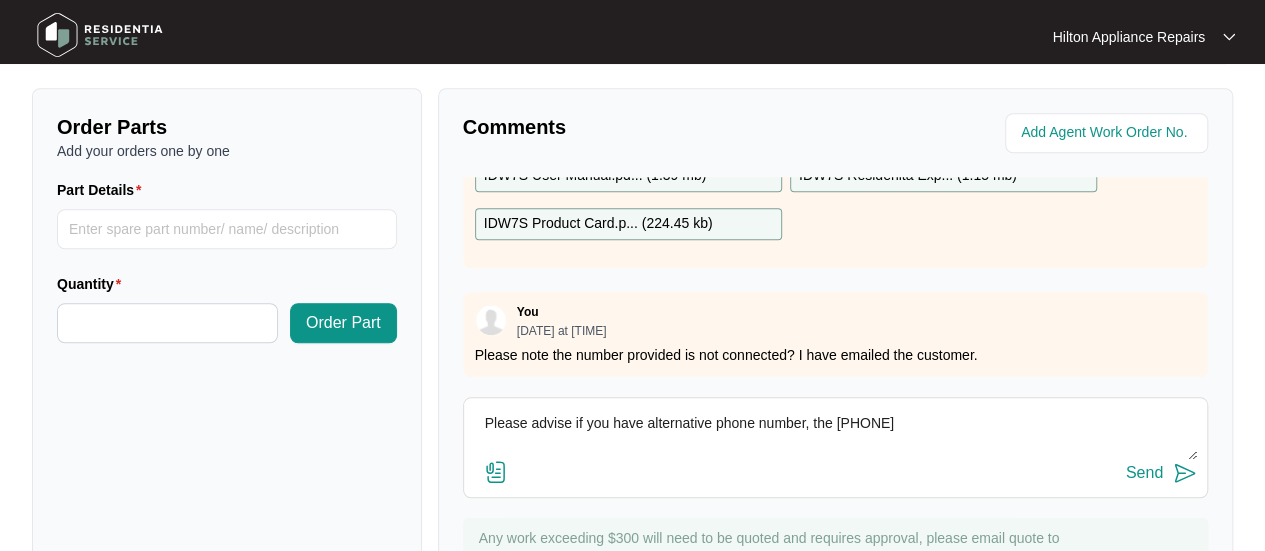 paste on "[PHONE]" 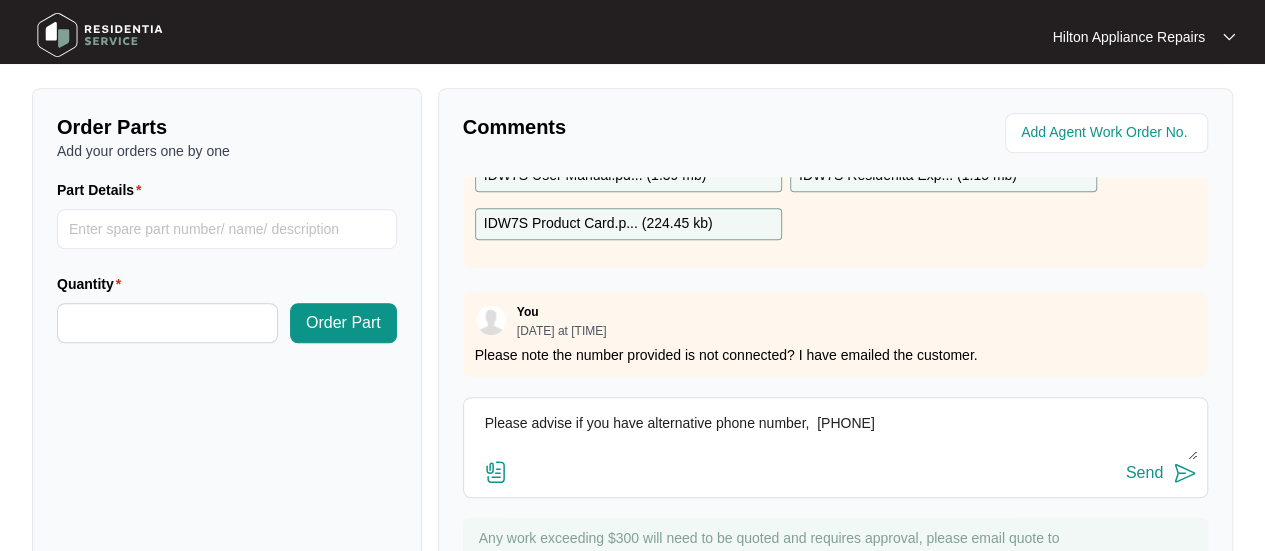 click on "Please advise if you have alternative phone number,  [PHONE]" at bounding box center (835, 434) 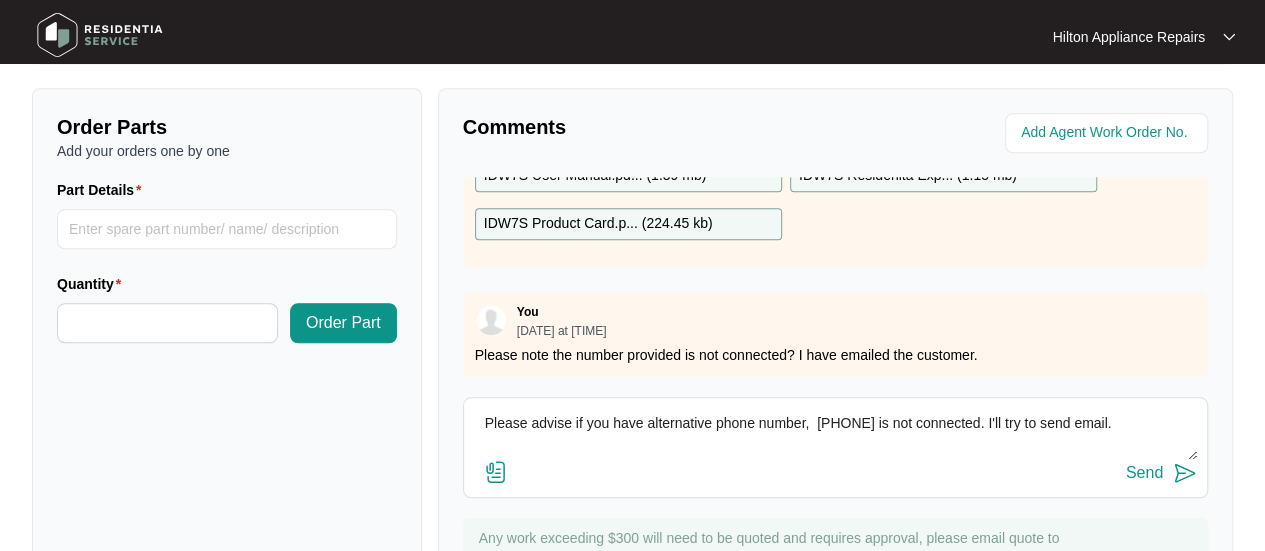 type on "Please advise if you have alternative phone number,  [PHONE] is not connected. I'll try to send email." 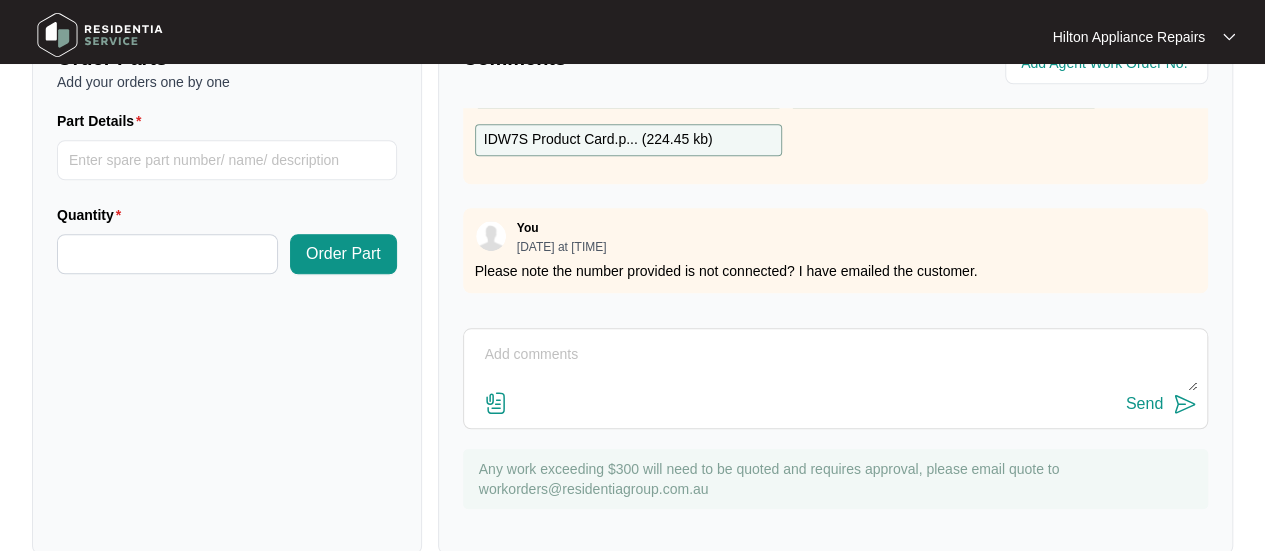 scroll, scrollTop: 791, scrollLeft: 0, axis: vertical 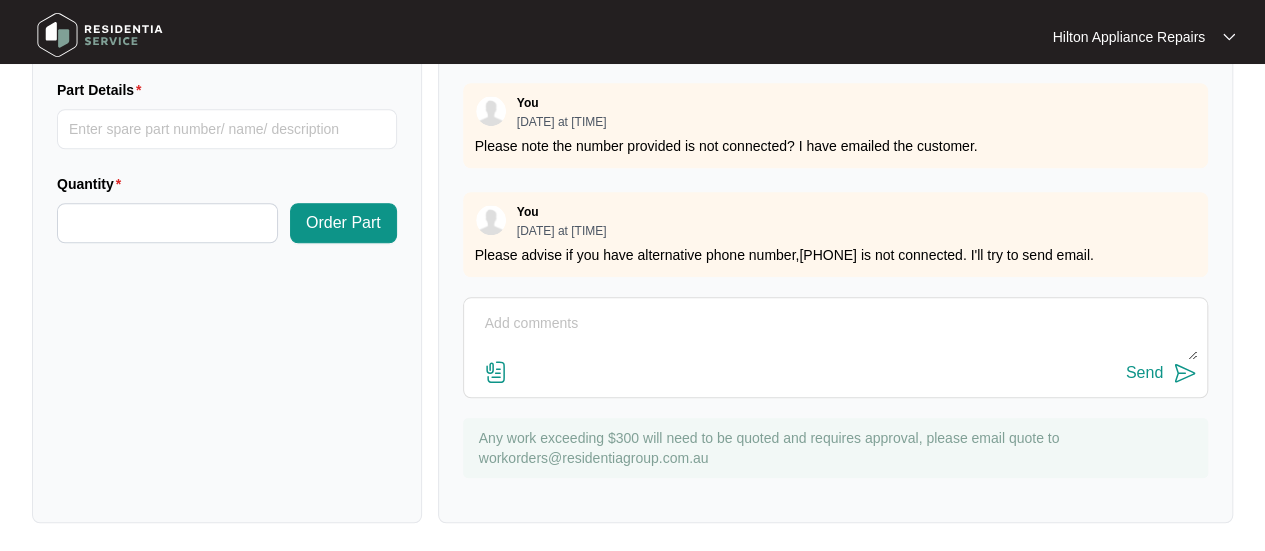 drag, startPoint x: 1171, startPoint y: 231, endPoint x: 1080, endPoint y: 235, distance: 91.08787 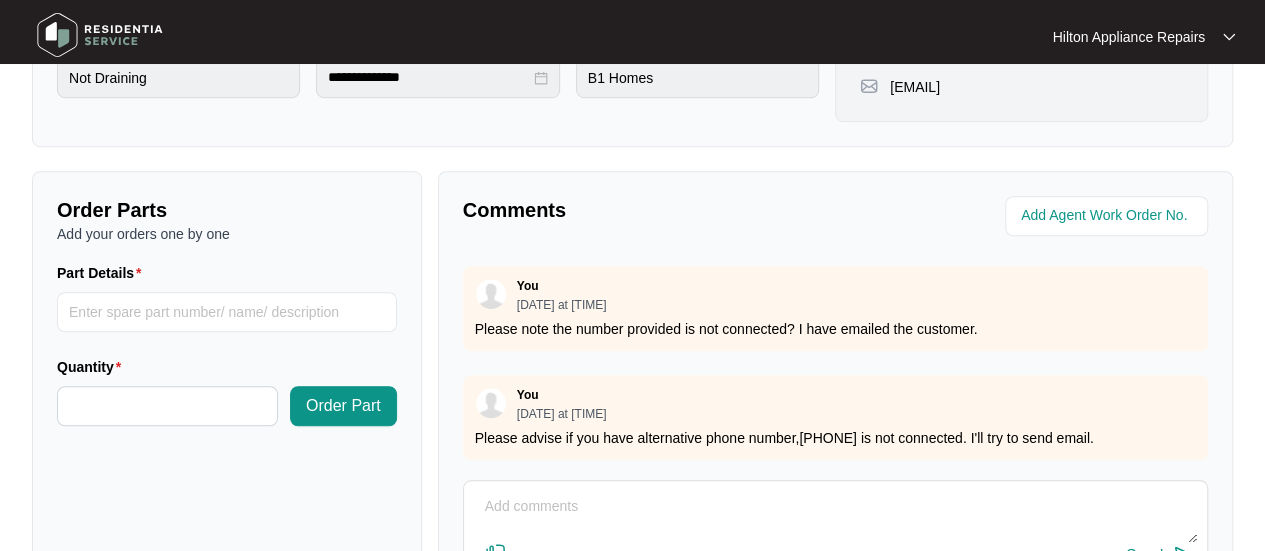 scroll, scrollTop: 391, scrollLeft: 0, axis: vertical 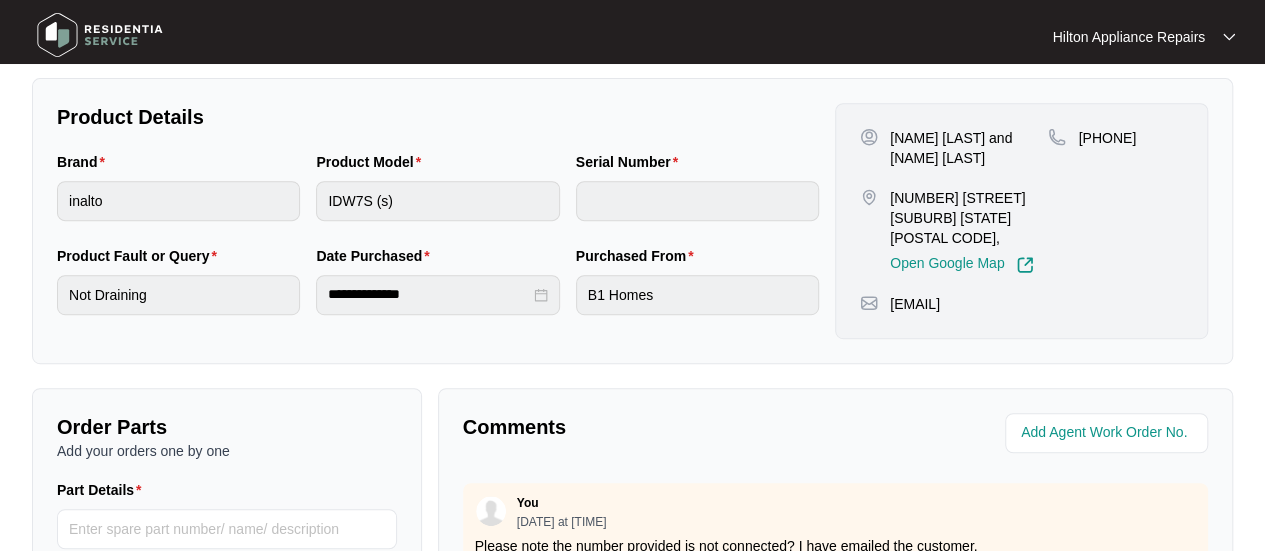drag, startPoint x: 1120, startPoint y: 280, endPoint x: 890, endPoint y: 291, distance: 230.2629 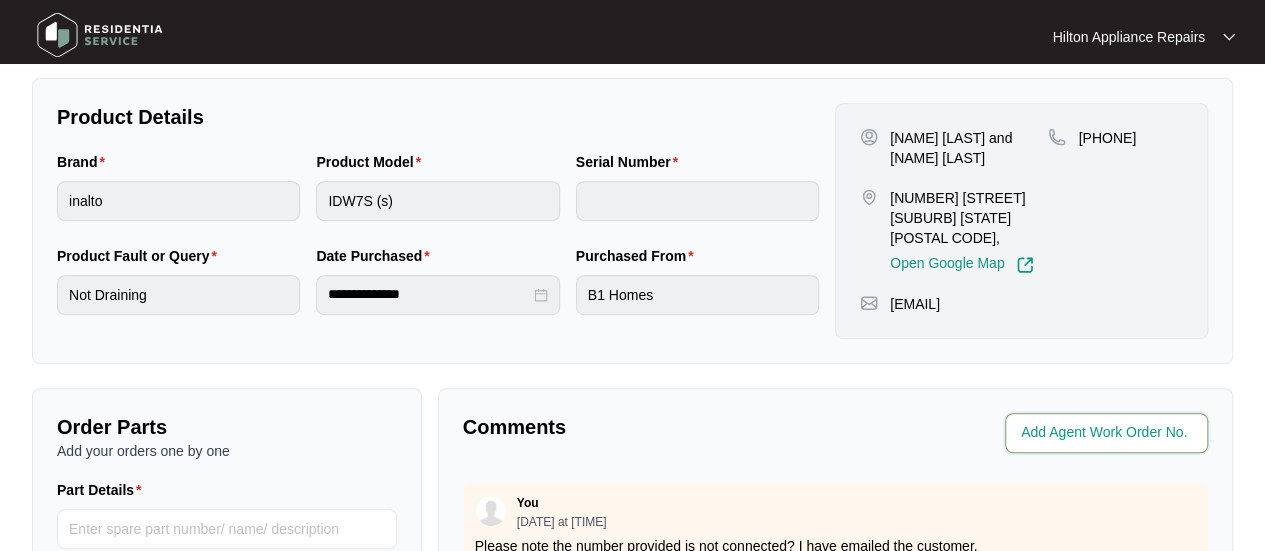 click at bounding box center [1108, 433] 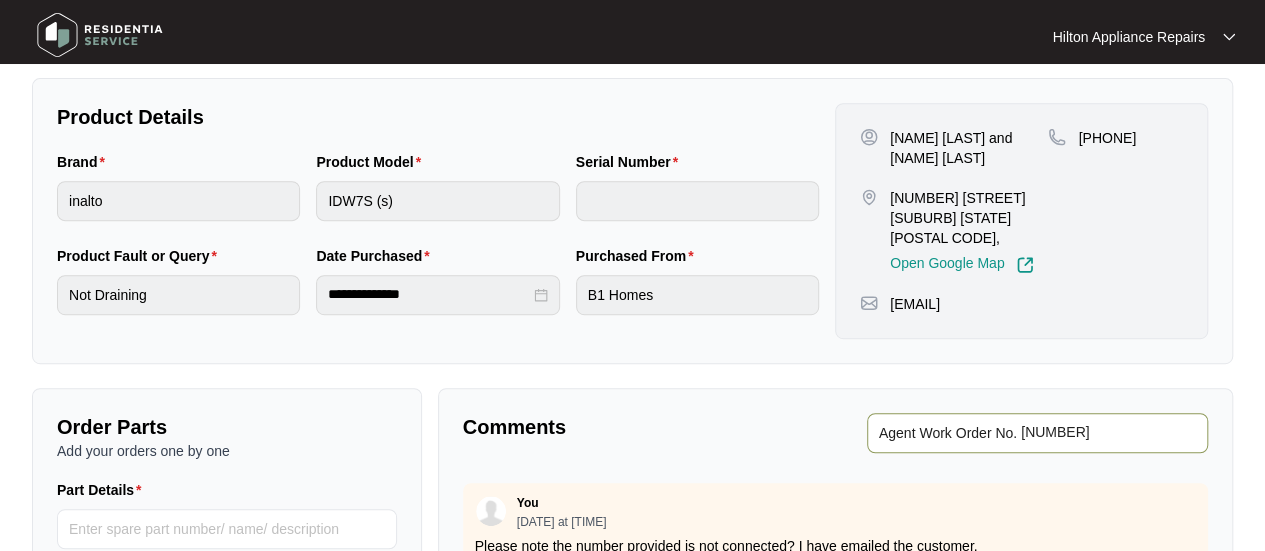 type on "[NUMBER]" 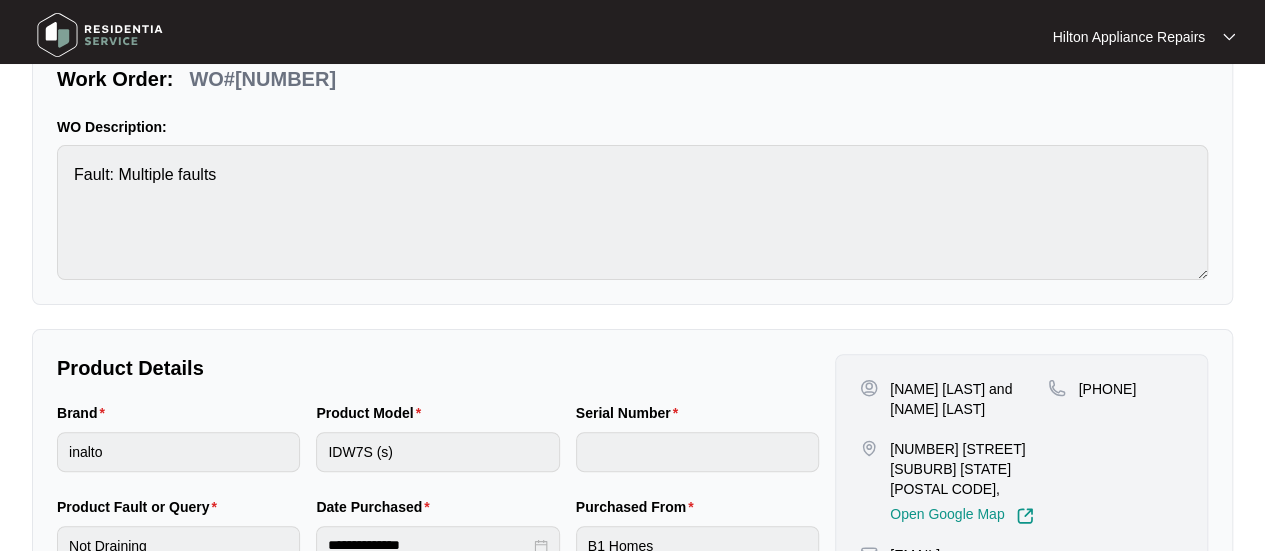 scroll, scrollTop: 0, scrollLeft: 0, axis: both 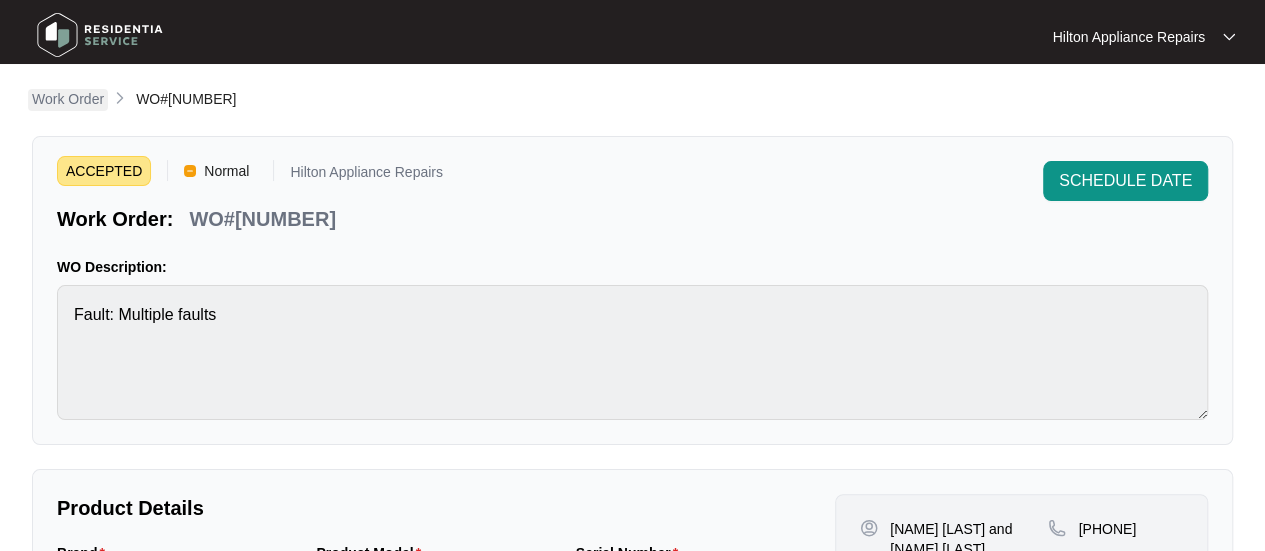 click on "Work Order" at bounding box center [68, 99] 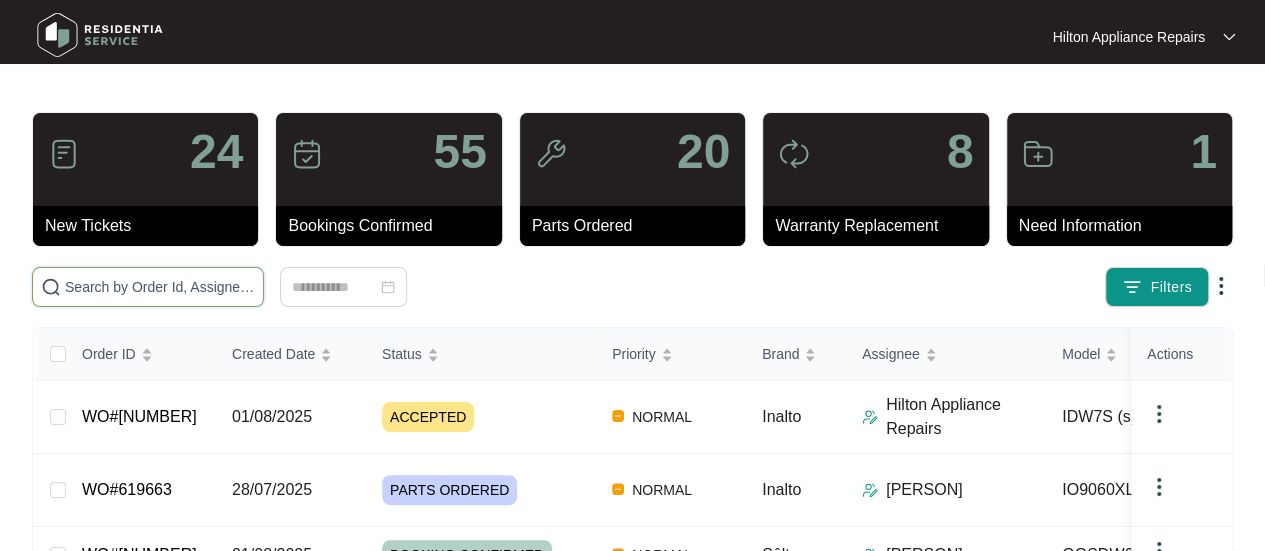 click at bounding box center (160, 287) 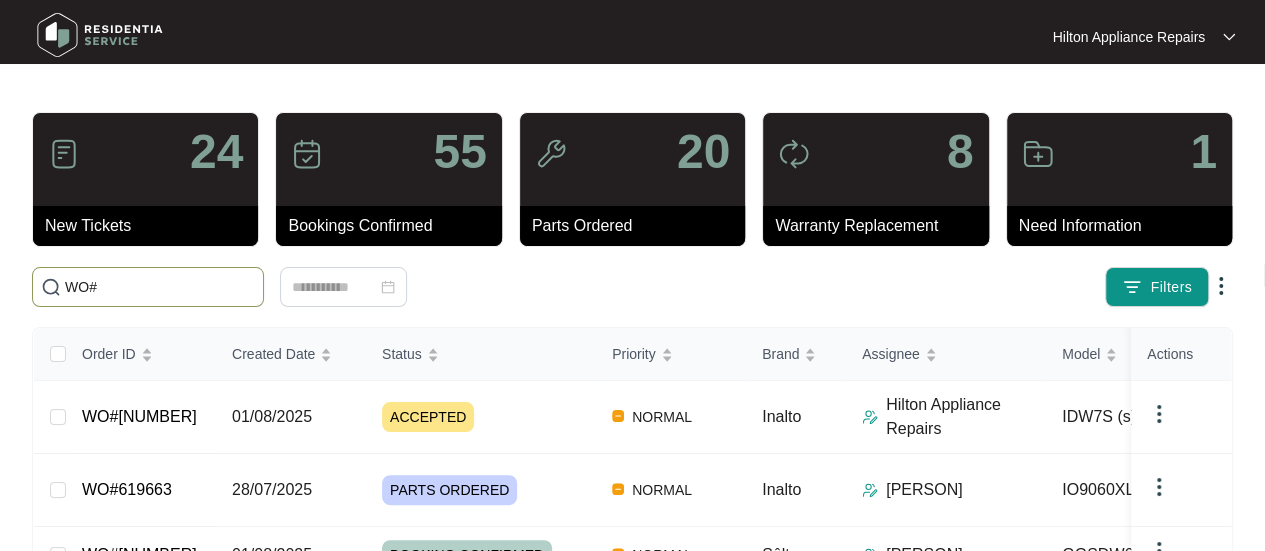 paste on "[NUMBER]" 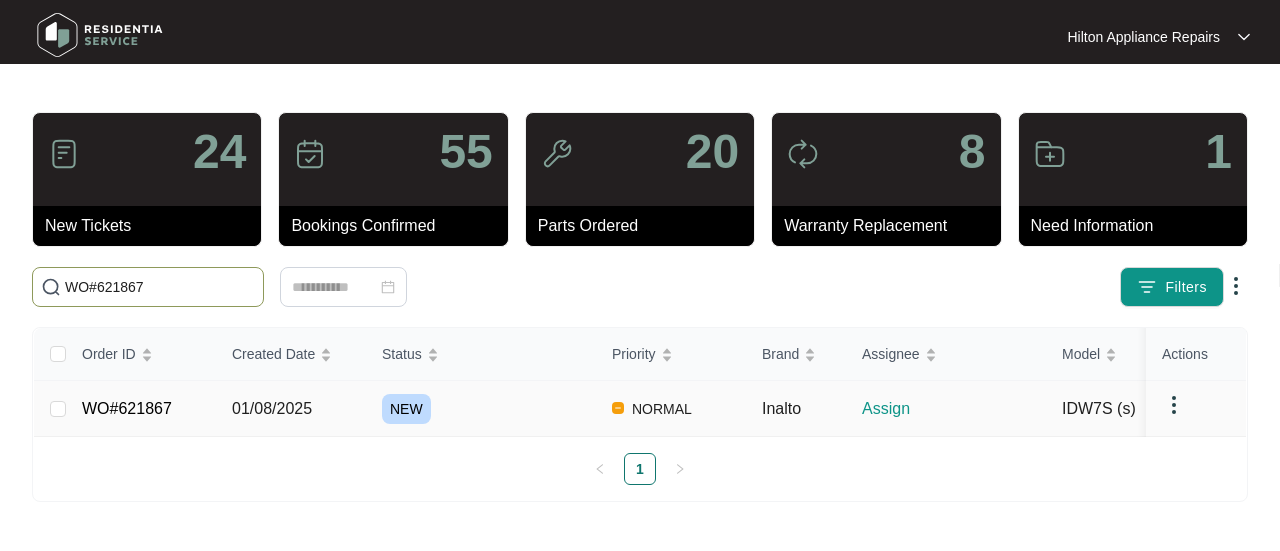 type on "WO#621867" 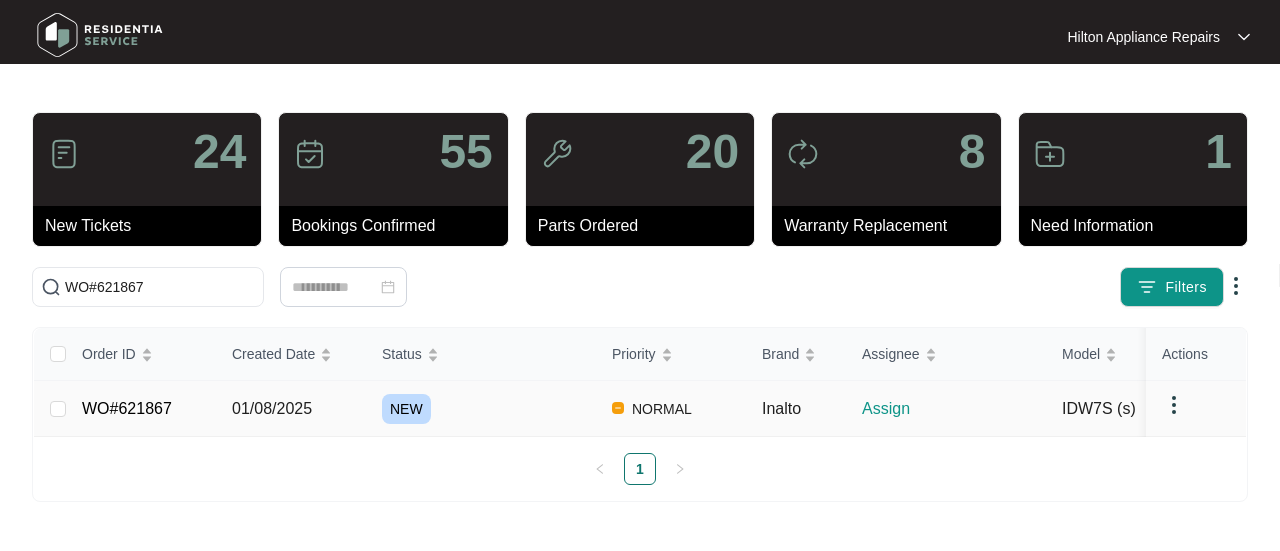 click on "01/08/2025" at bounding box center [272, 408] 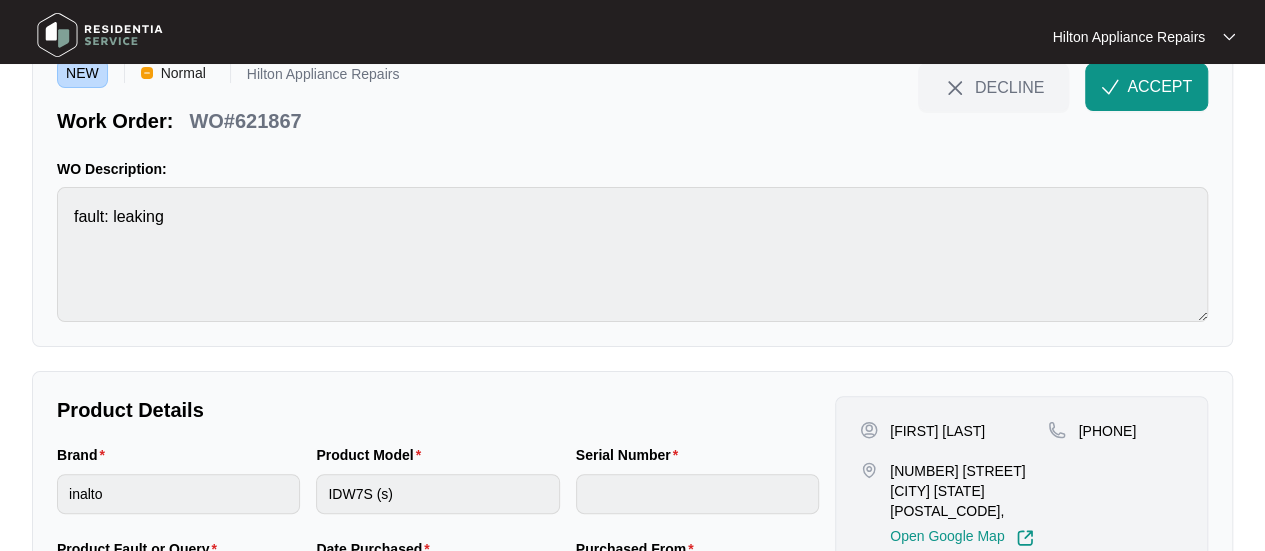 scroll, scrollTop: 0, scrollLeft: 0, axis: both 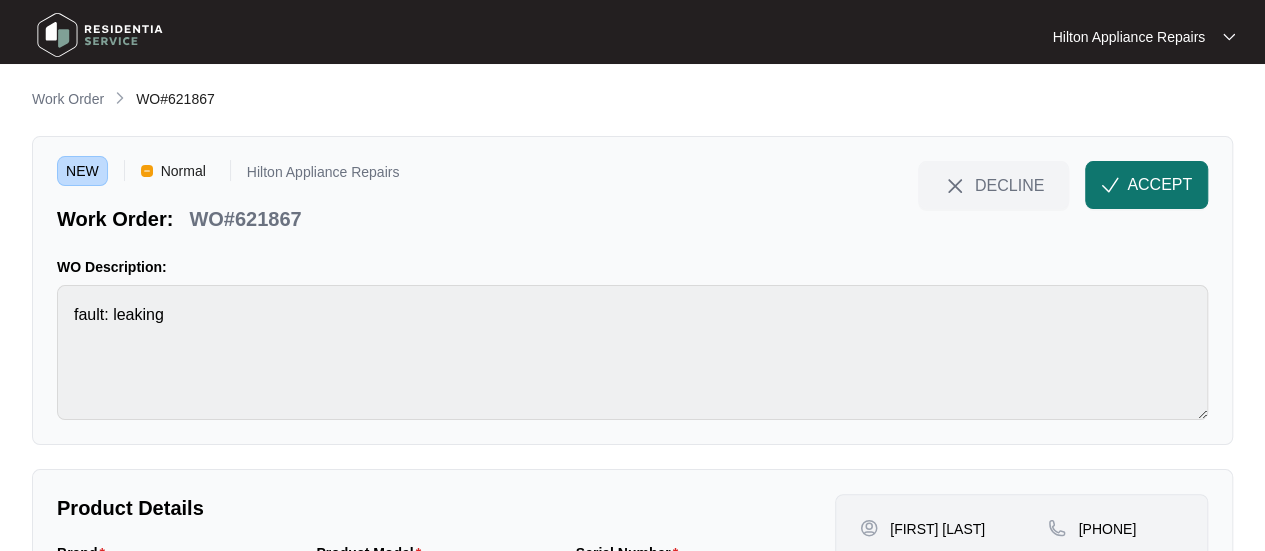 click on "ACCEPT" at bounding box center [1159, 185] 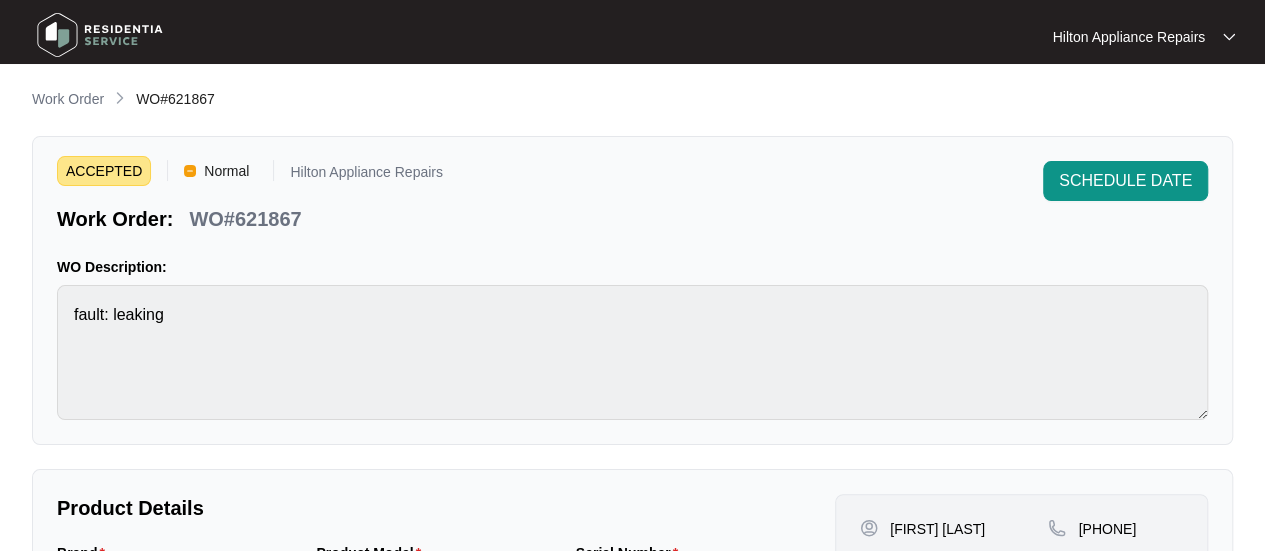 scroll, scrollTop: 200, scrollLeft: 0, axis: vertical 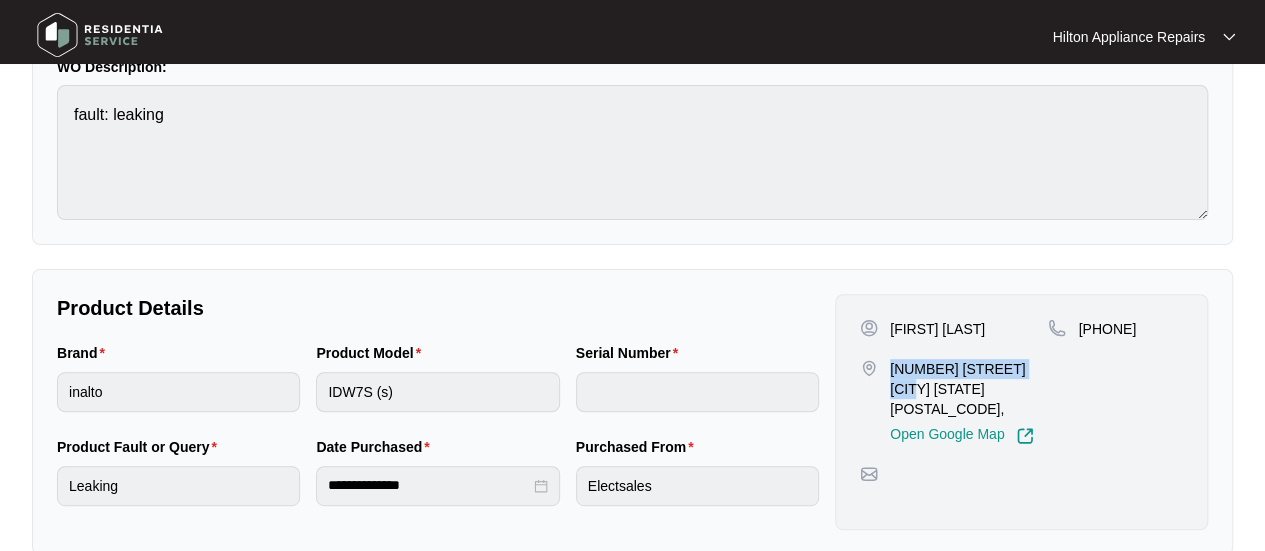 drag, startPoint x: 1040, startPoint y: 367, endPoint x: 886, endPoint y: 351, distance: 154.82893 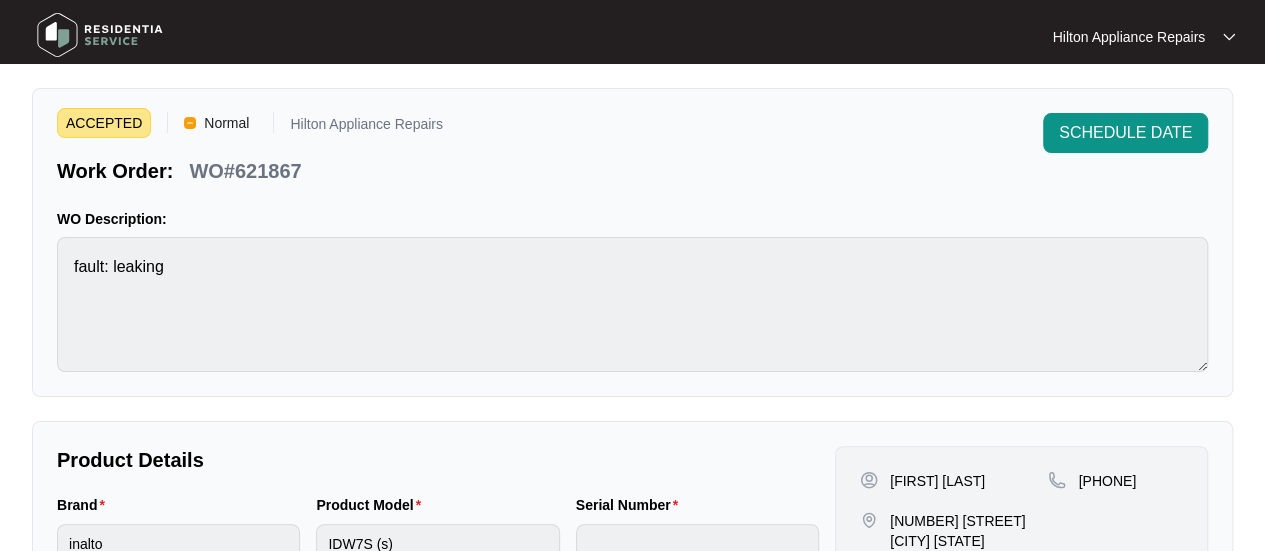 scroll, scrollTop: 0, scrollLeft: 0, axis: both 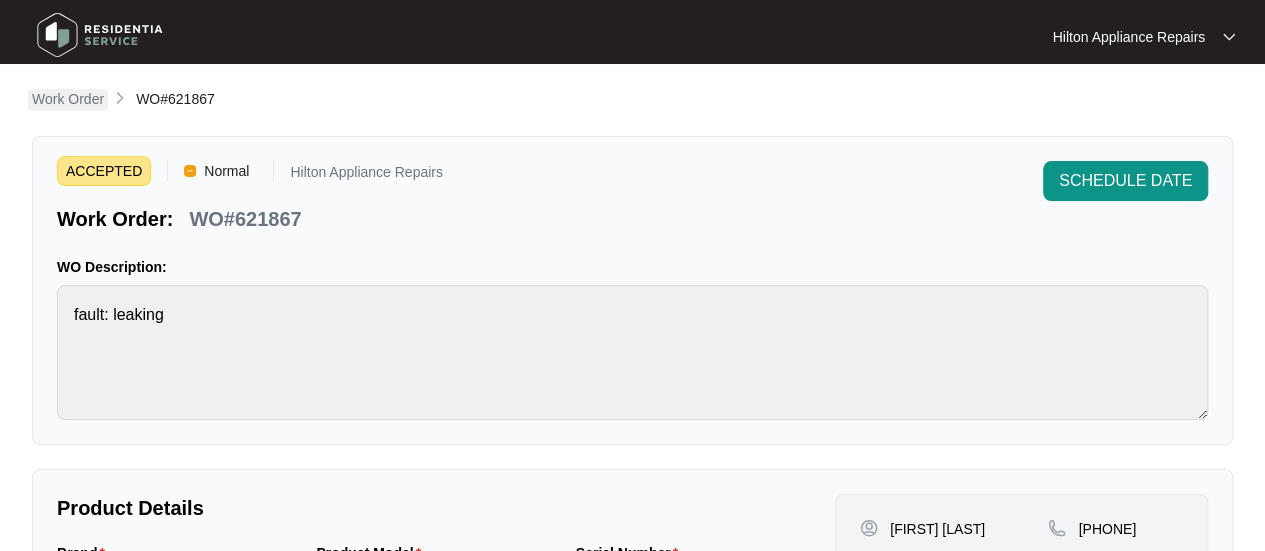 click on "Work Order" at bounding box center (68, 99) 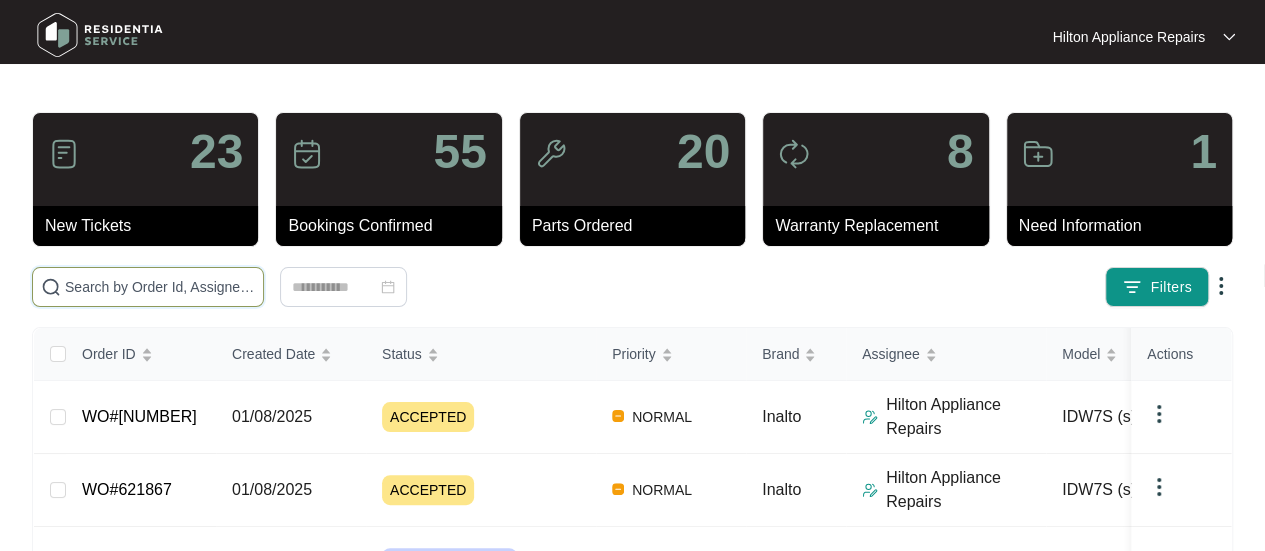 click at bounding box center (160, 287) 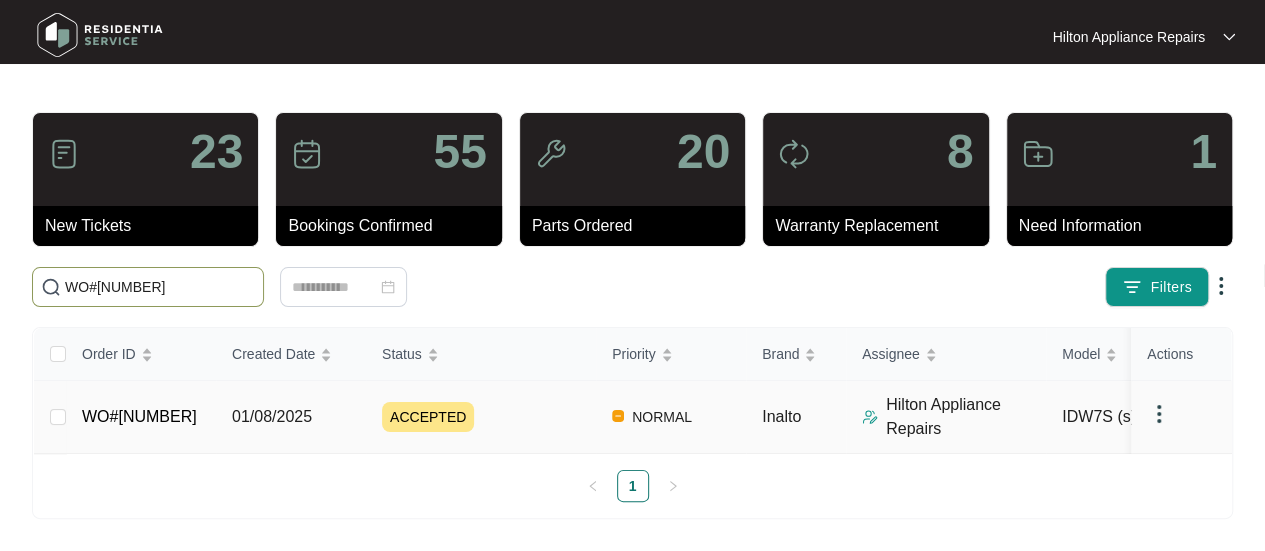 type on "WO#[NUMBER]" 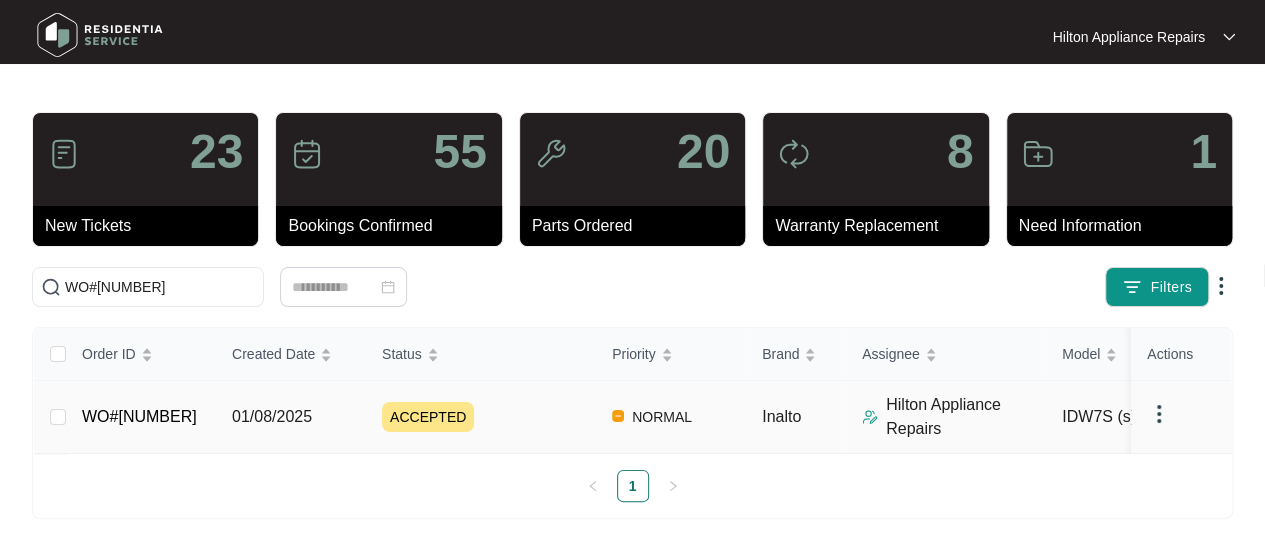 click on "01/08/2025" at bounding box center [272, 416] 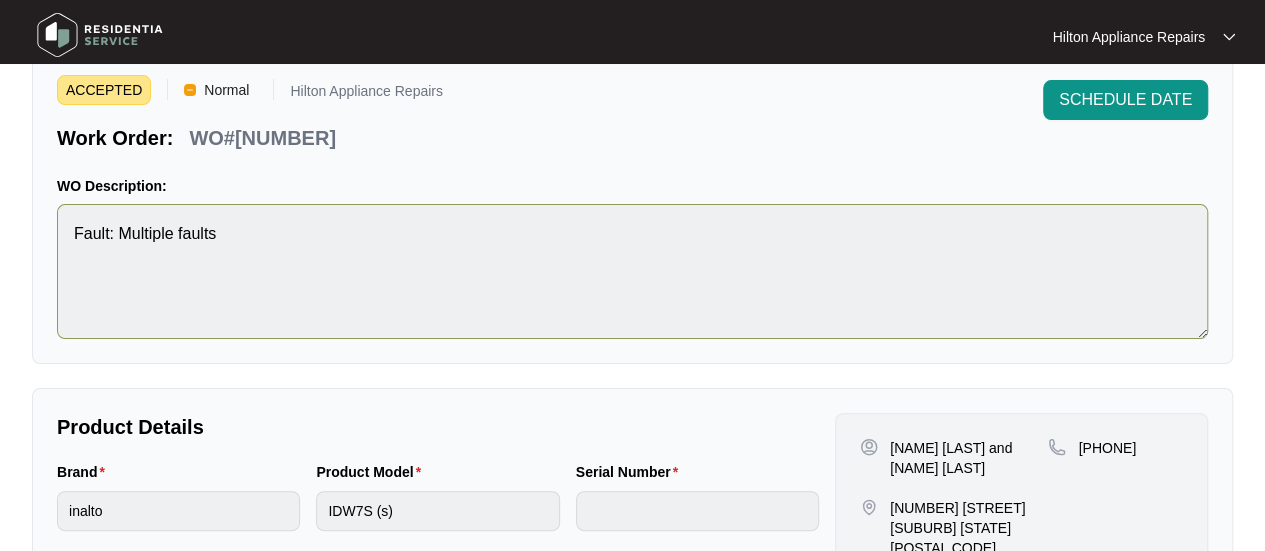 scroll, scrollTop: 0, scrollLeft: 0, axis: both 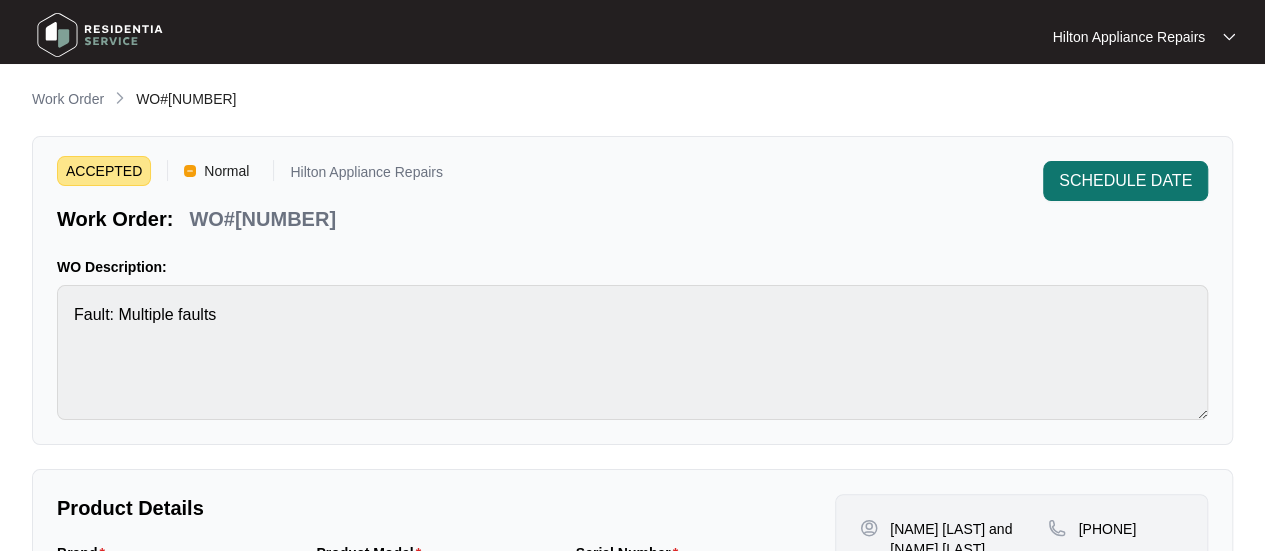 click on "SCHEDULE DATE" at bounding box center (1125, 181) 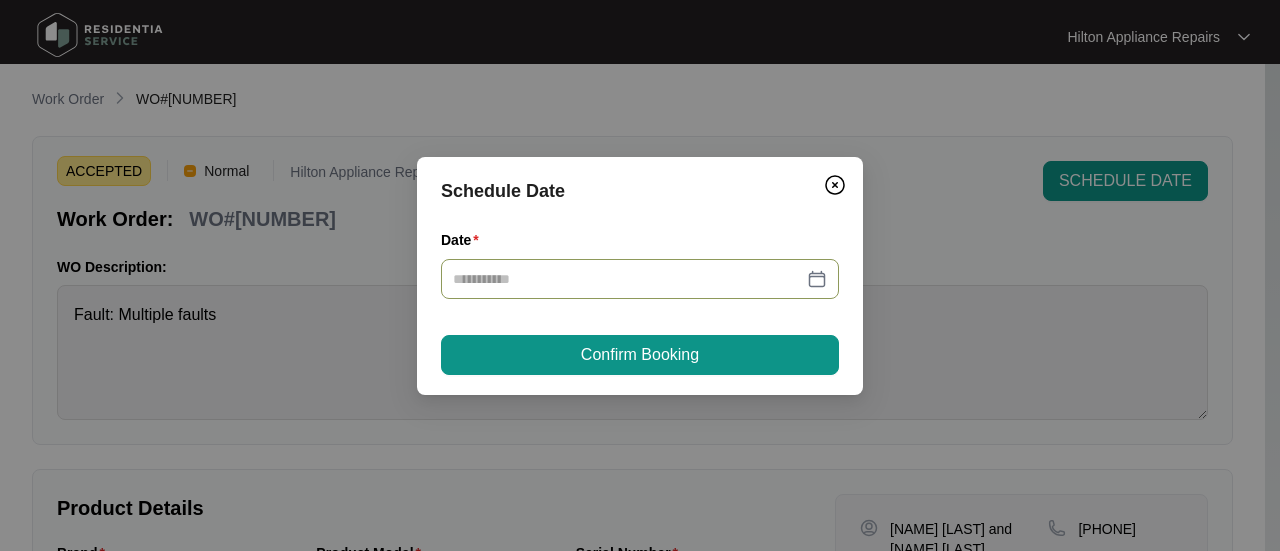 click at bounding box center (640, 279) 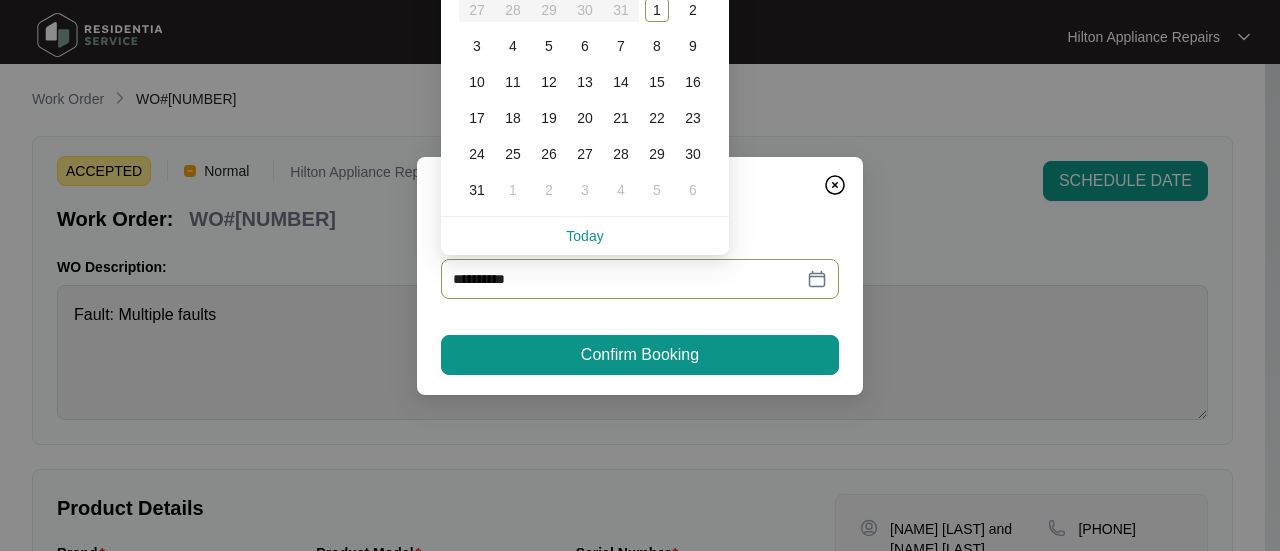 type on "**********" 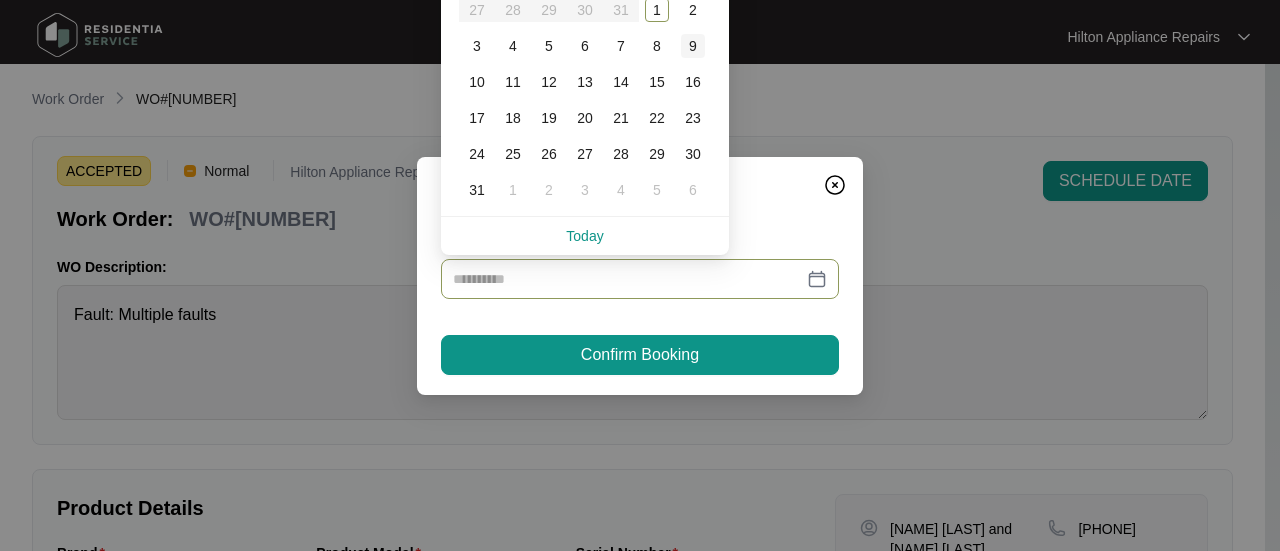 type on "**********" 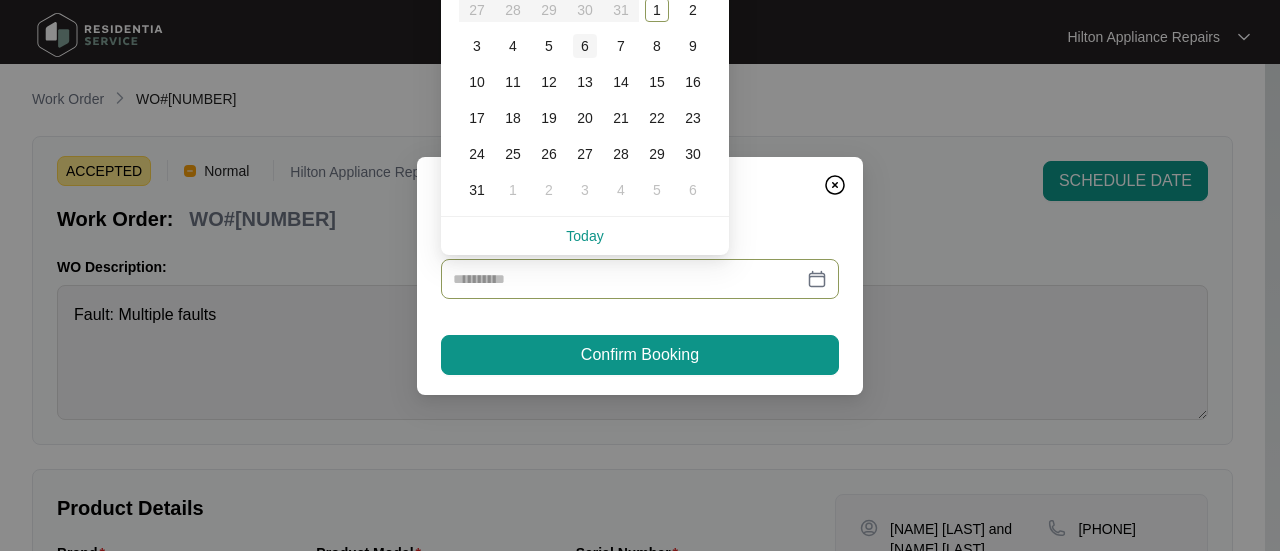 click on "6" at bounding box center [585, 46] 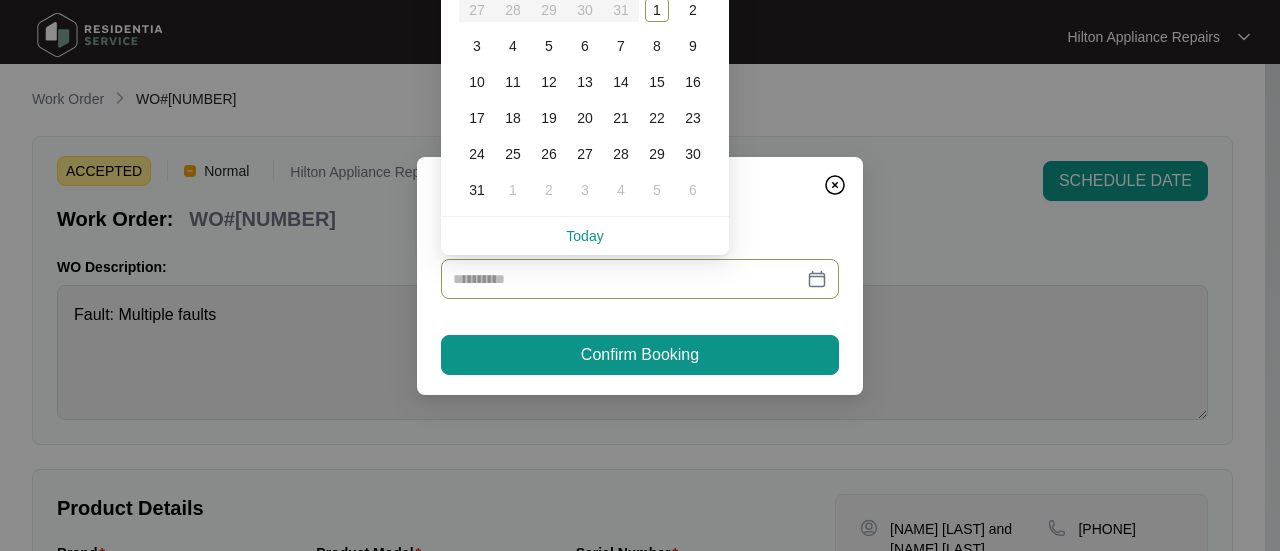 type on "**********" 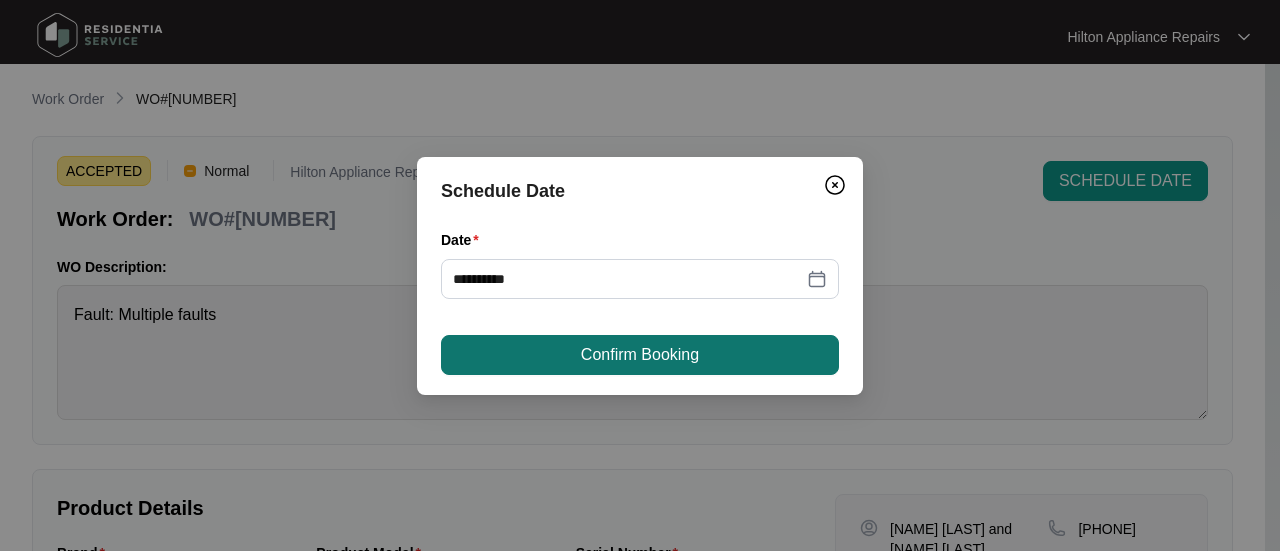 click on "Confirm Booking" at bounding box center [640, 355] 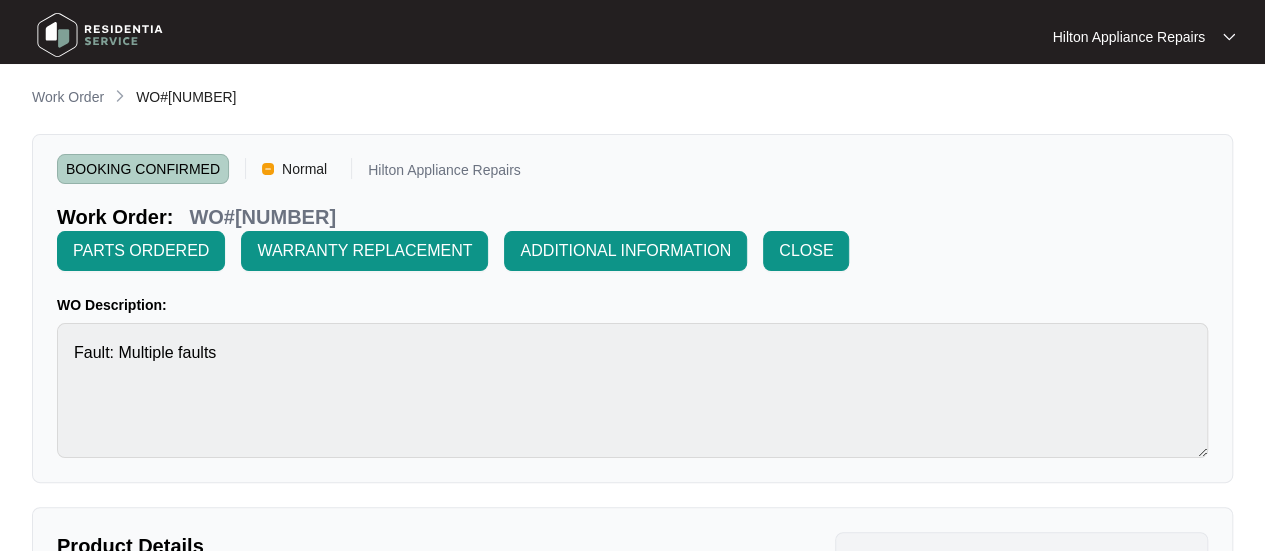 scroll, scrollTop: 0, scrollLeft: 0, axis: both 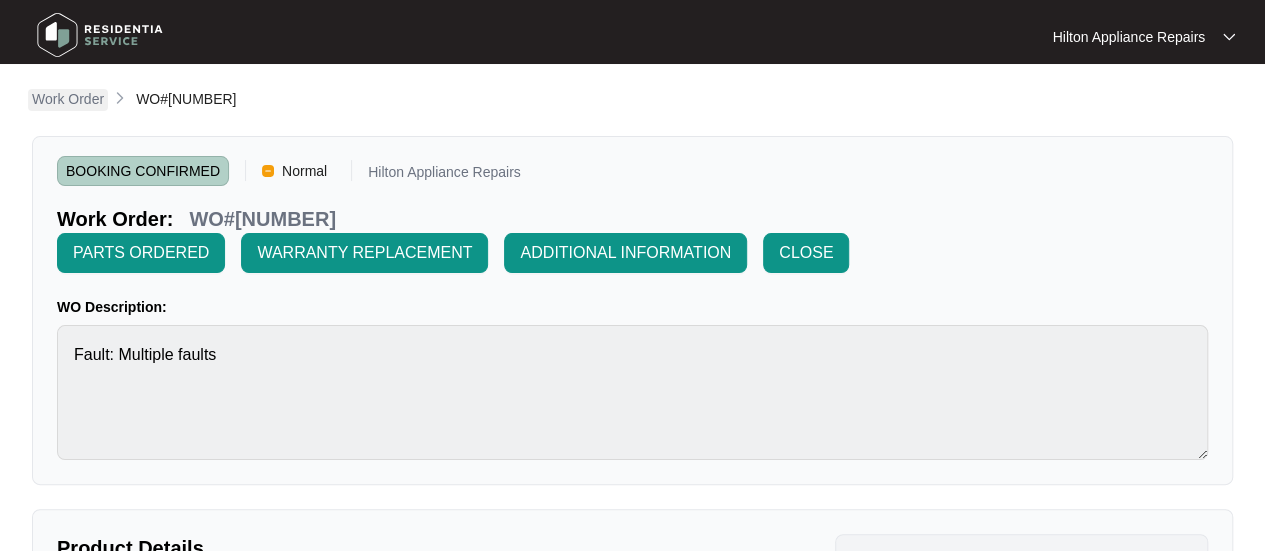 click on "Work Order" at bounding box center [68, 99] 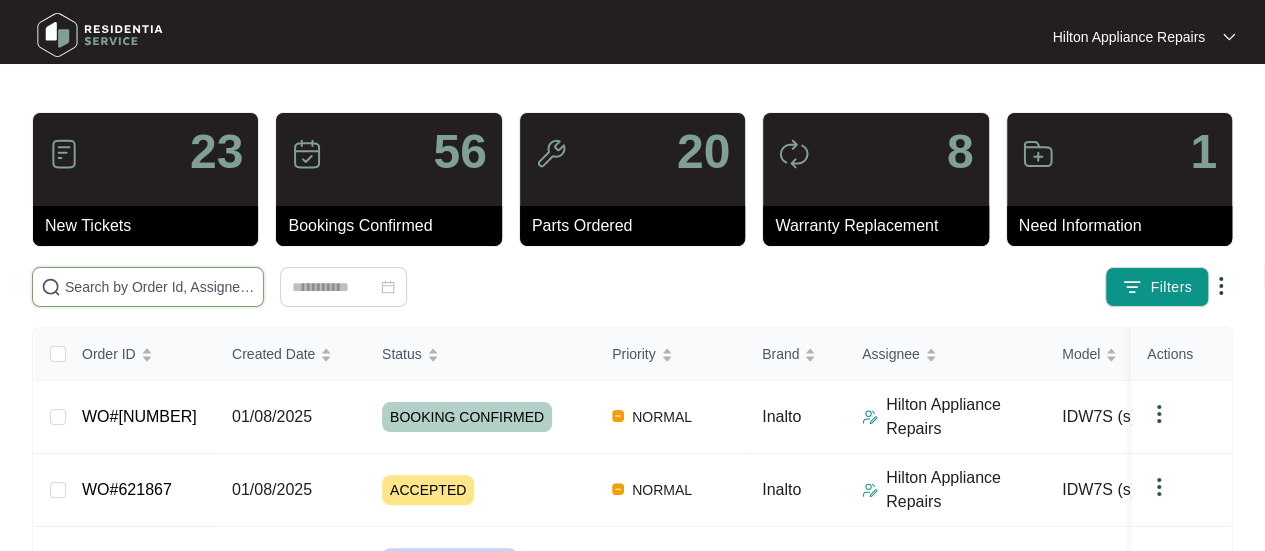 click at bounding box center [160, 287] 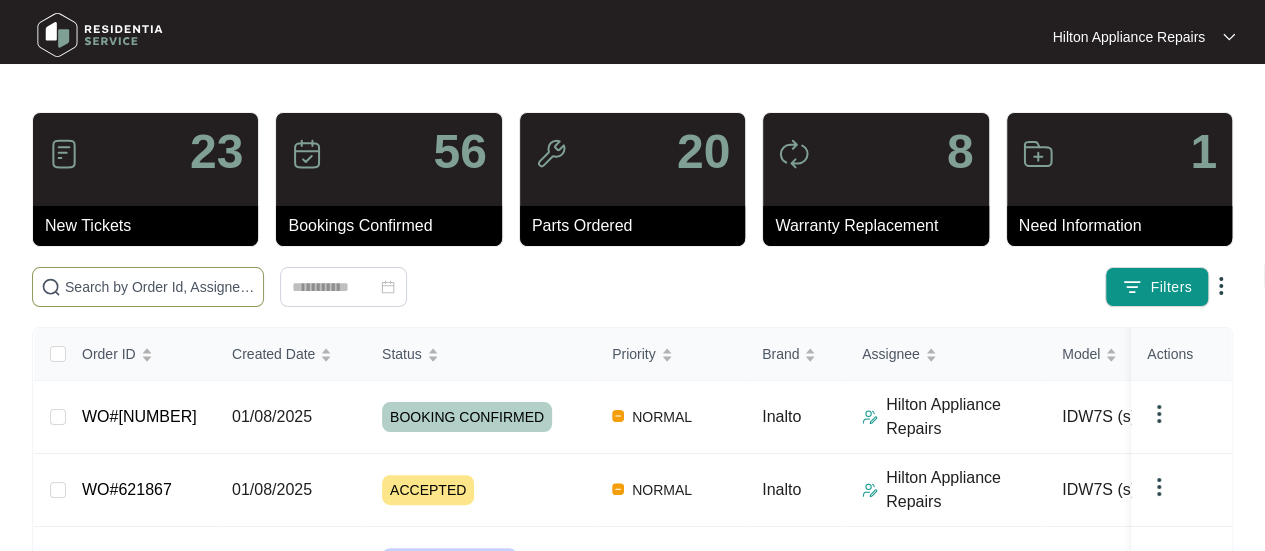 paste on "[NUMBER]" 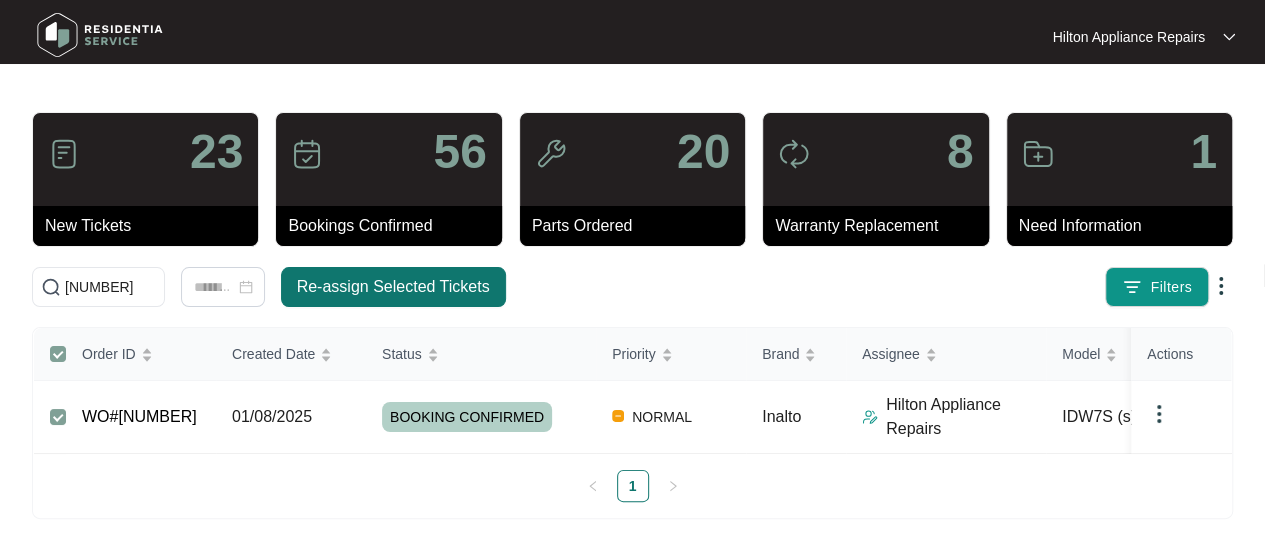click on "Re-assign Selected Tickets" at bounding box center [393, 287] 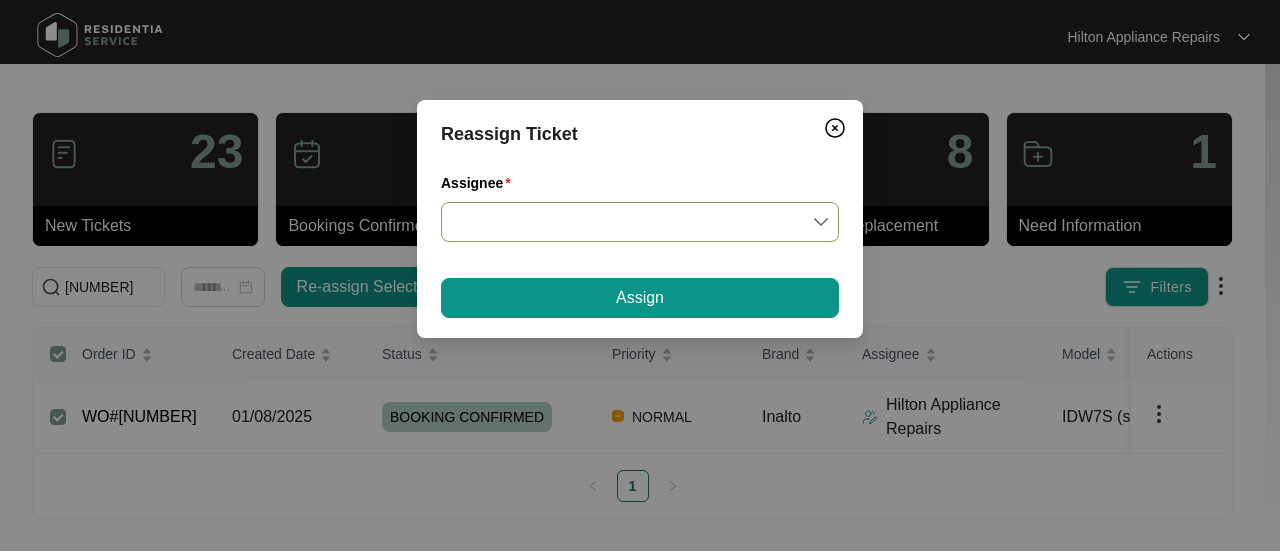 click on "Assignee" at bounding box center [640, 222] 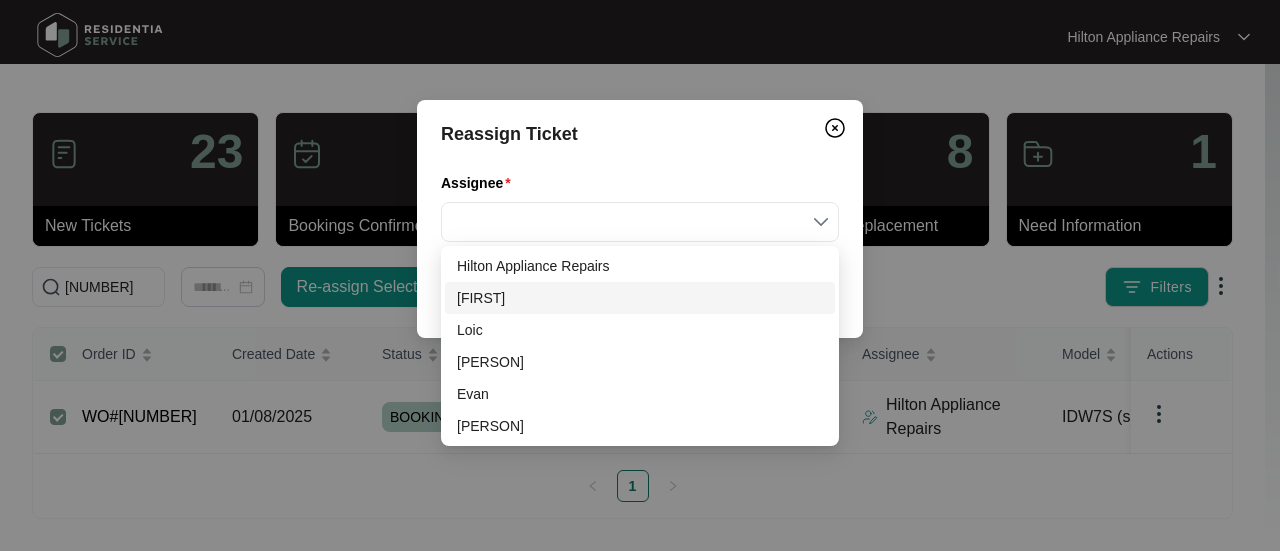 click on "[FIRST]" at bounding box center (640, 298) 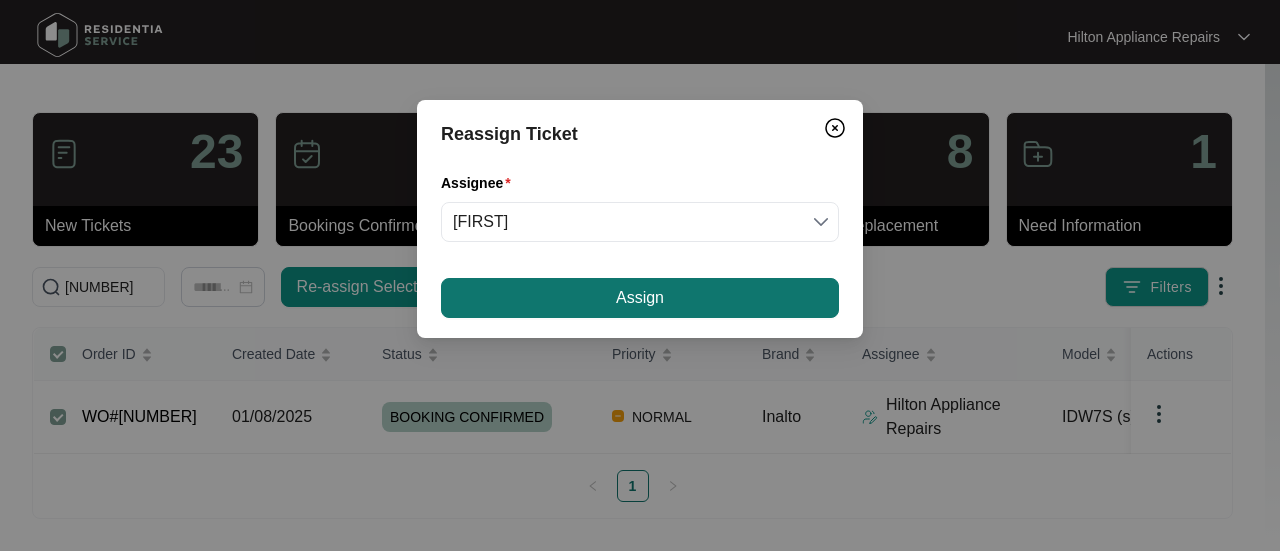 click on "Assign" at bounding box center [640, 298] 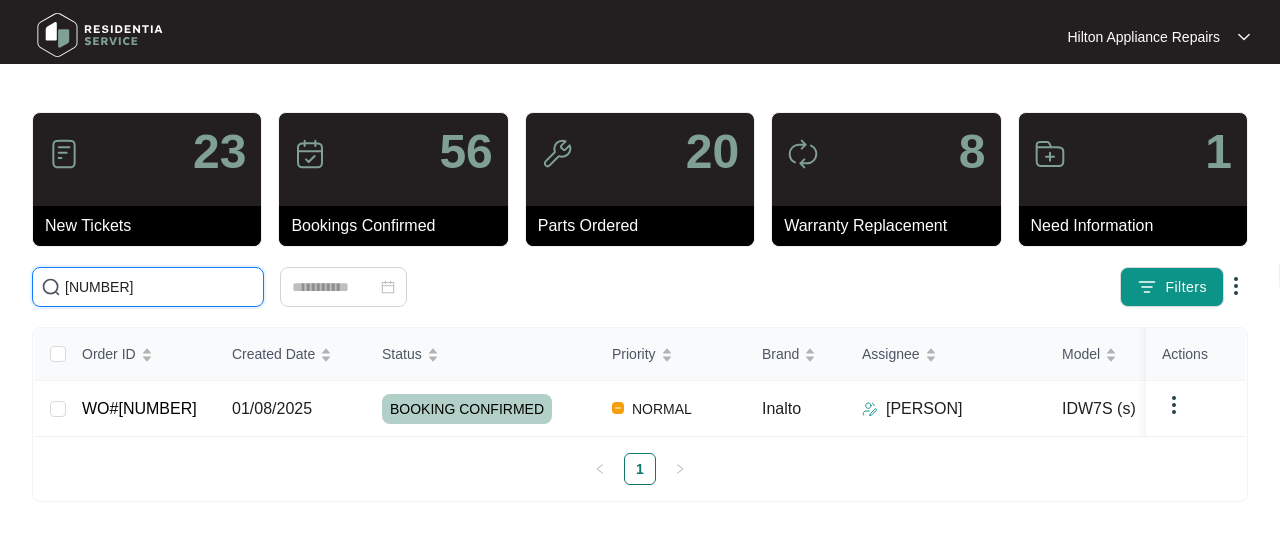 drag, startPoint x: 74, startPoint y: 291, endPoint x: -17, endPoint y: 291, distance: 91 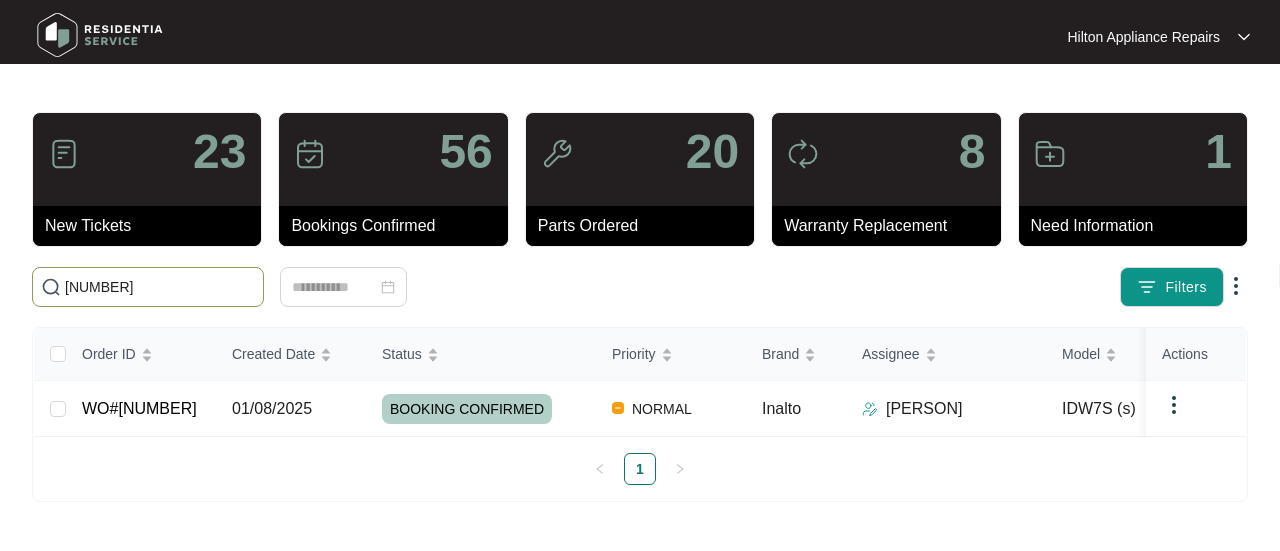 paste on "867" 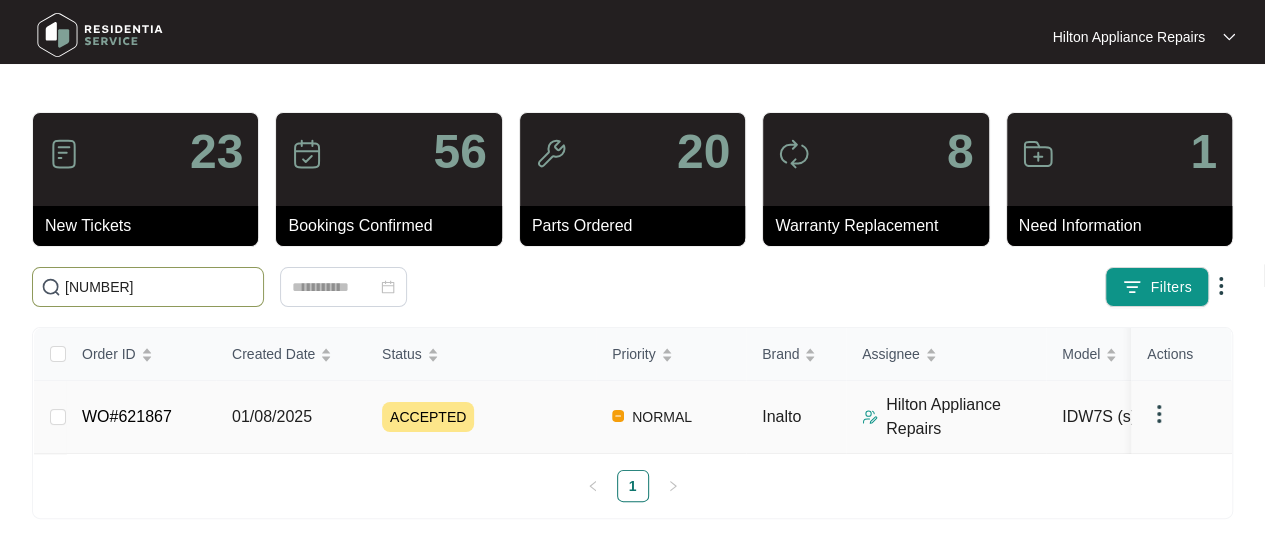 type on "[NUMBER]" 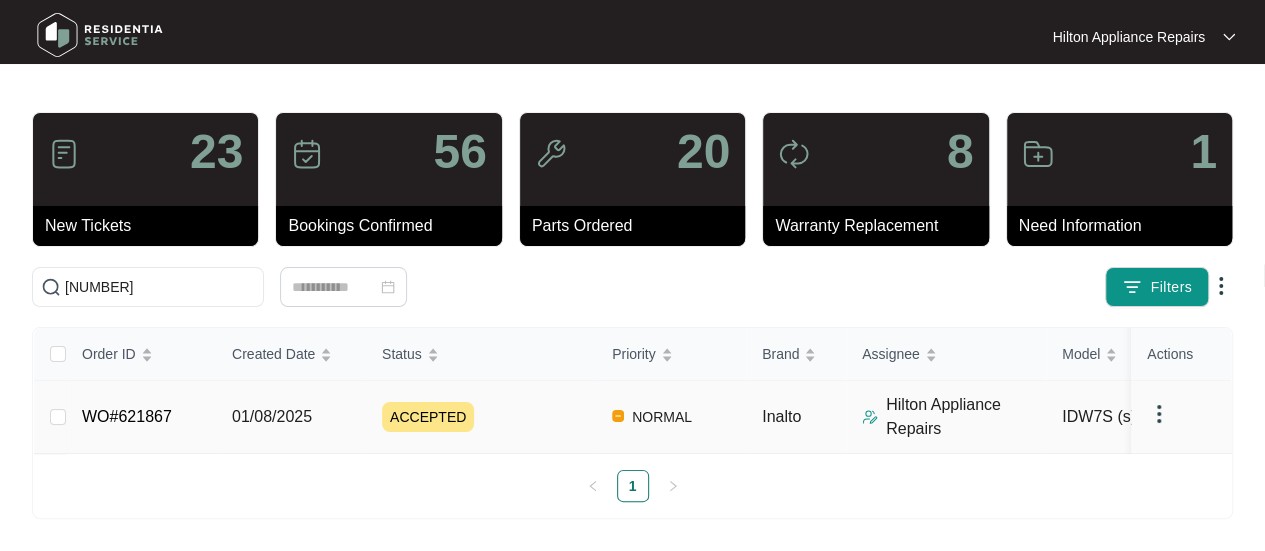 click on "01/08/2025" at bounding box center (272, 416) 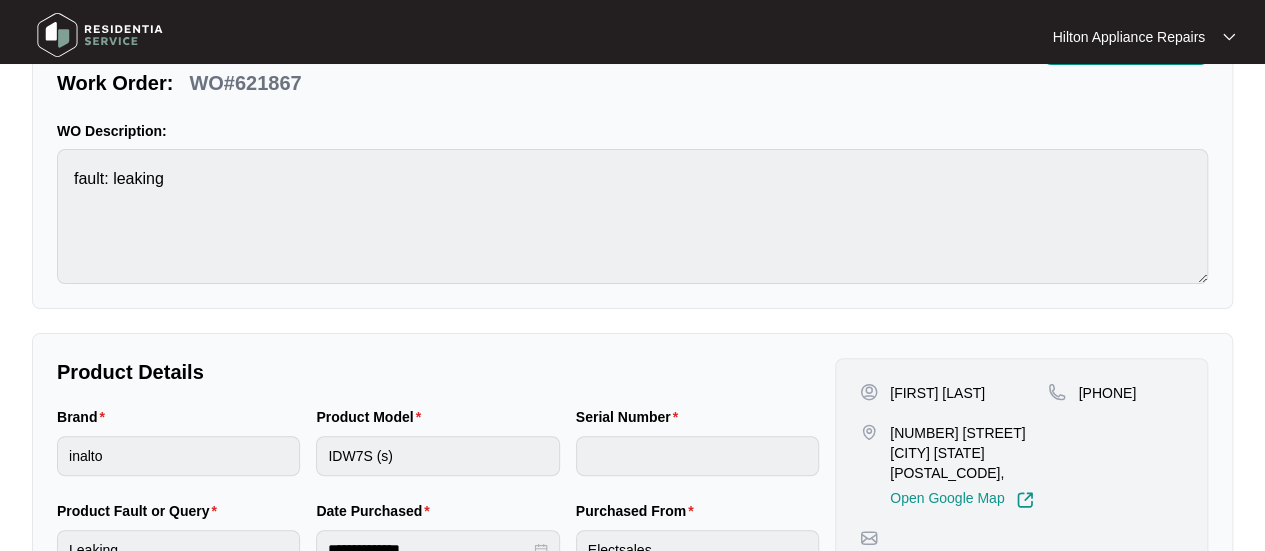 scroll, scrollTop: 200, scrollLeft: 0, axis: vertical 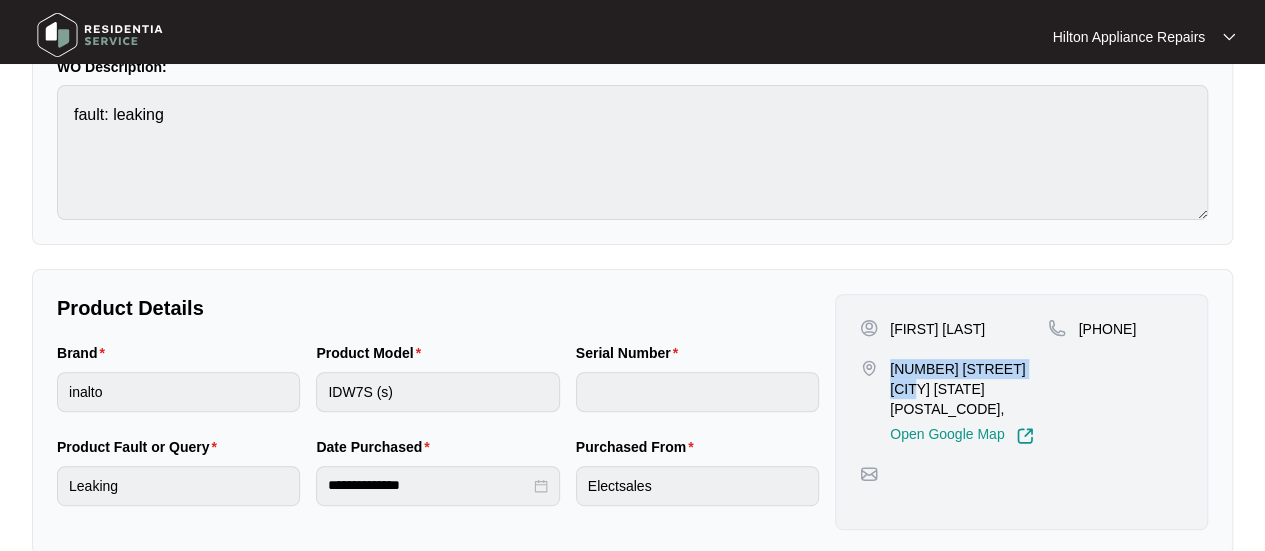 drag, startPoint x: 1029, startPoint y: 369, endPoint x: 890, endPoint y: 369, distance: 139 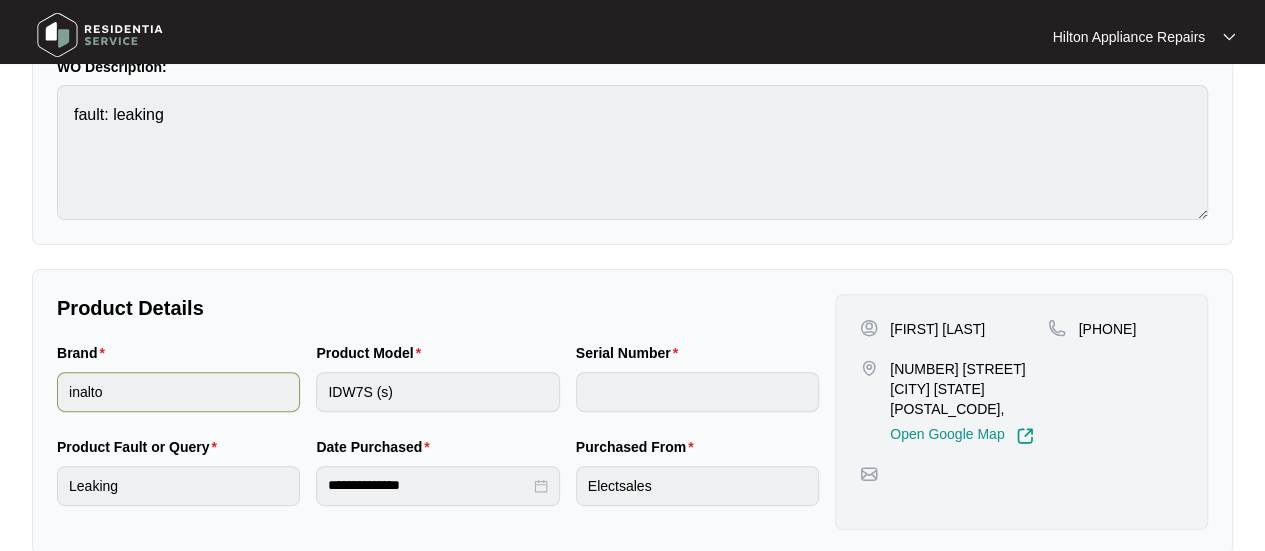 click on "Brand inalto Product Model IDW7S (s) Serial Number" at bounding box center [438, 389] 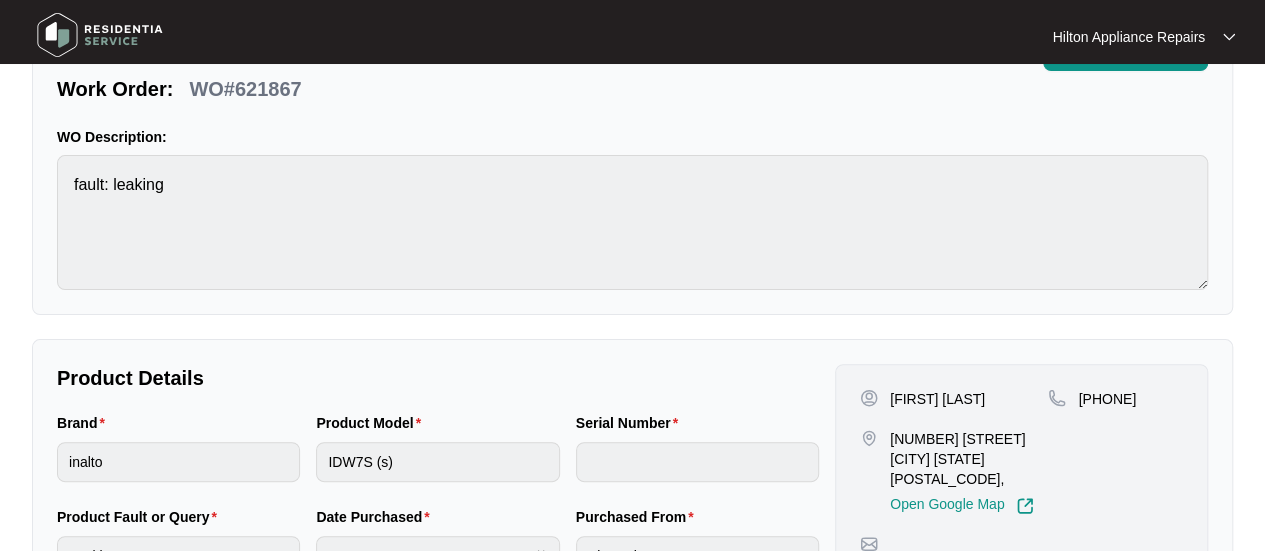 scroll, scrollTop: 0, scrollLeft: 0, axis: both 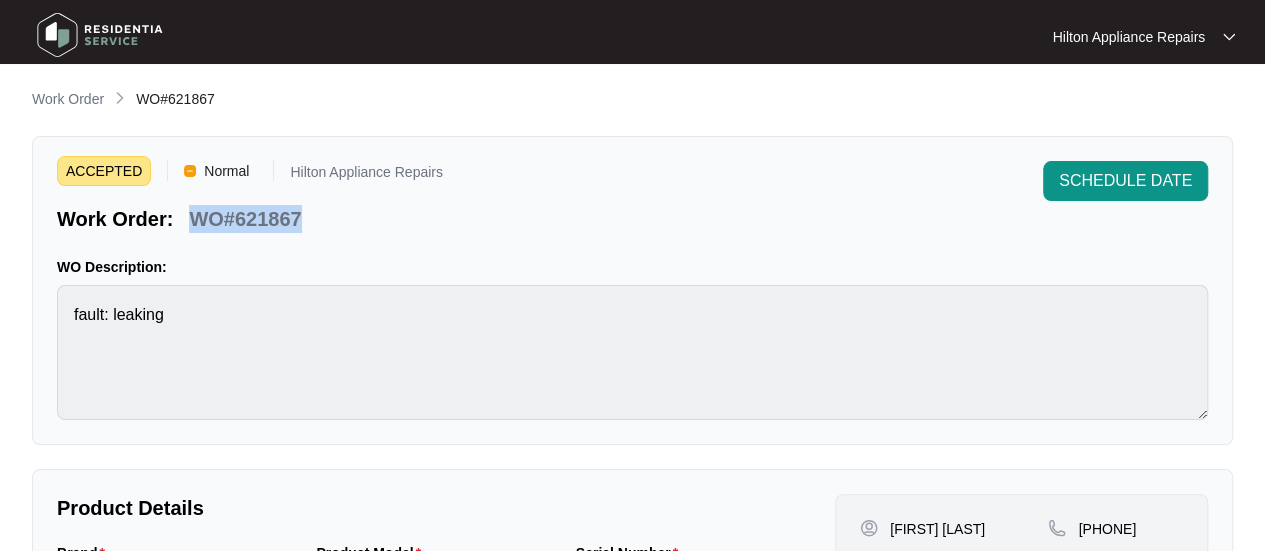 drag, startPoint x: 272, startPoint y: 215, endPoint x: 196, endPoint y: 211, distance: 76.105194 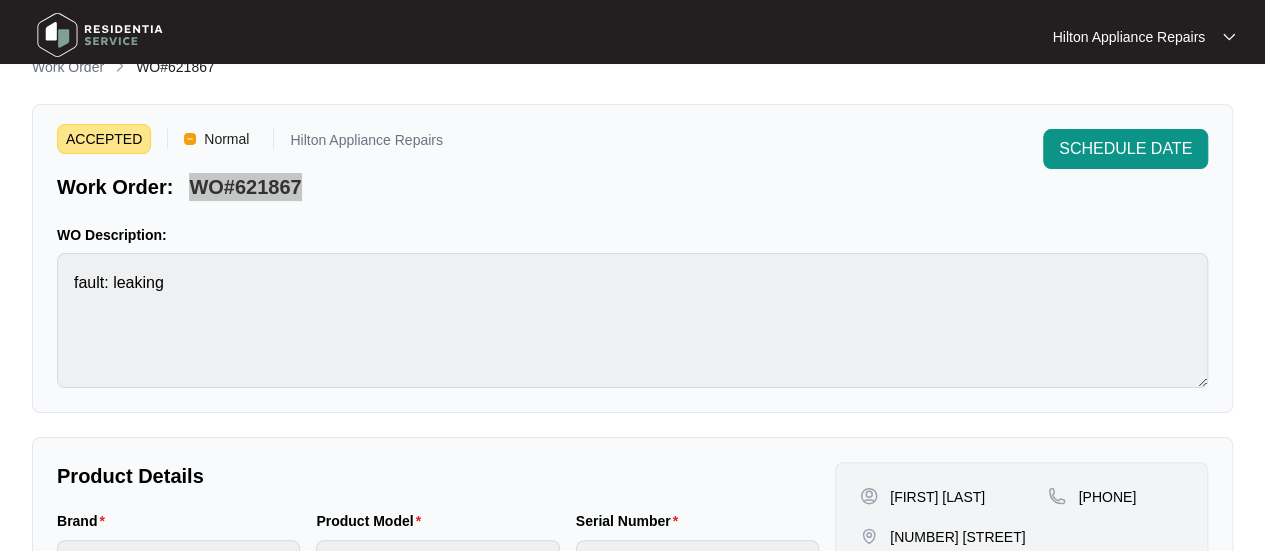 scroll, scrollTop: 0, scrollLeft: 0, axis: both 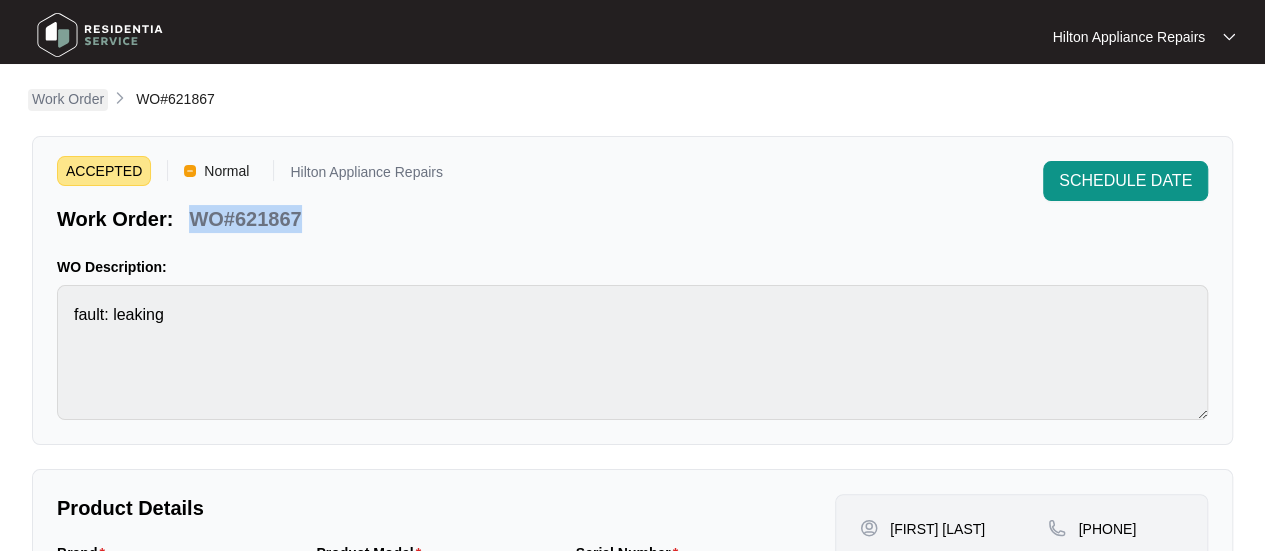 click on "Work Order" at bounding box center (68, 99) 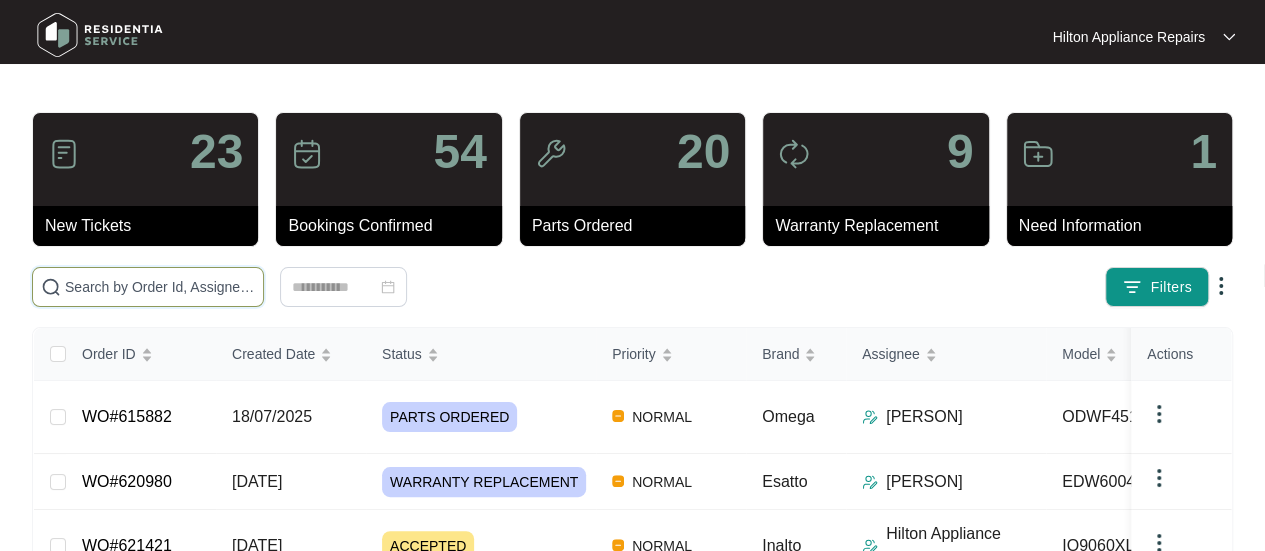 click at bounding box center (160, 287) 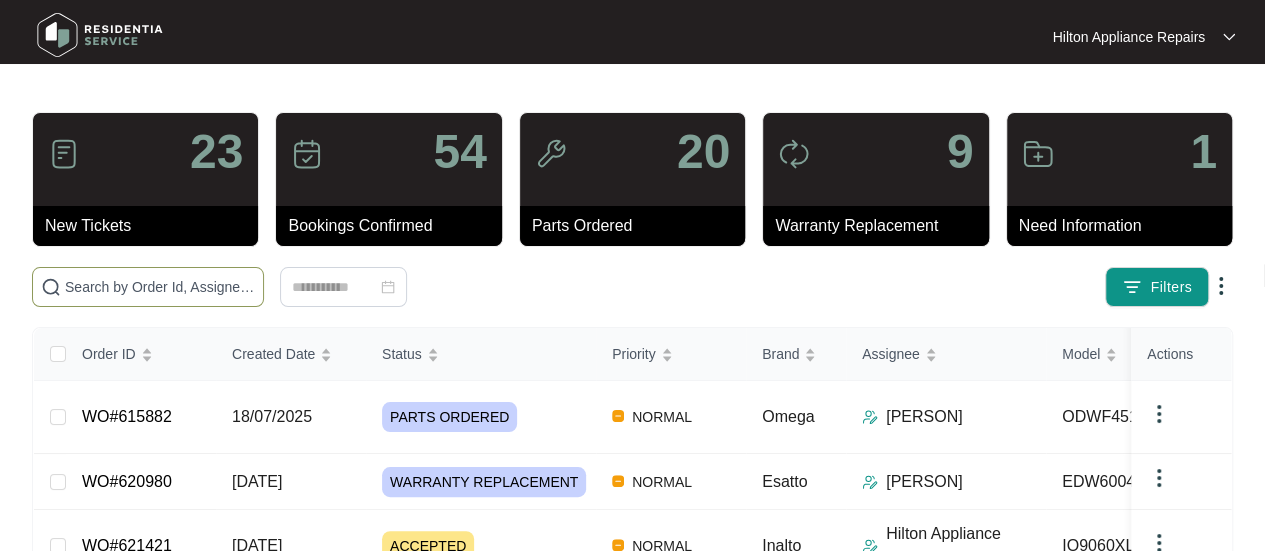 paste on "WO#619142" 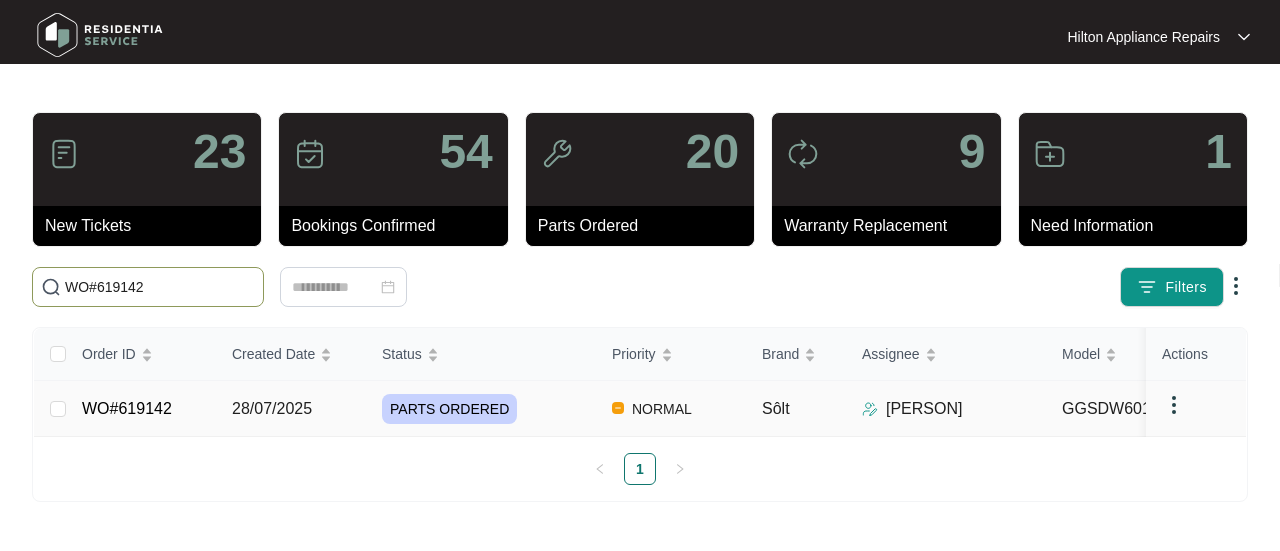 type on "WO#619142" 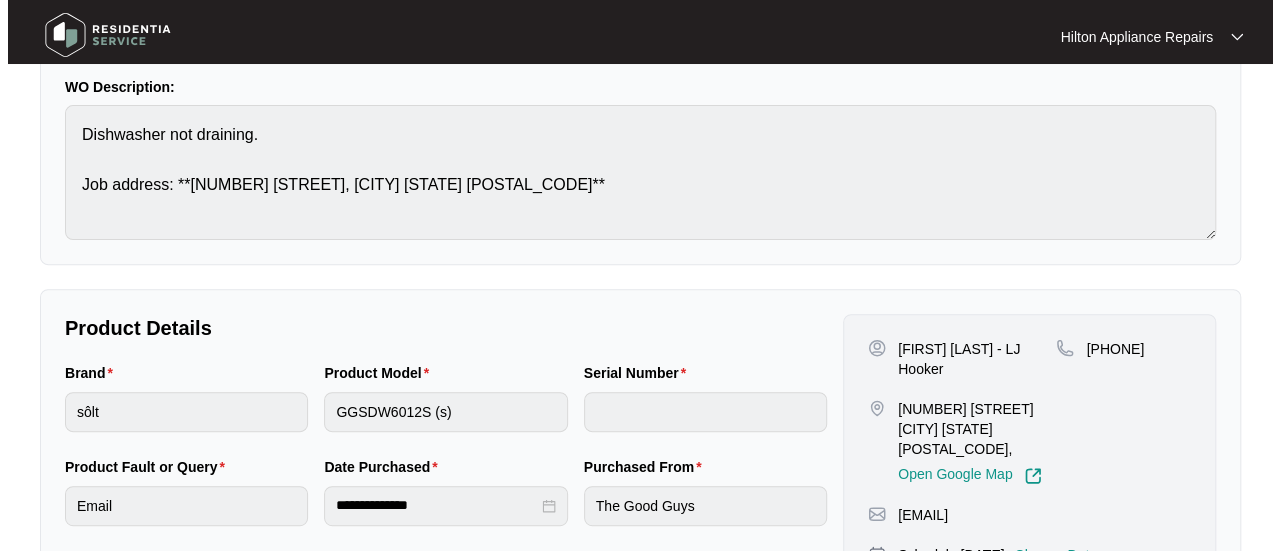 scroll, scrollTop: 400, scrollLeft: 0, axis: vertical 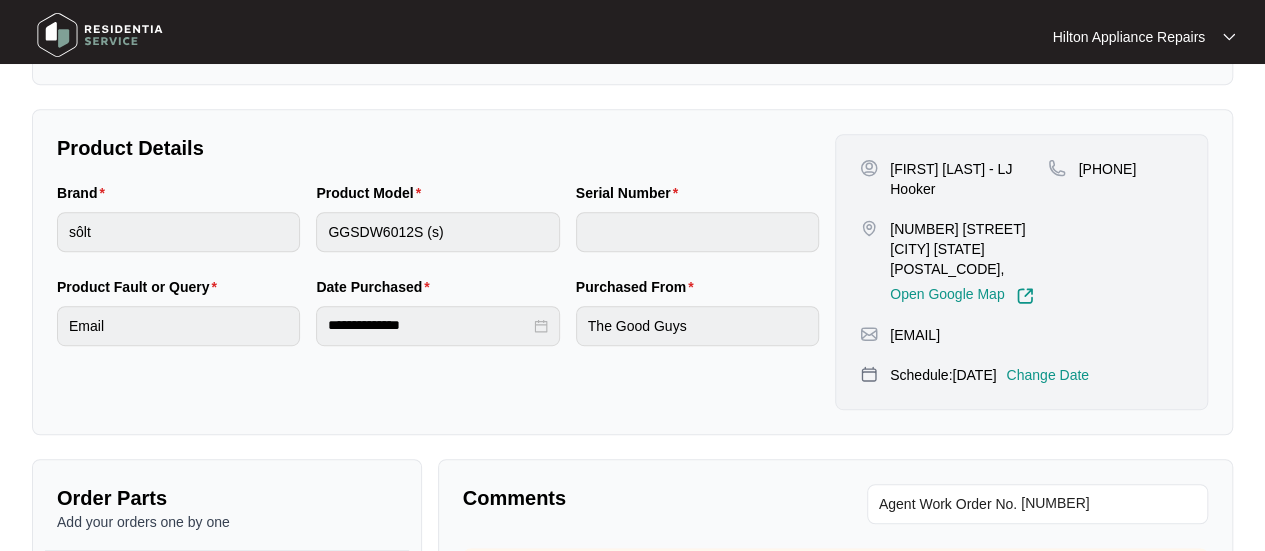 click on "Change Date" at bounding box center [1047, 375] 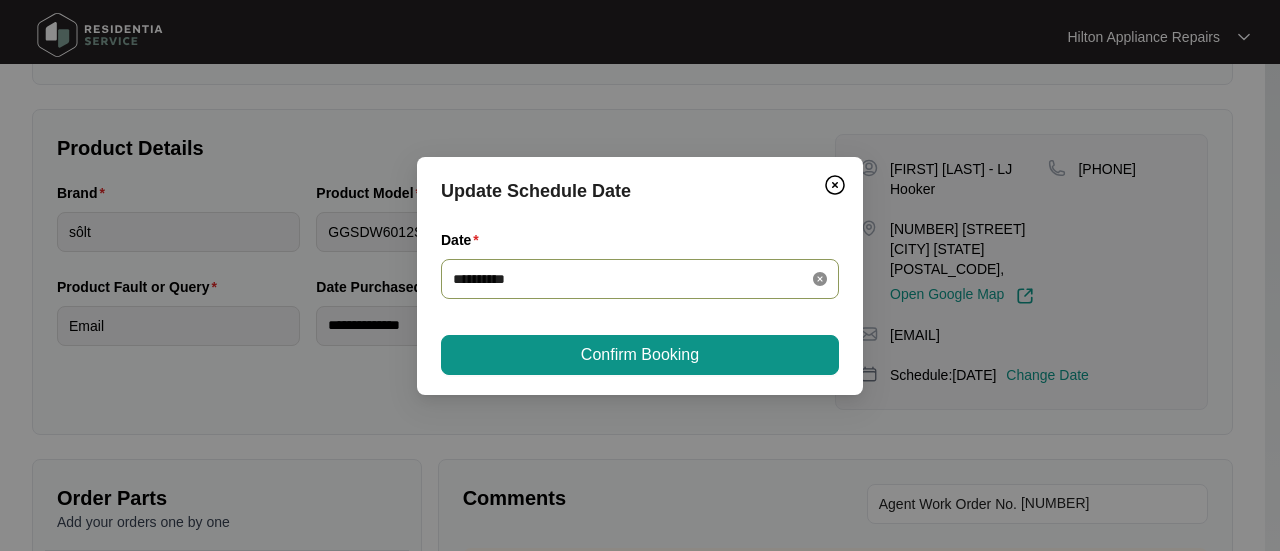 click 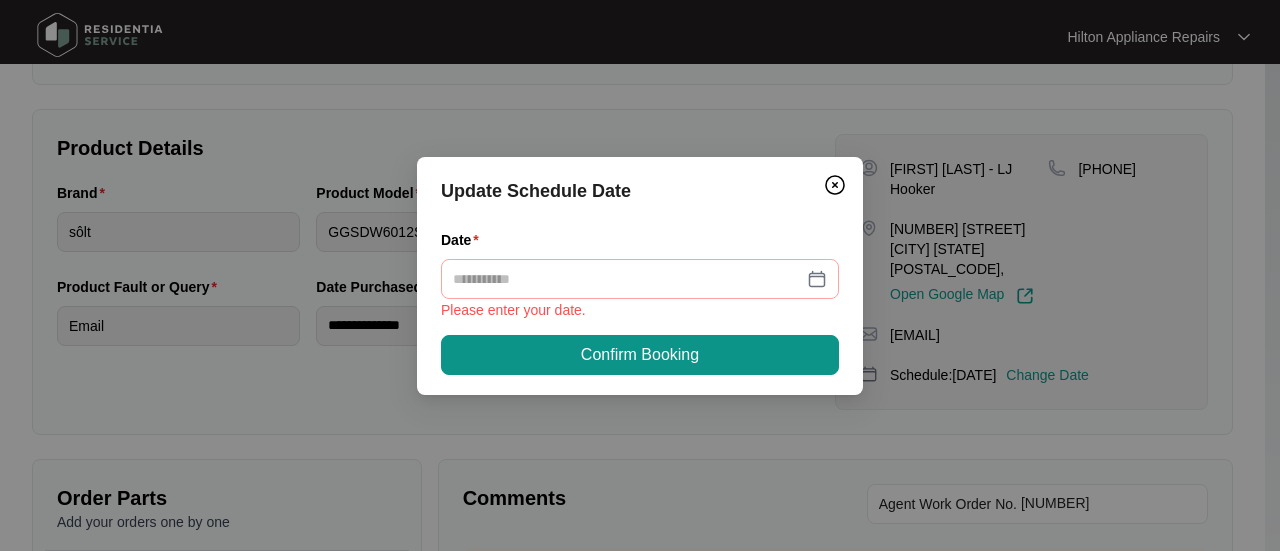 click at bounding box center [640, 279] 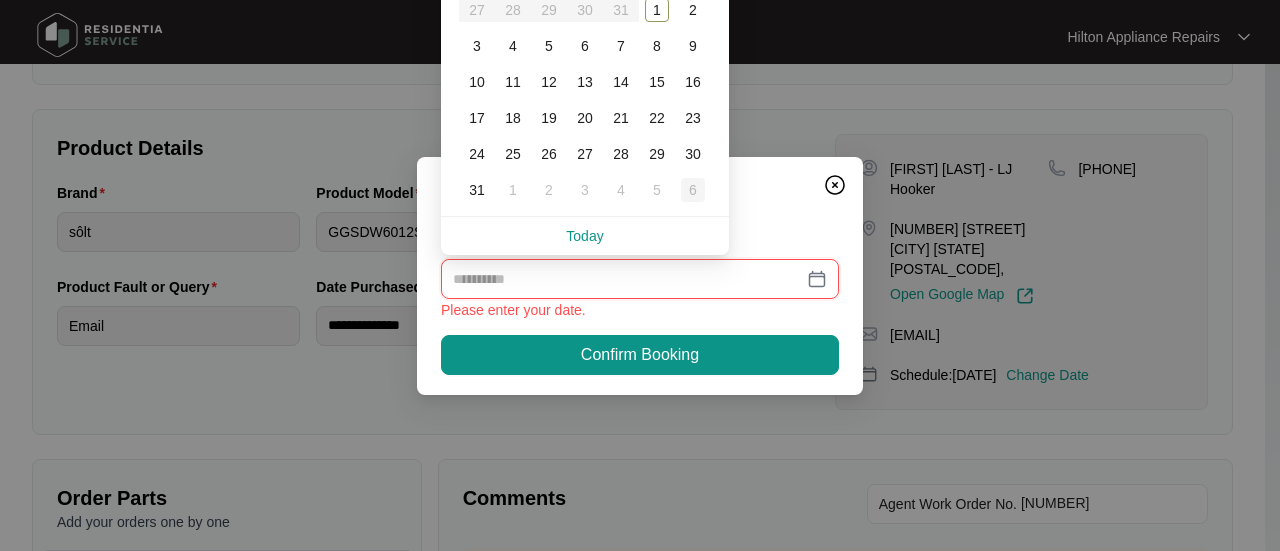 type on "**********" 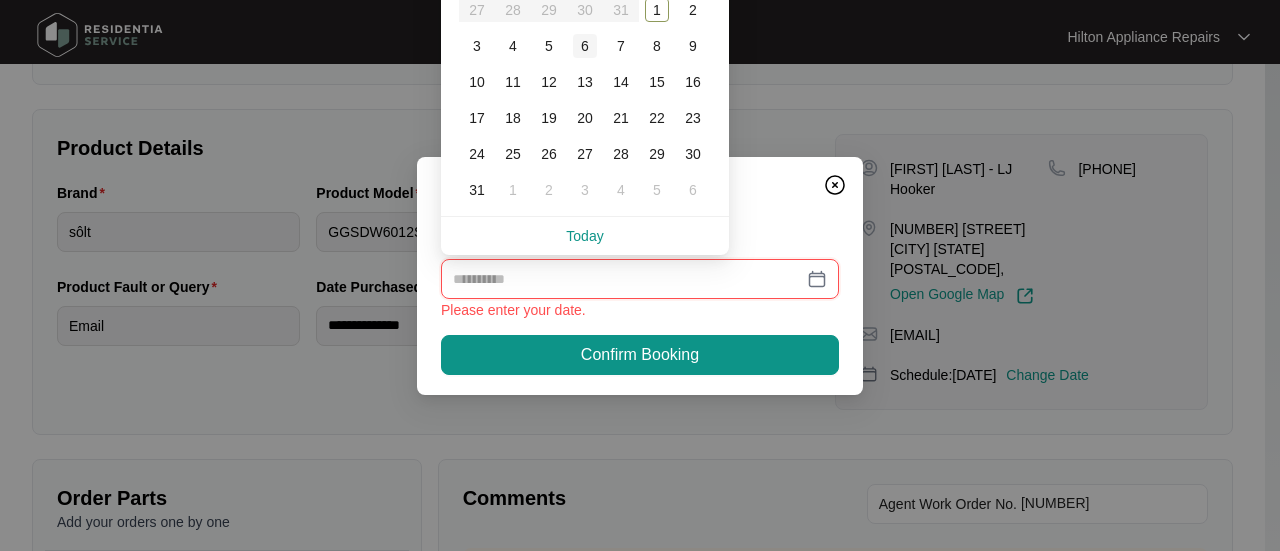 type on "**********" 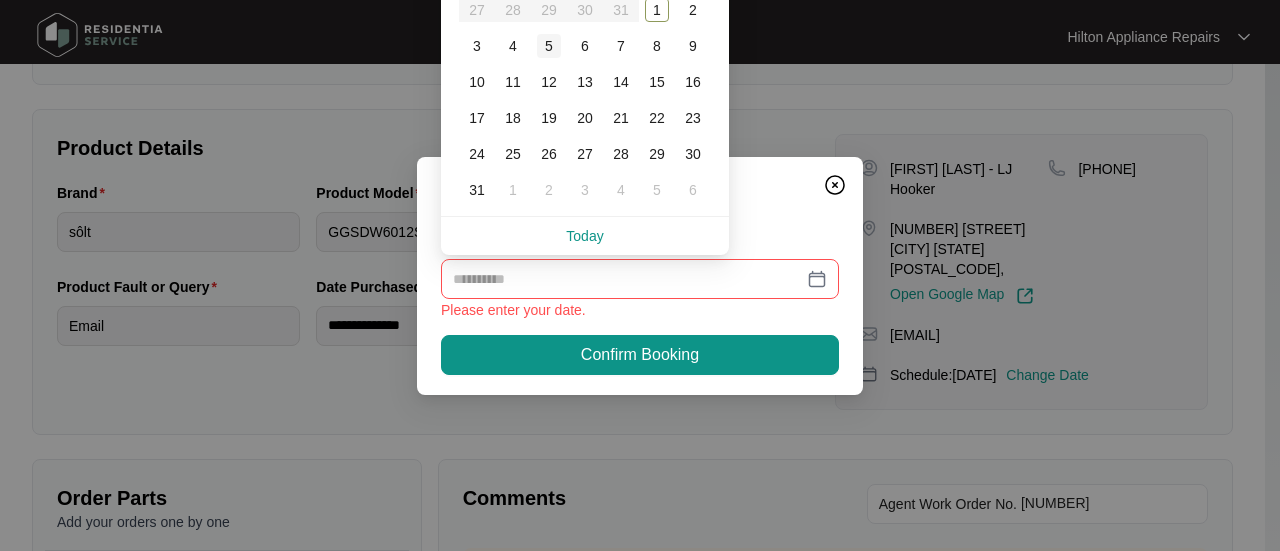 click on "5" at bounding box center (549, 46) 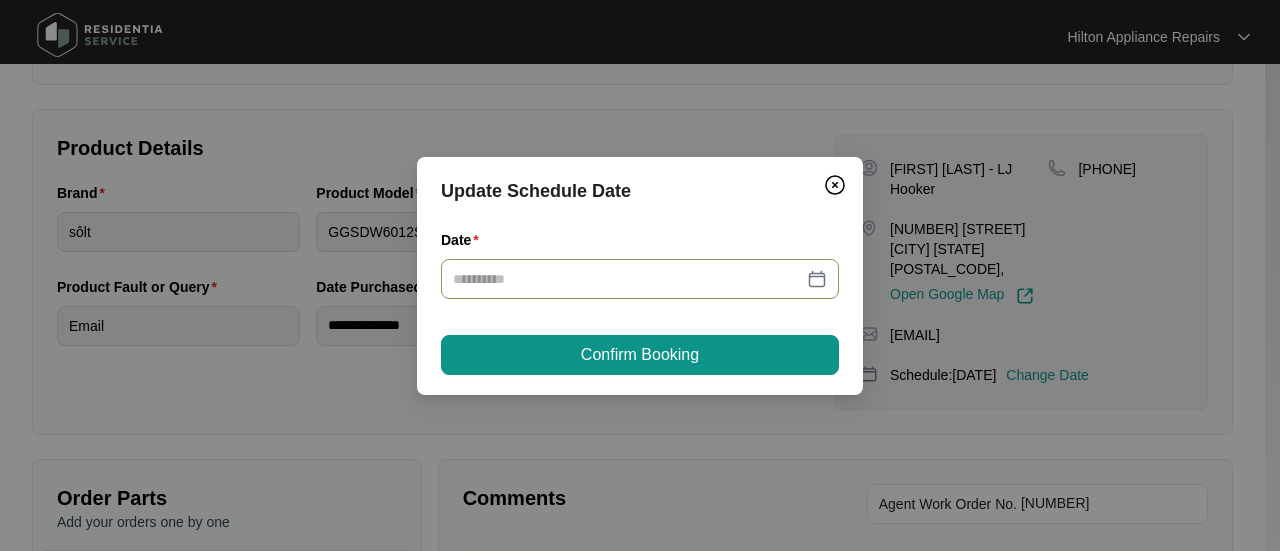 type on "**********" 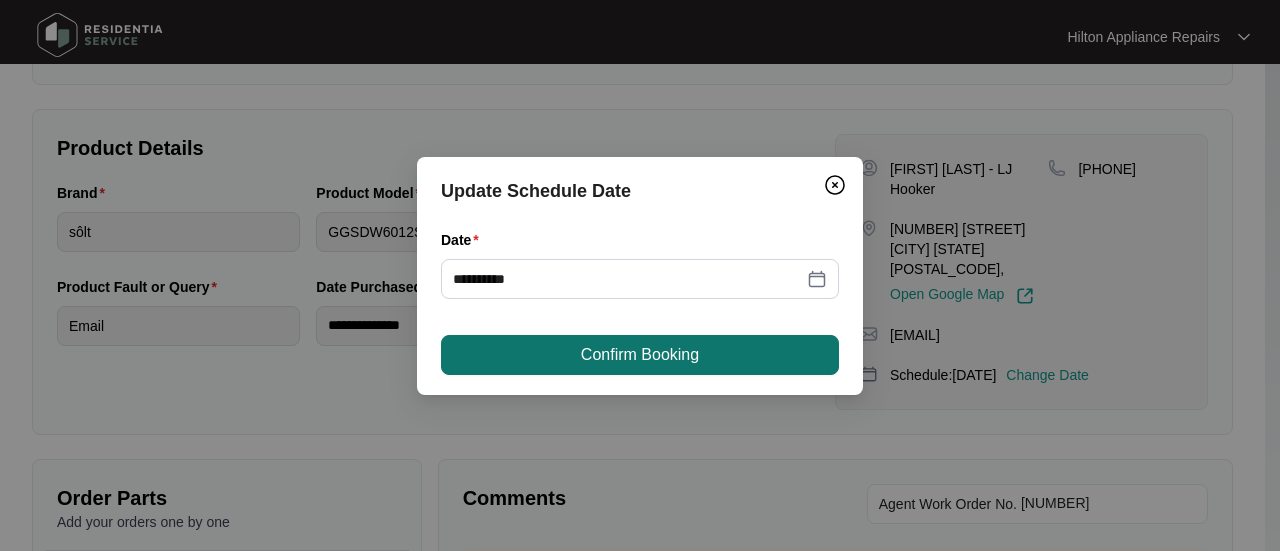 click on "Confirm Booking" at bounding box center [640, 355] 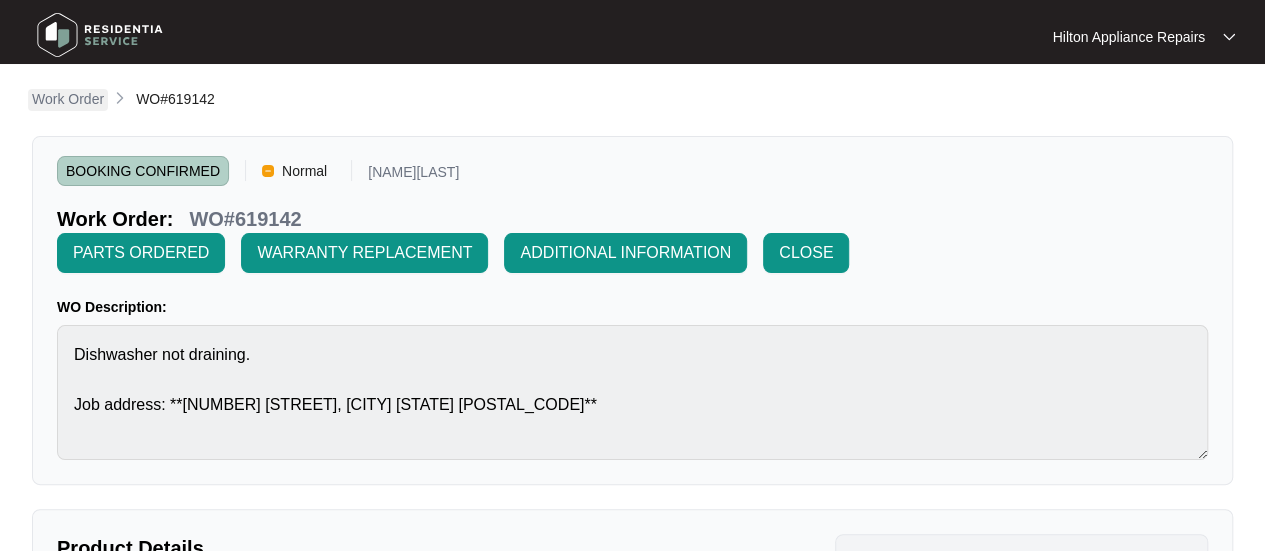 scroll, scrollTop: 0, scrollLeft: 0, axis: both 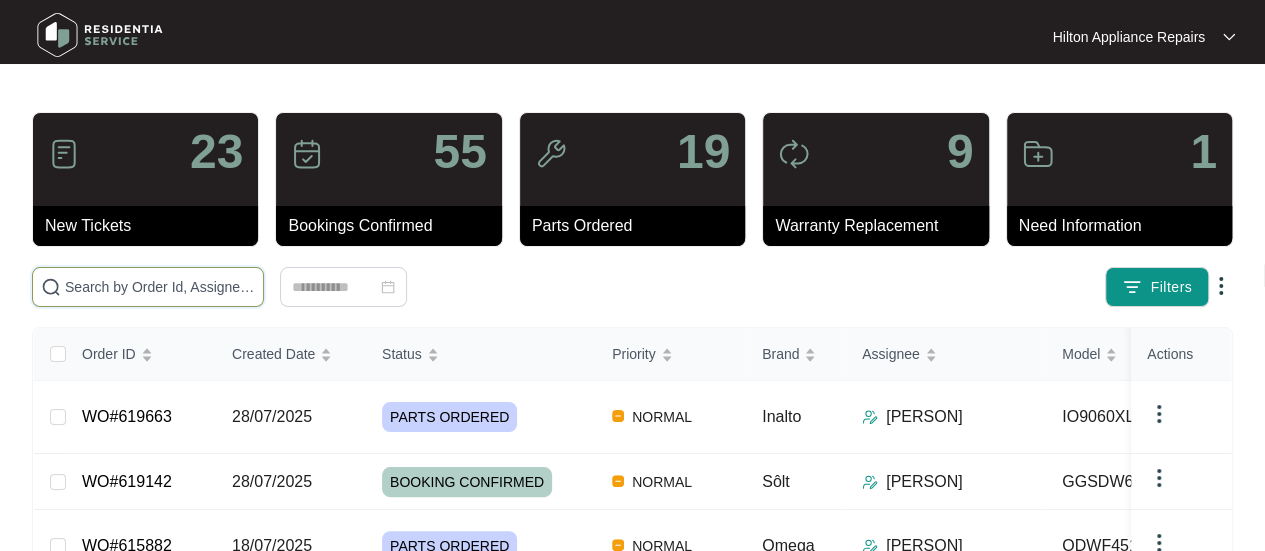 click at bounding box center (160, 287) 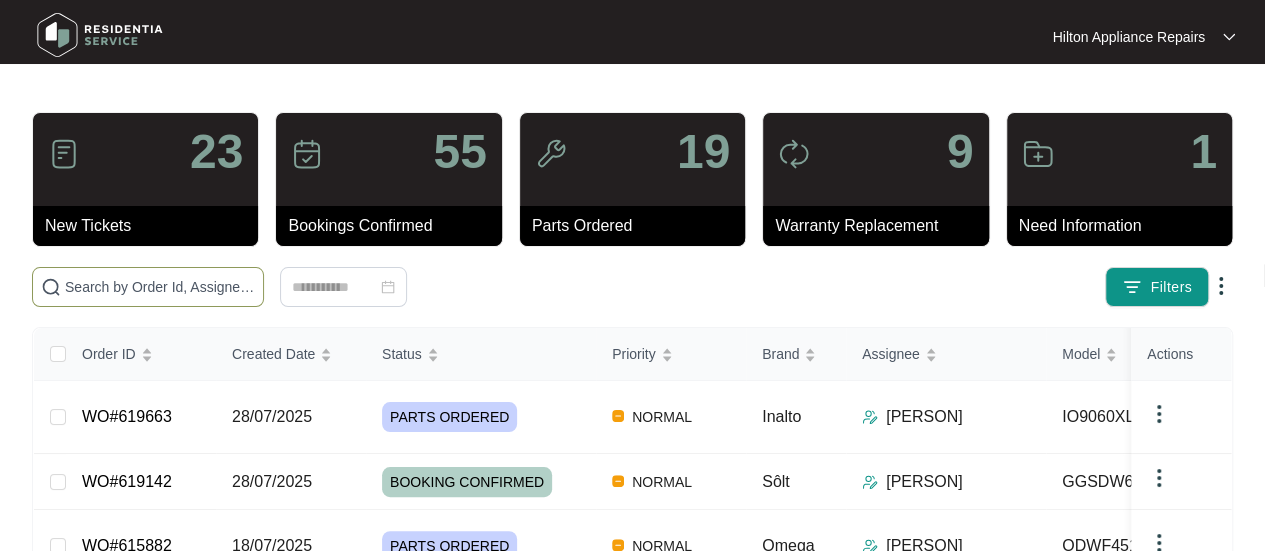 paste on "WO#619684" 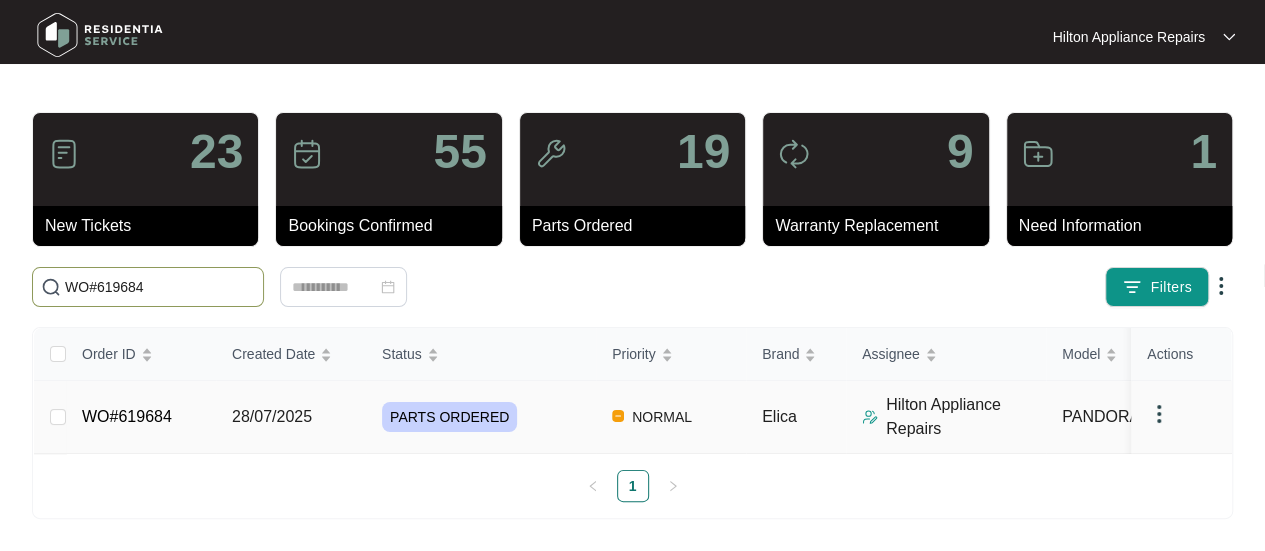 type on "WO#619684" 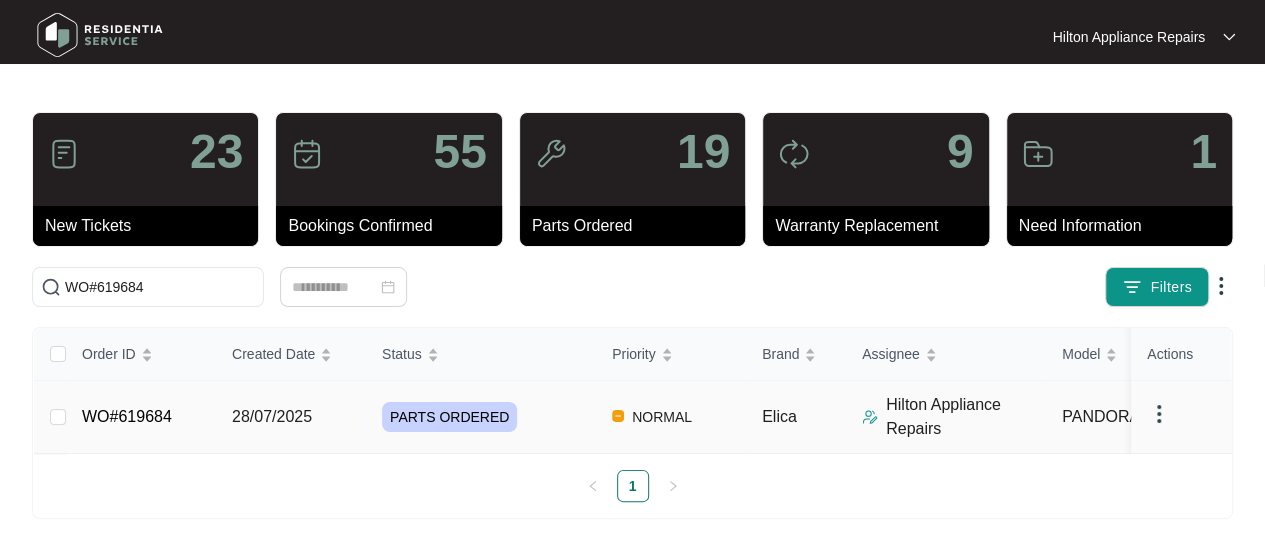 click on "28/07/2025" at bounding box center [272, 416] 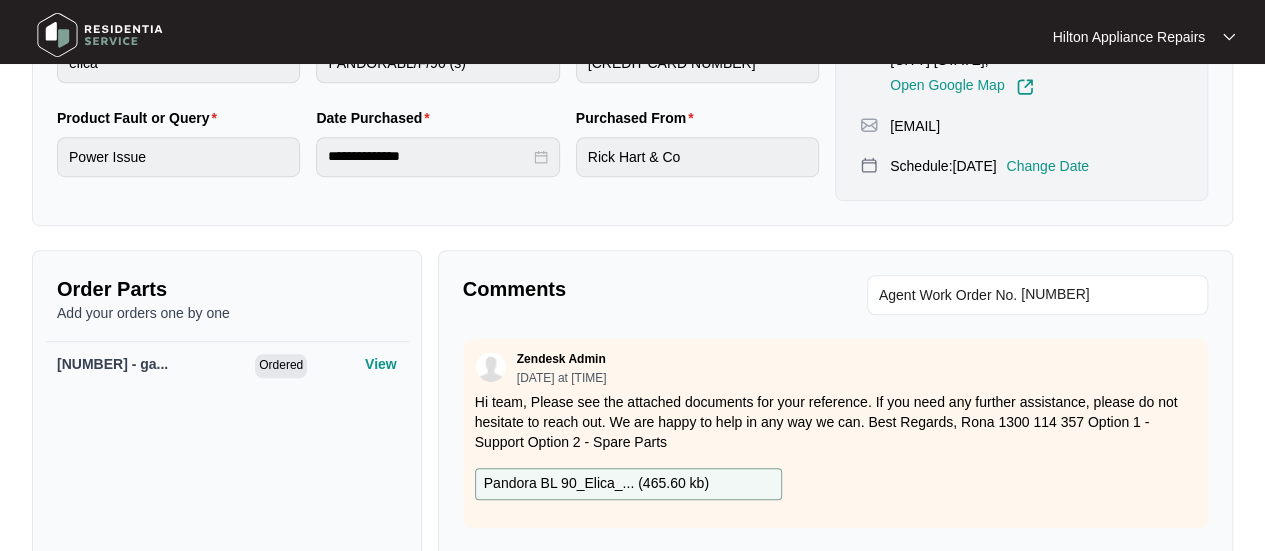 scroll, scrollTop: 600, scrollLeft: 0, axis: vertical 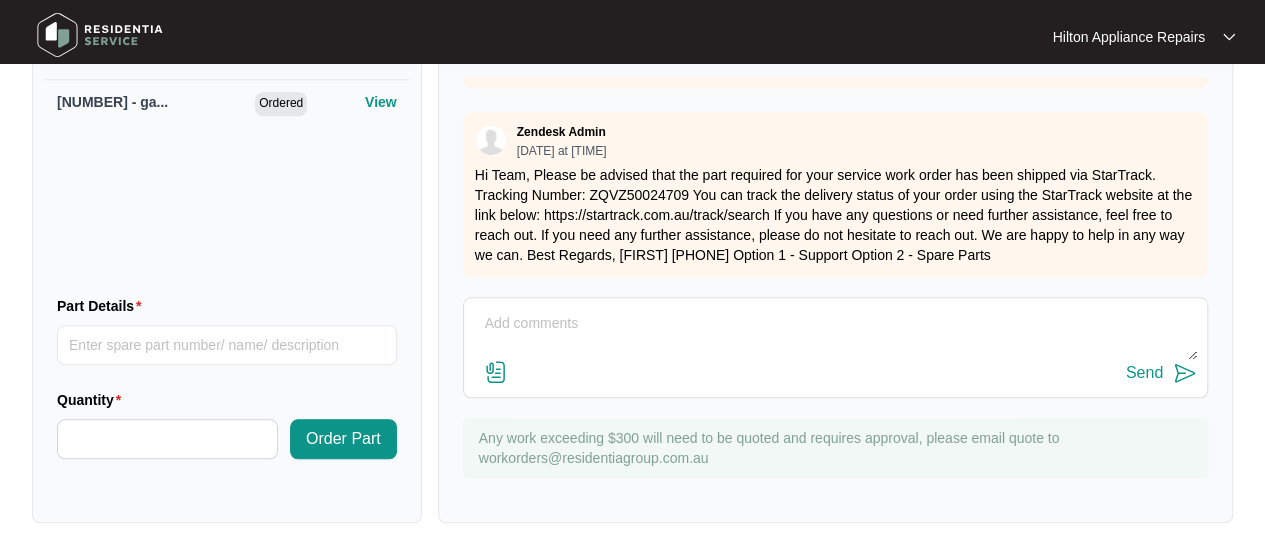 click at bounding box center (835, 334) 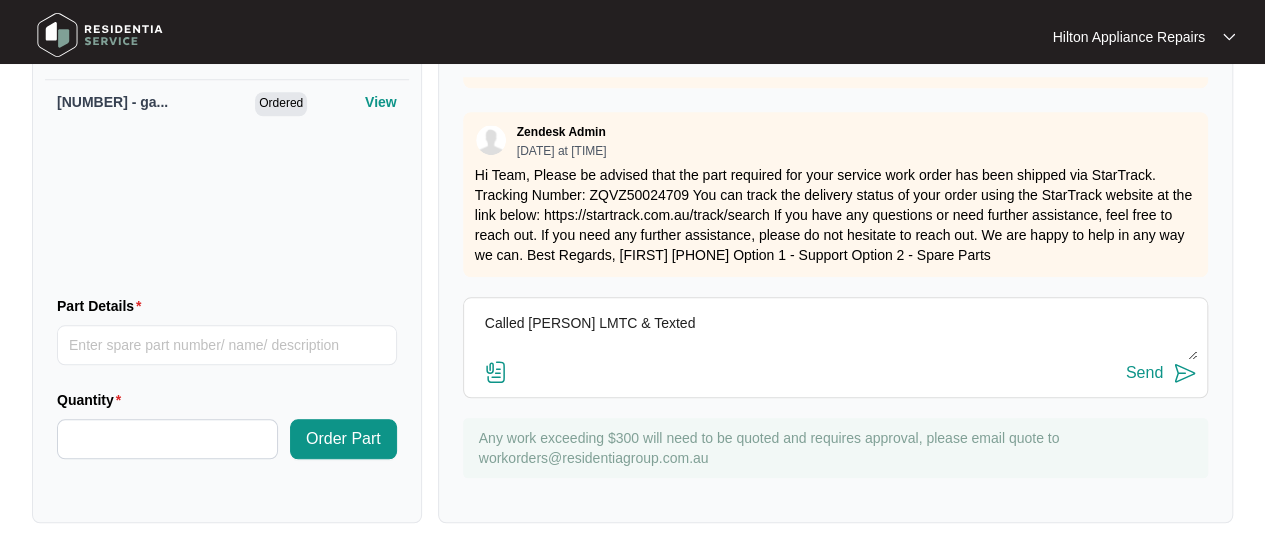 type on "Called [PERSON] LMTC & Texted" 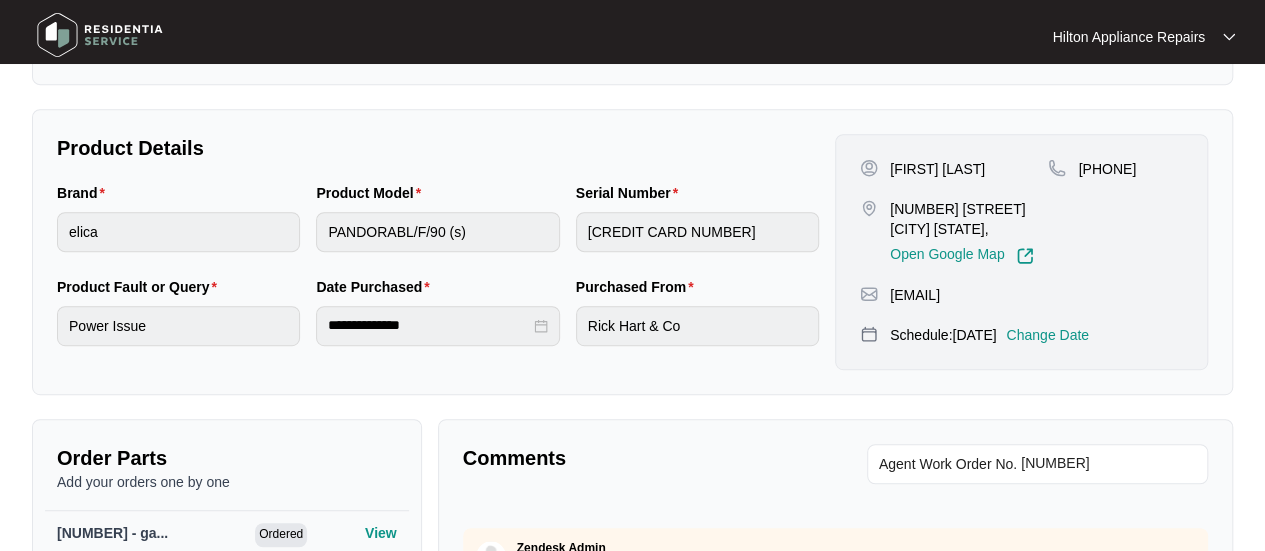 scroll, scrollTop: 700, scrollLeft: 0, axis: vertical 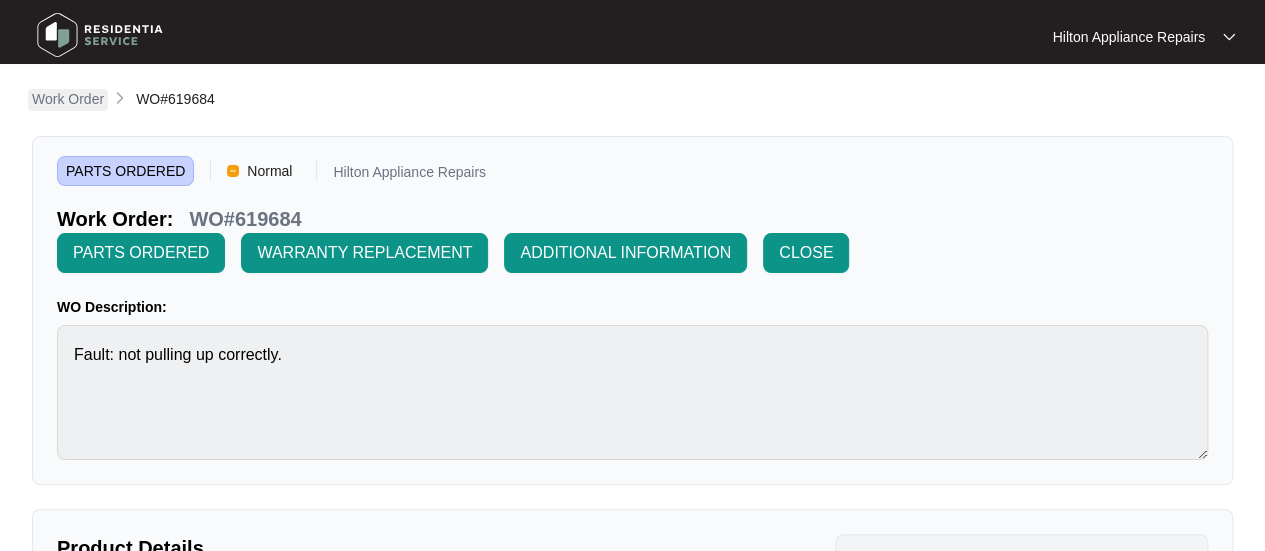 click on "Work Order" at bounding box center (68, 99) 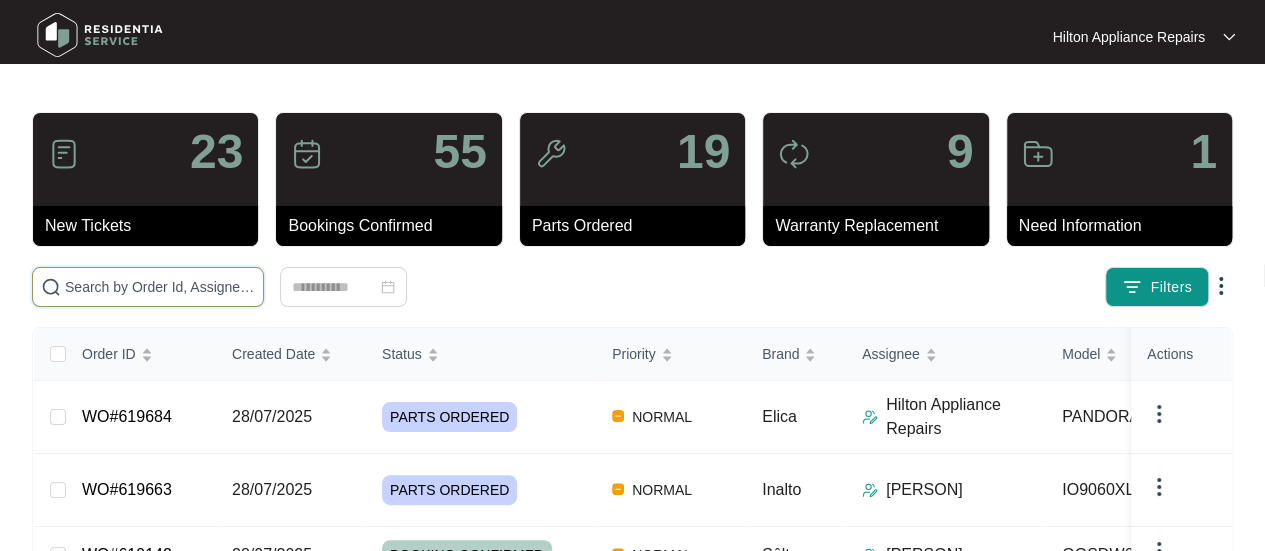 click at bounding box center (160, 287) 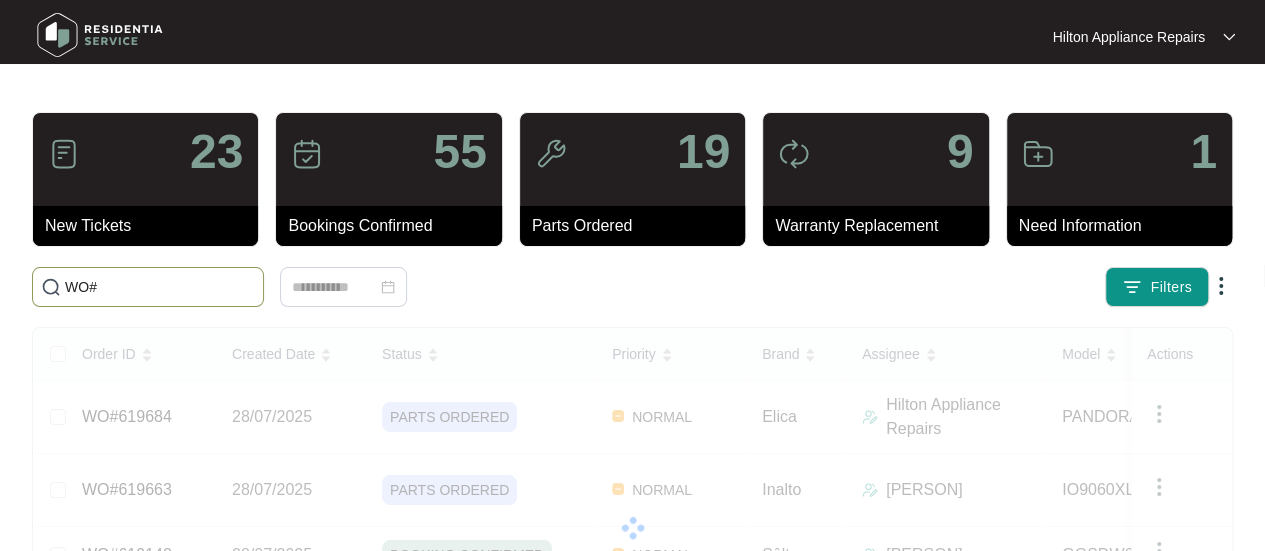 paste on "[NUMBER]" 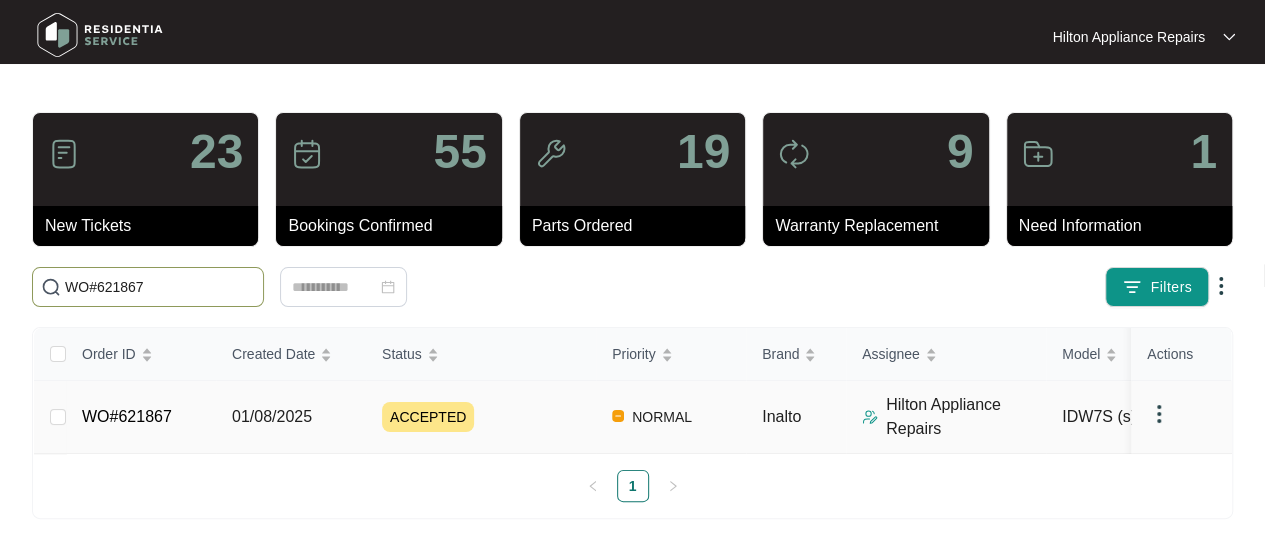 type on "WO#621867" 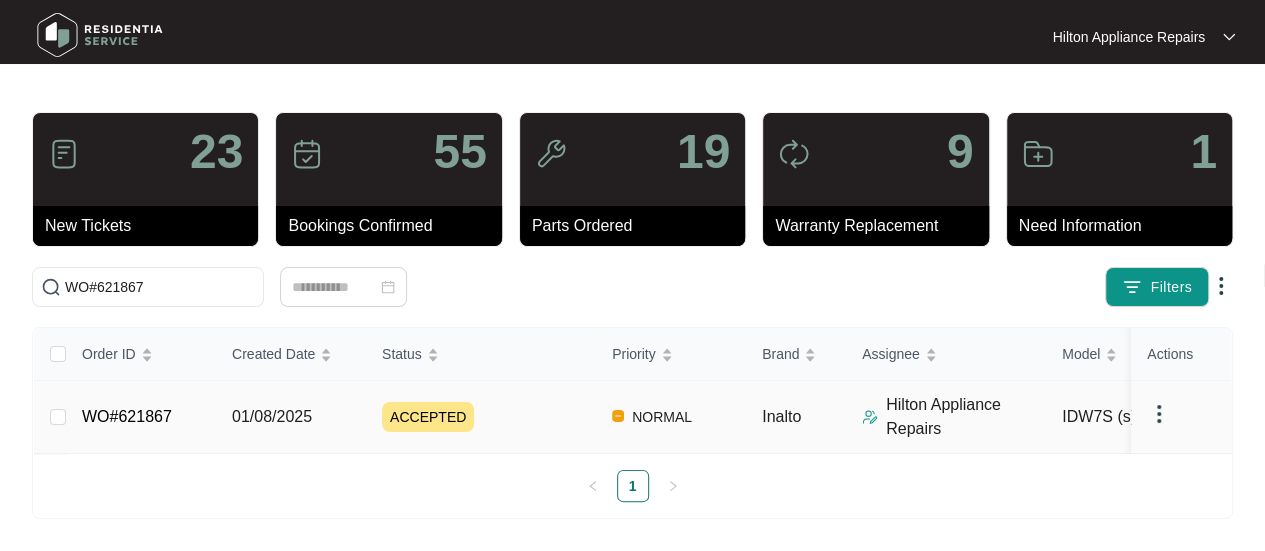 click on "01/08/2025" at bounding box center (272, 416) 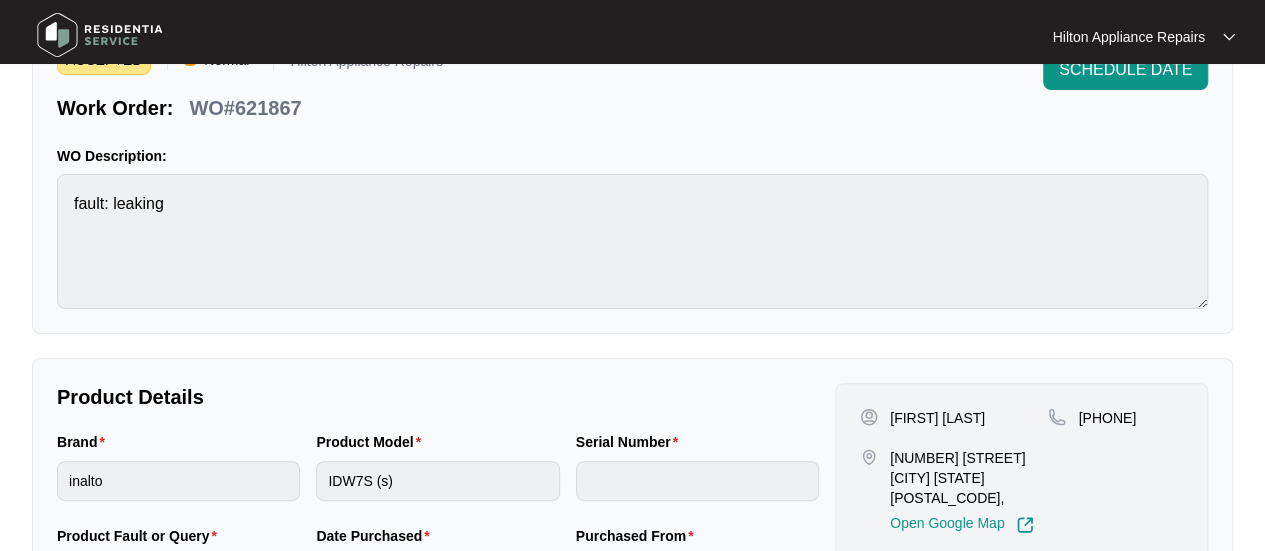scroll, scrollTop: 100, scrollLeft: 0, axis: vertical 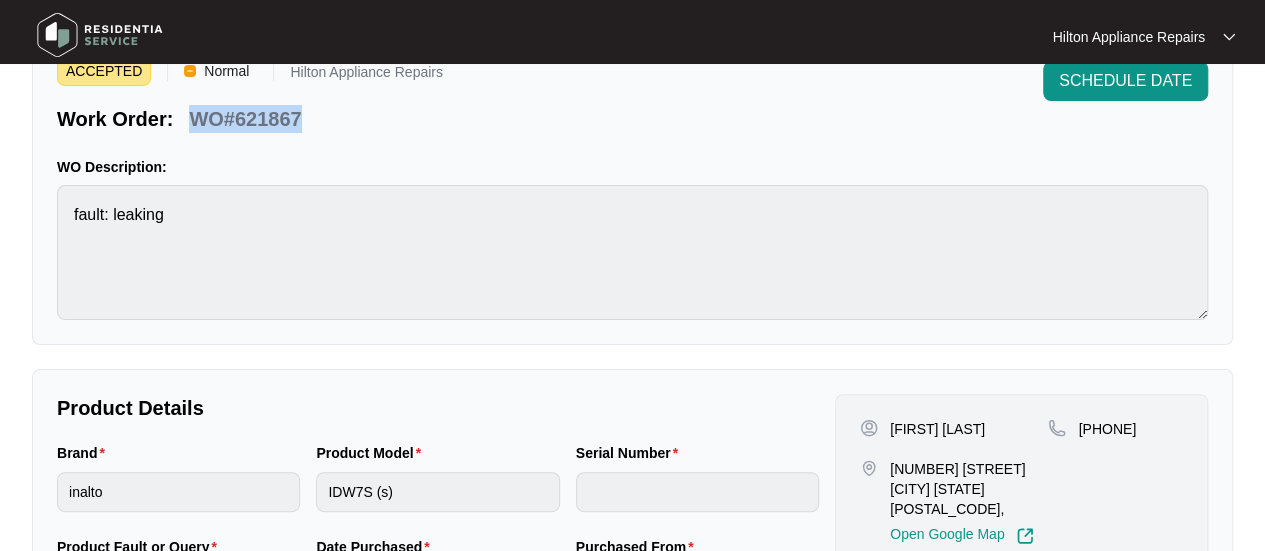 drag, startPoint x: 306, startPoint y: 112, endPoint x: 189, endPoint y: 107, distance: 117.10679 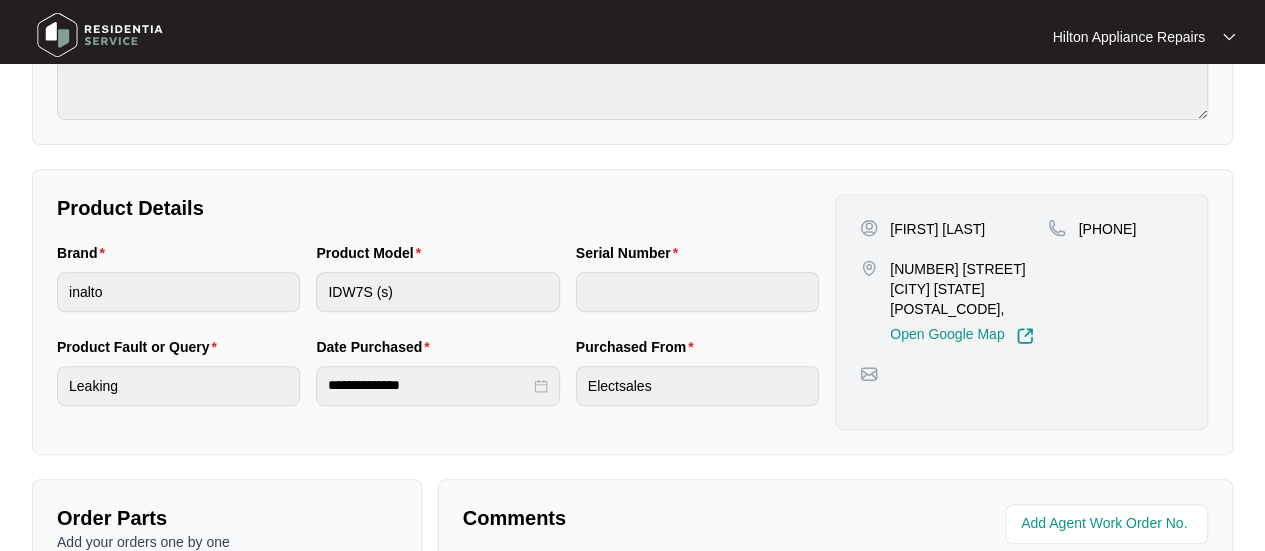 scroll, scrollTop: 0, scrollLeft: 0, axis: both 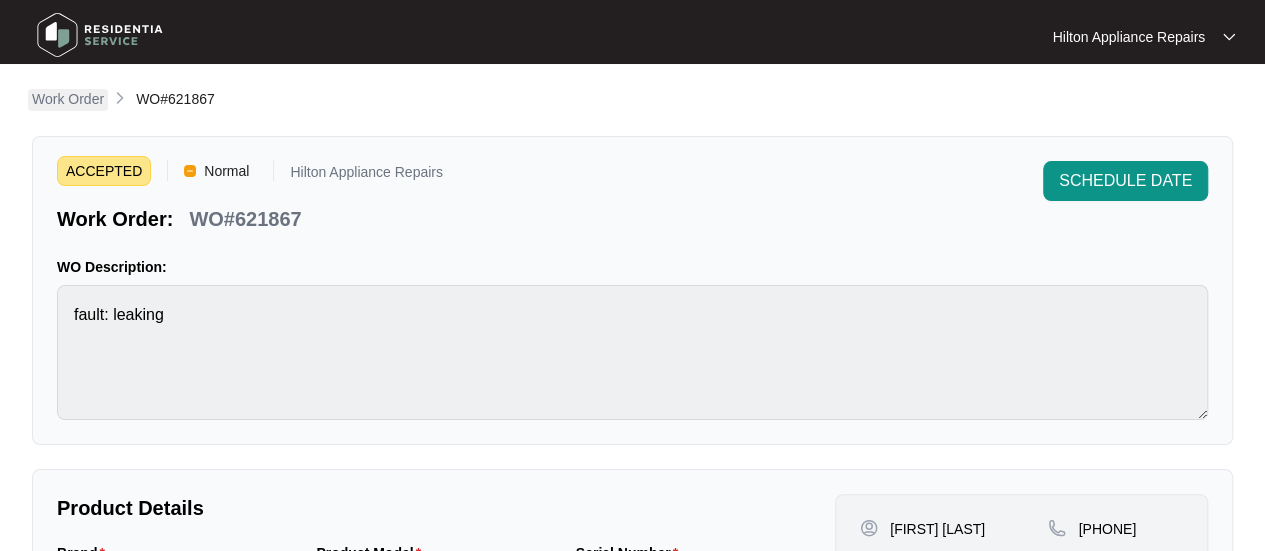 click on "Work Order" at bounding box center [68, 99] 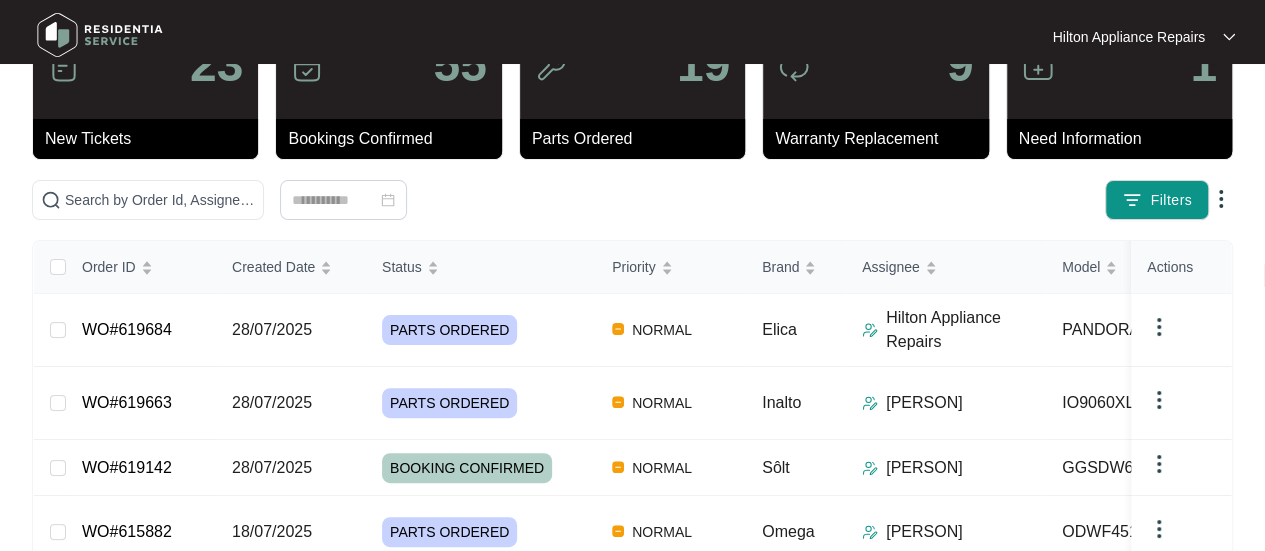 scroll, scrollTop: 0, scrollLeft: 0, axis: both 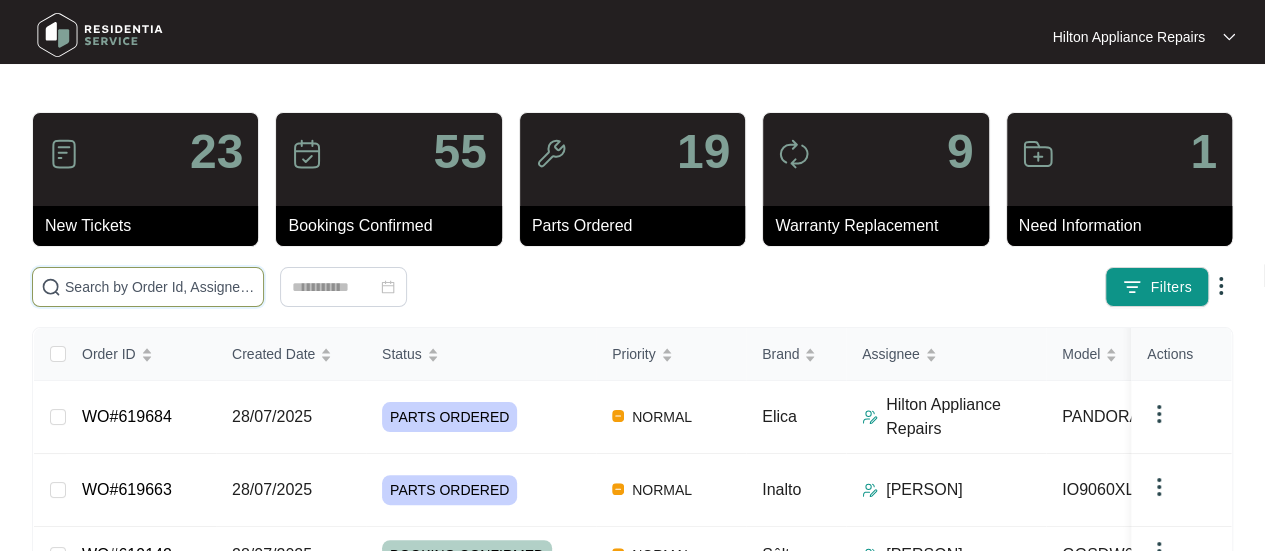 click at bounding box center [160, 287] 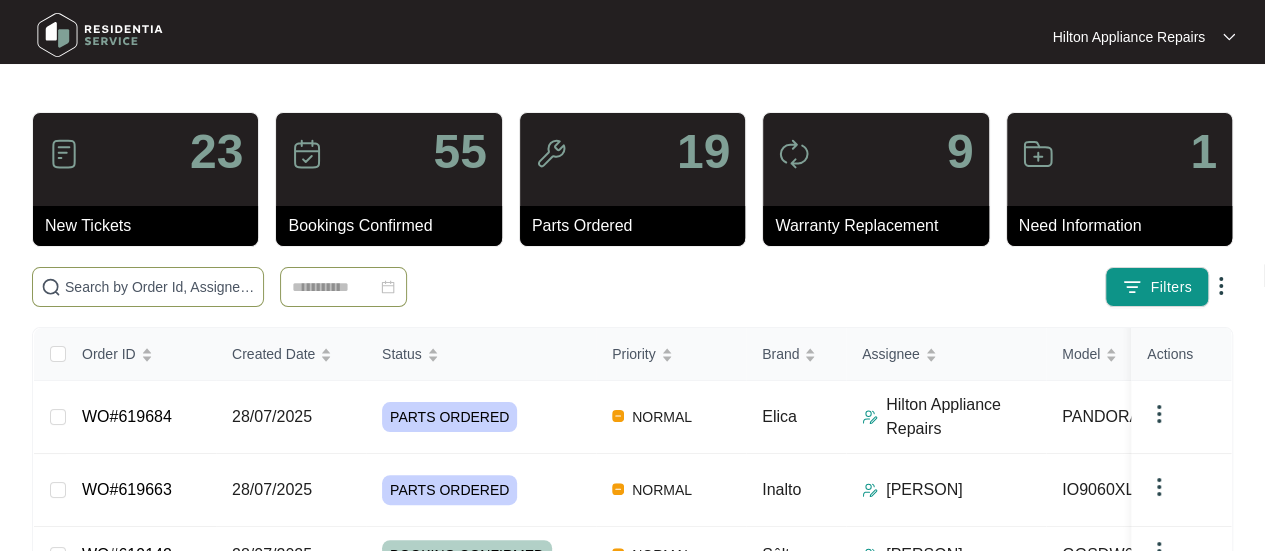 paste on "WO#621867" 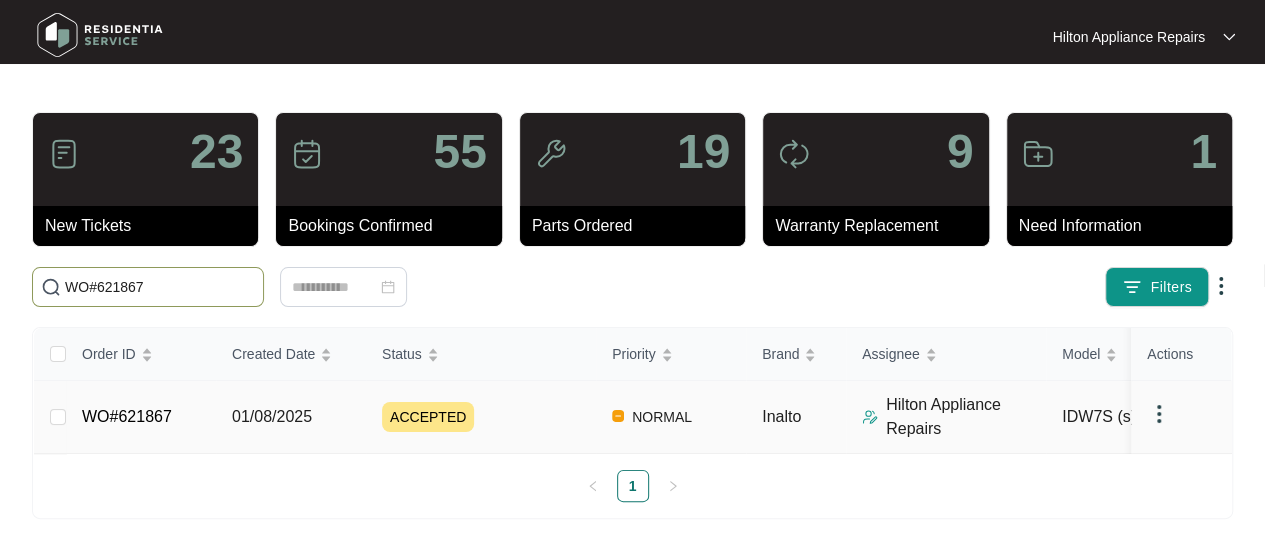 type on "WO#621867" 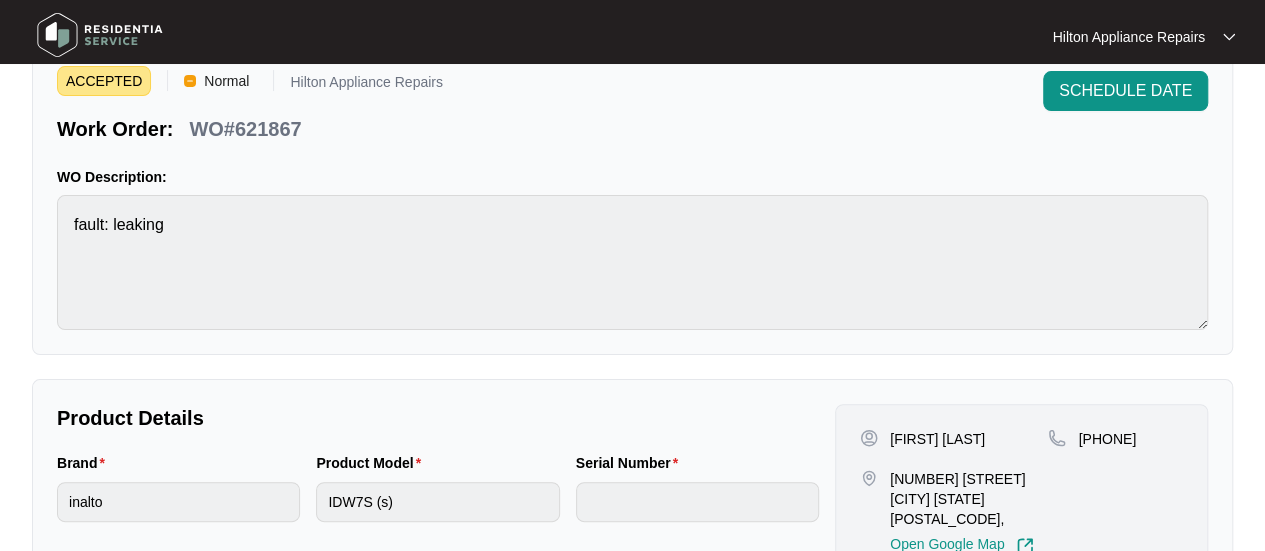 scroll, scrollTop: 0, scrollLeft: 0, axis: both 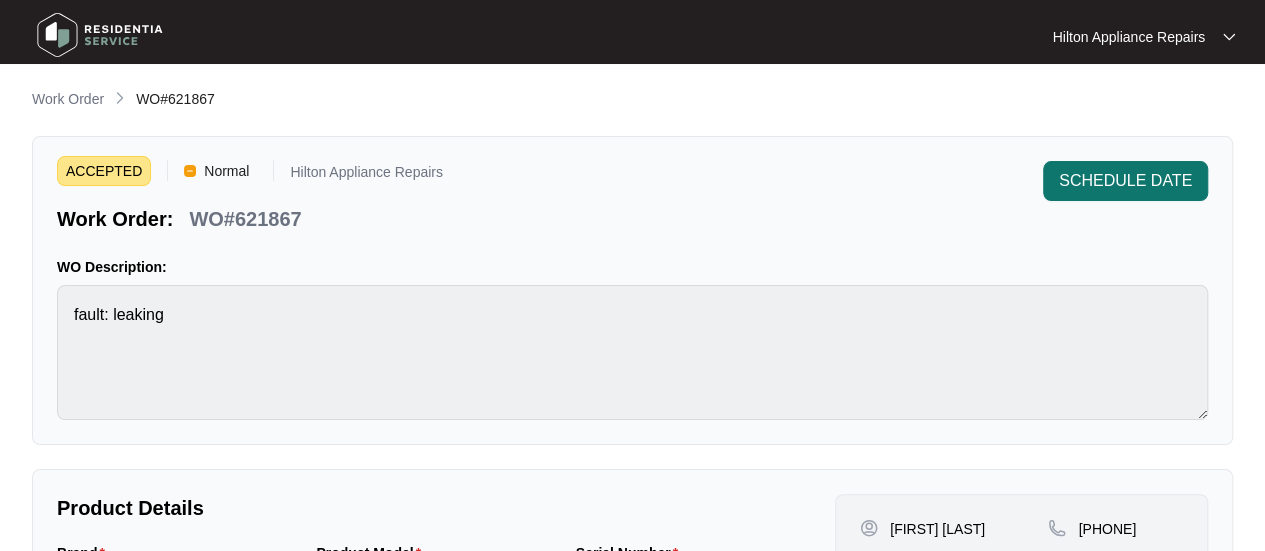 click on "SCHEDULE DATE" at bounding box center (1125, 181) 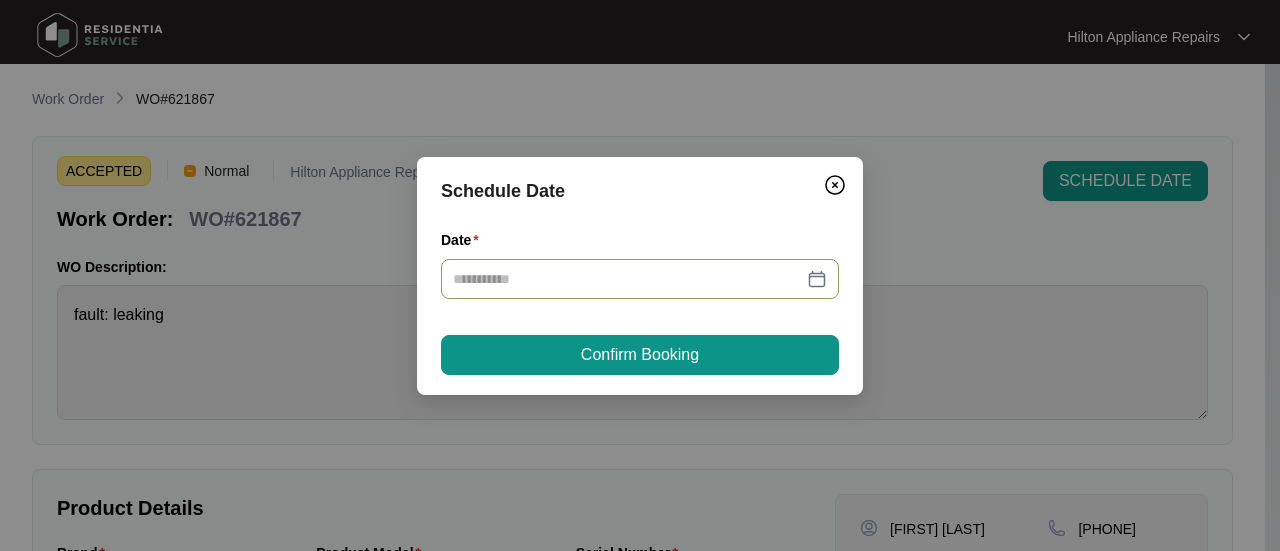click at bounding box center (640, 279) 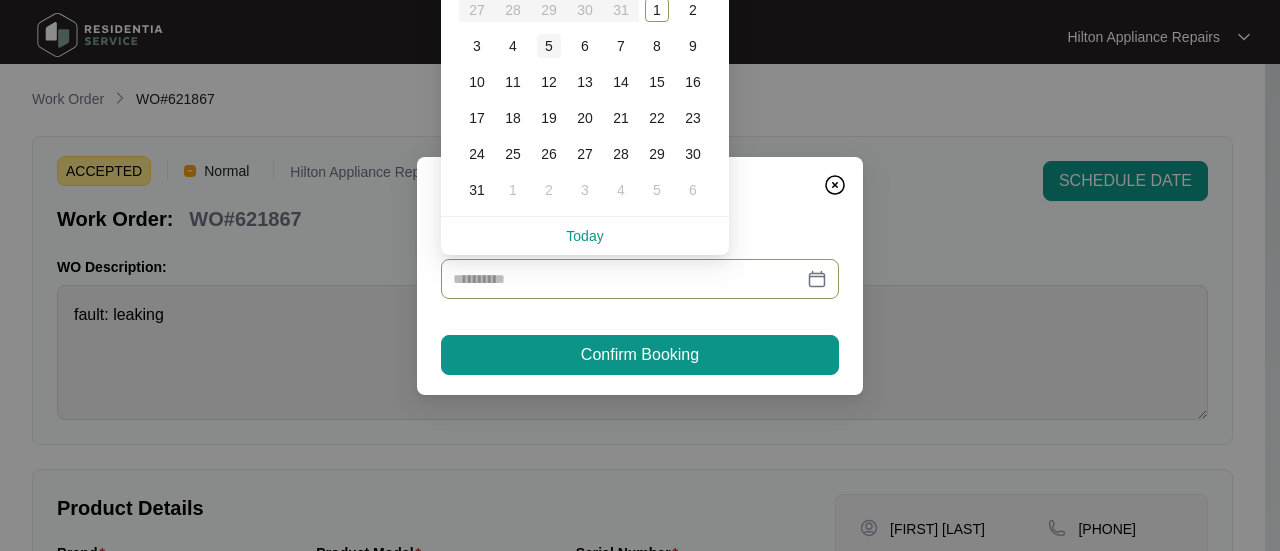 click on "5" at bounding box center [549, 46] 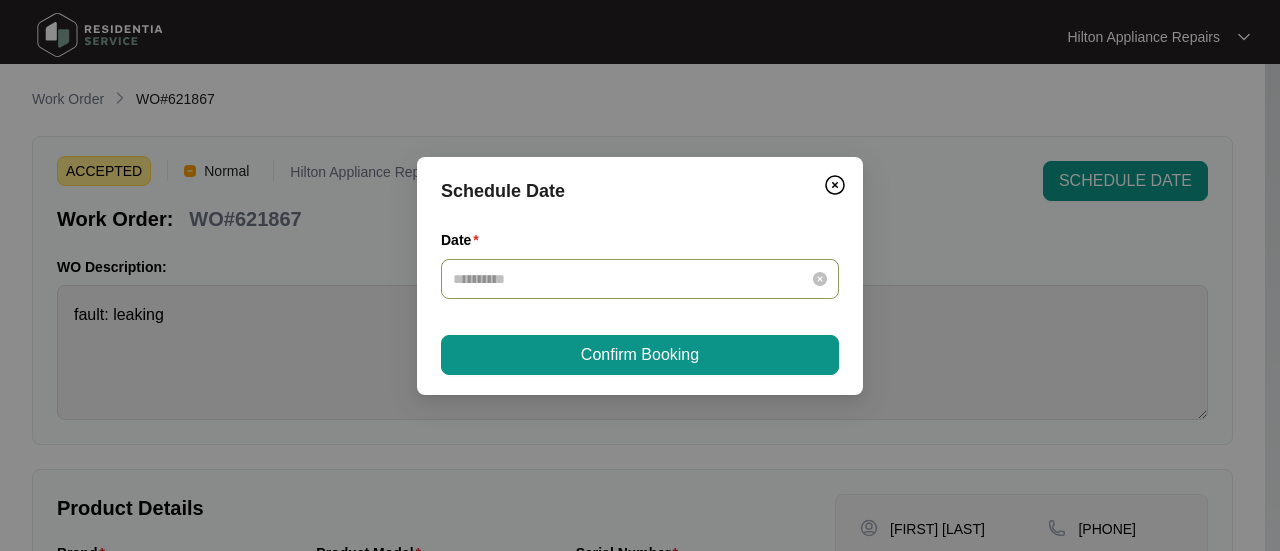 type on "**********" 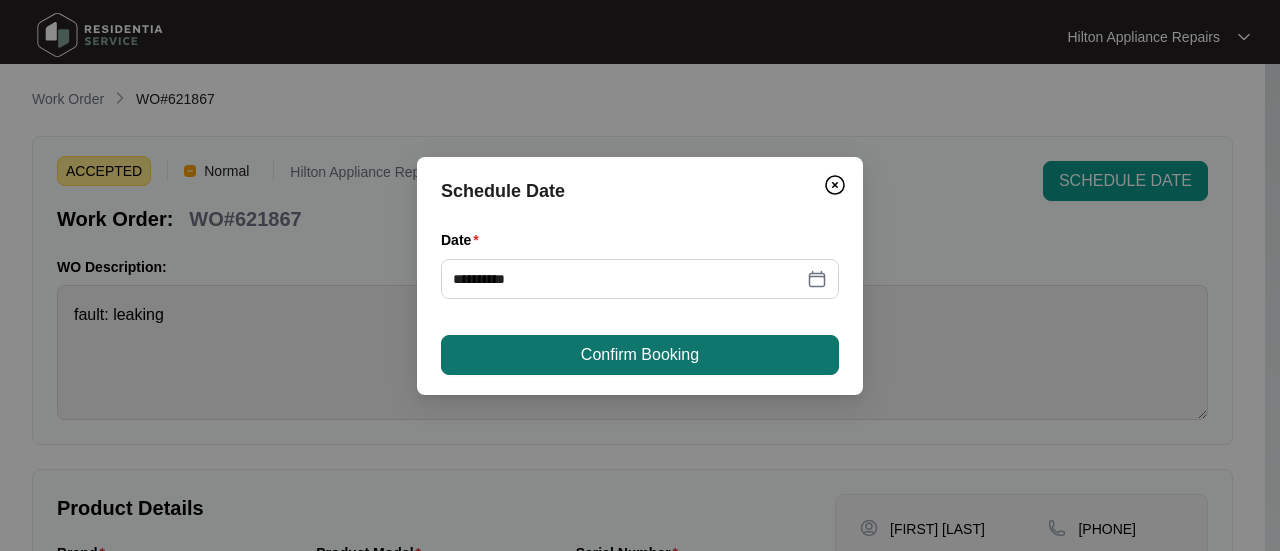 click on "Confirm Booking" at bounding box center (640, 355) 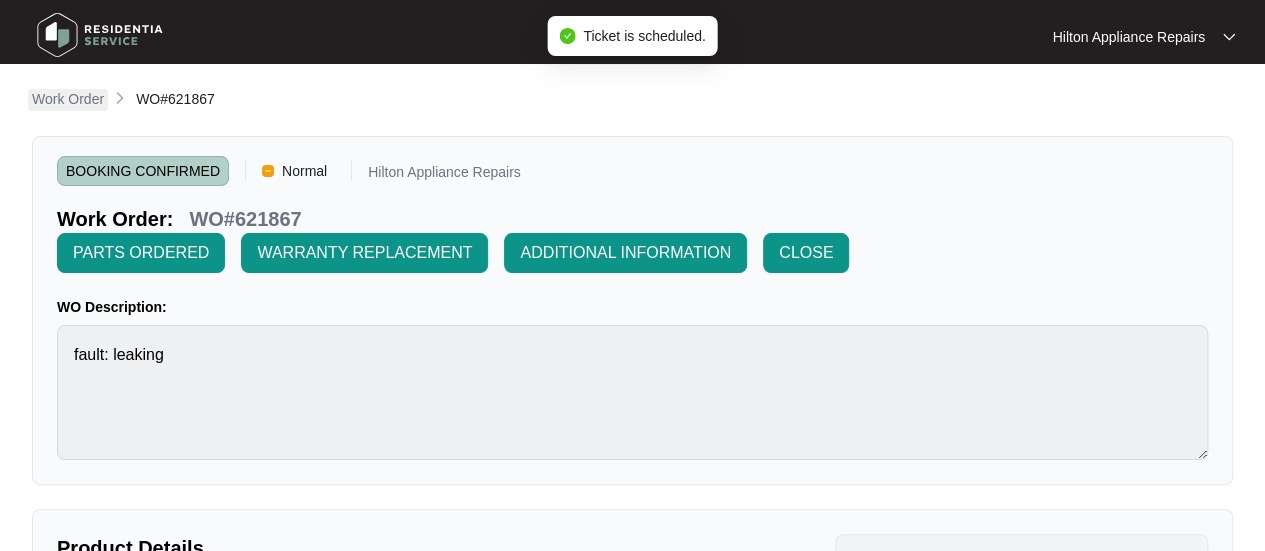 click on "Work Order" at bounding box center (68, 99) 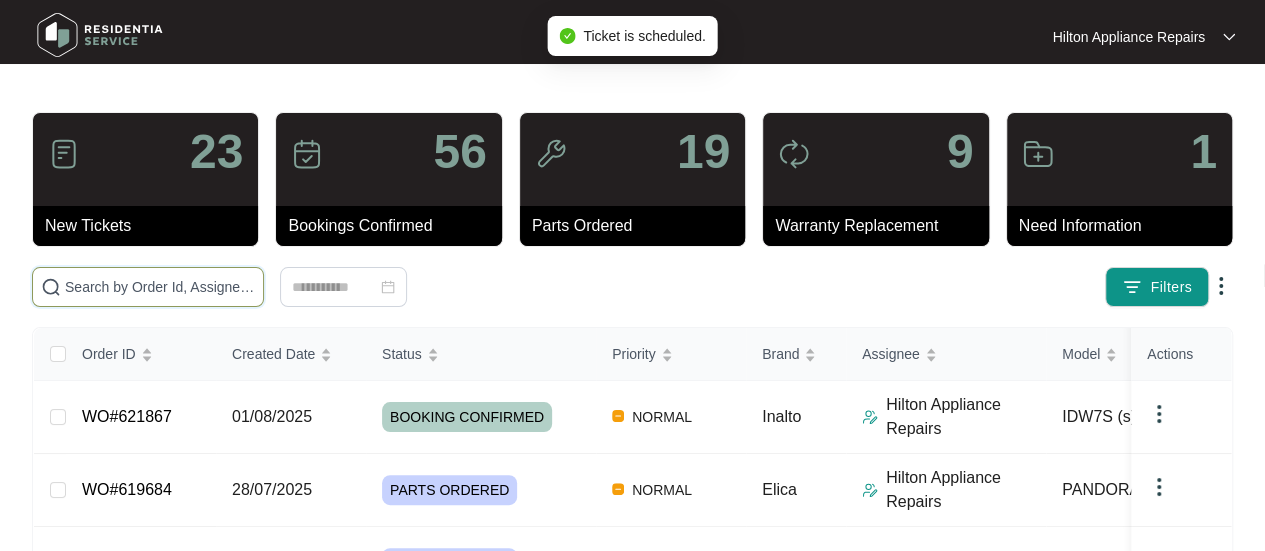 click at bounding box center (160, 287) 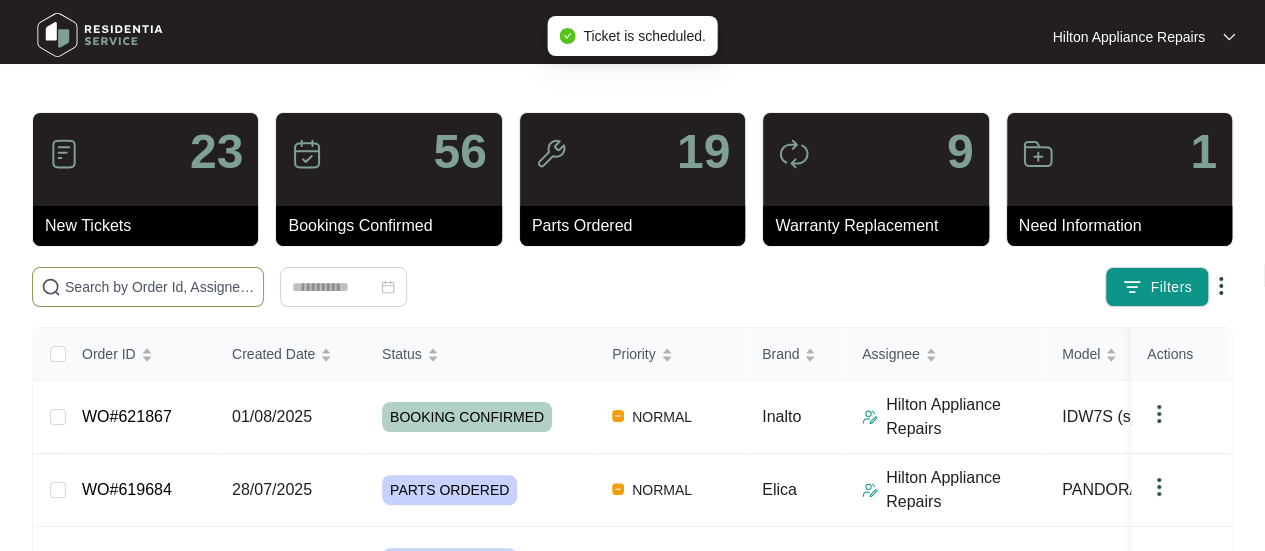 paste on "WO#621867" 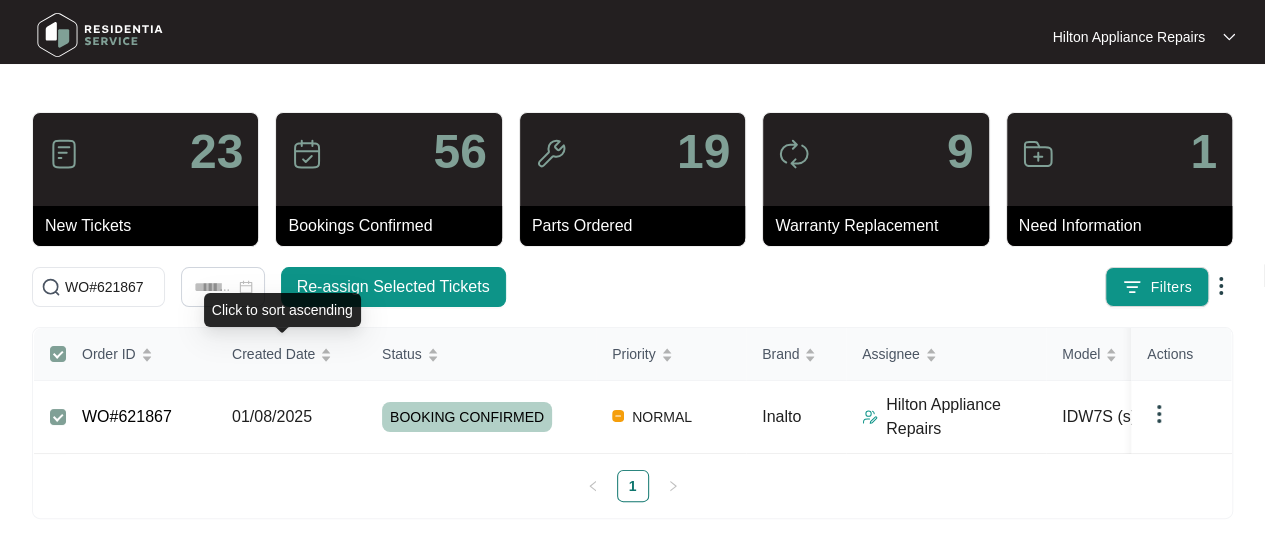 click on "Click to sort ascending" at bounding box center [282, 310] 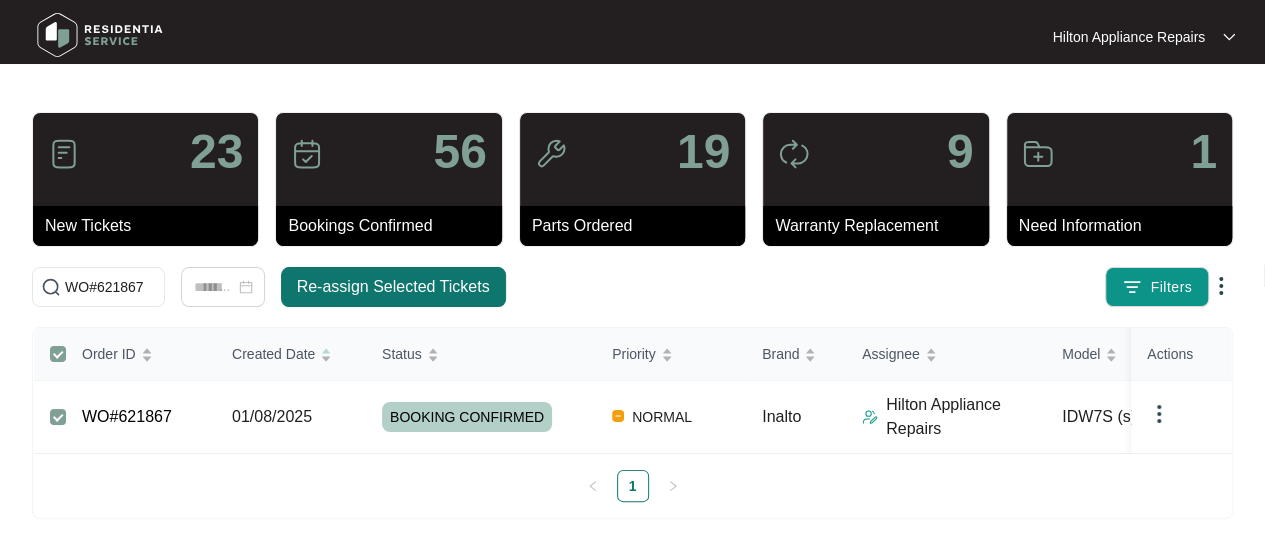 click on "Re-assign Selected Tickets" at bounding box center [393, 287] 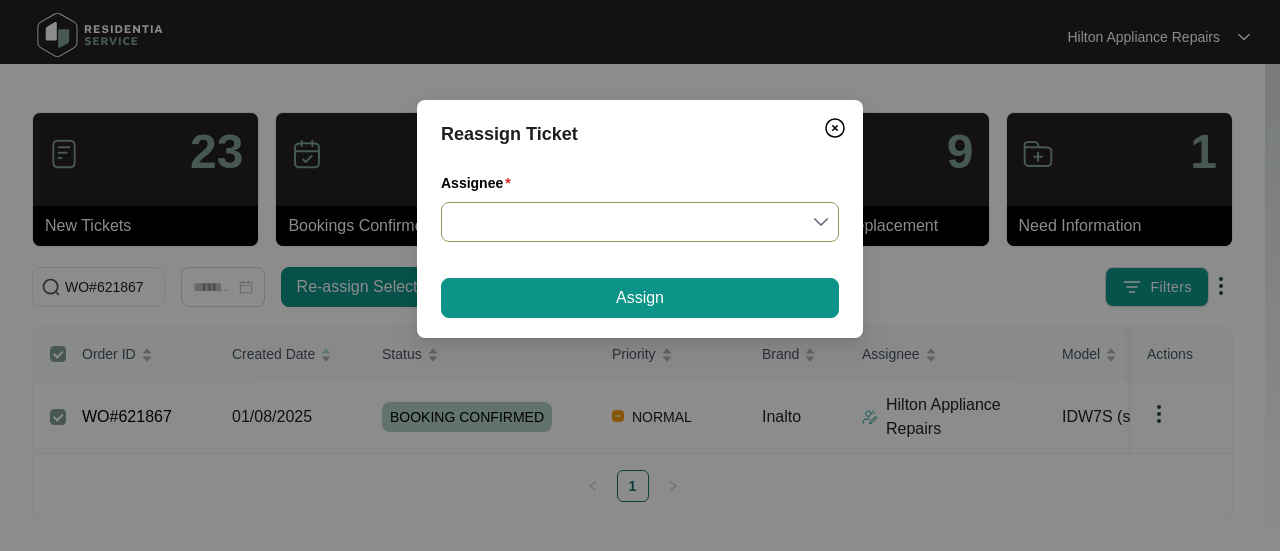 click on "Assignee" at bounding box center [640, 222] 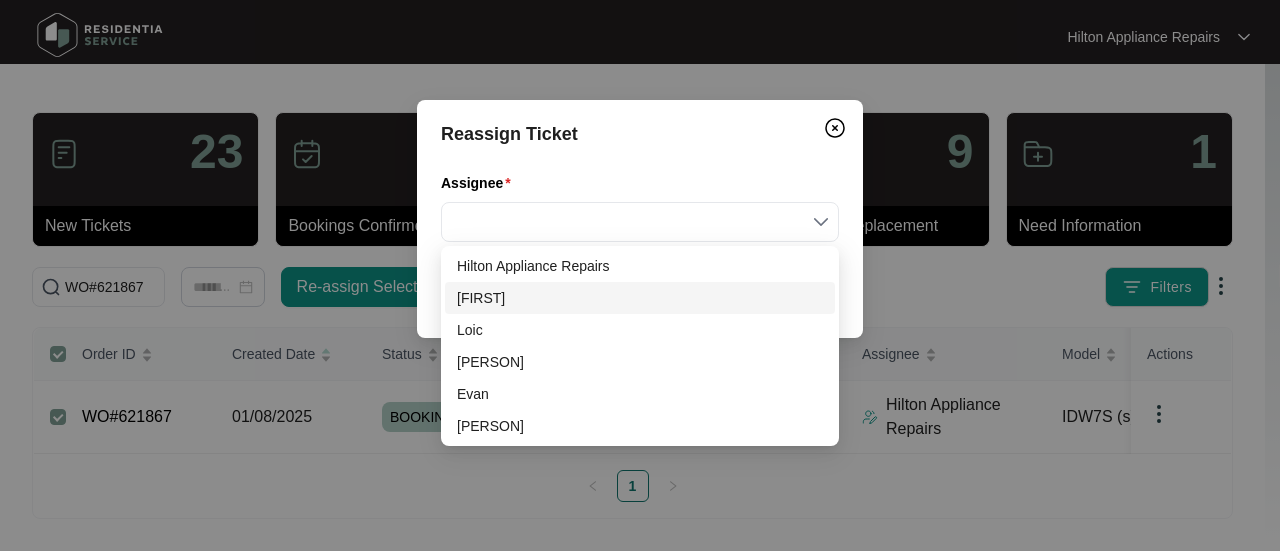click on "[FIRST]" at bounding box center [640, 298] 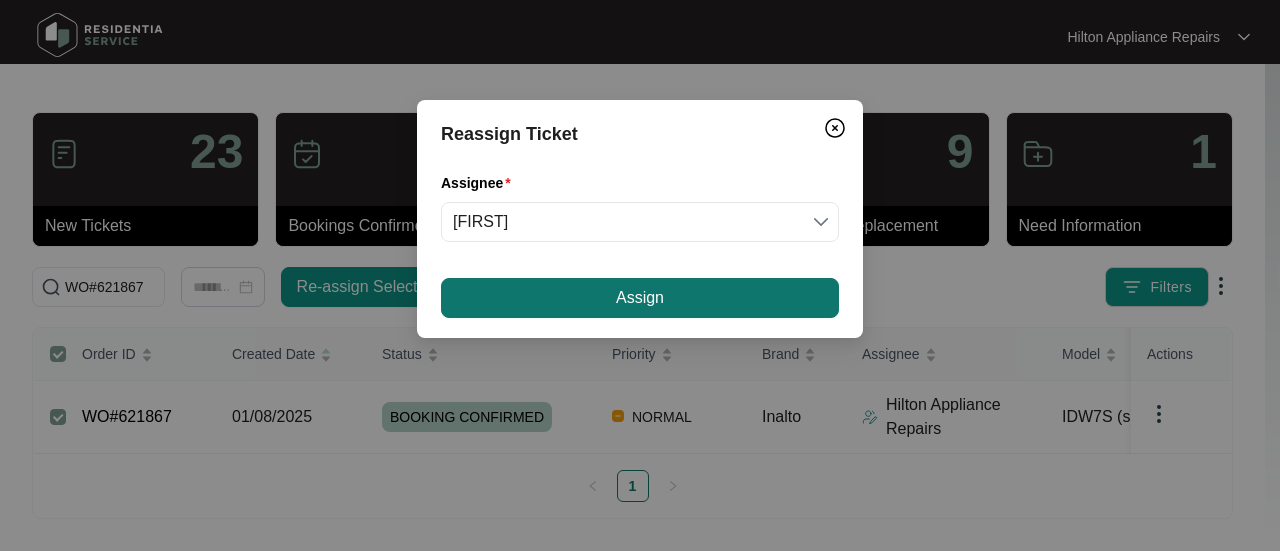 click on "Assign" at bounding box center [640, 298] 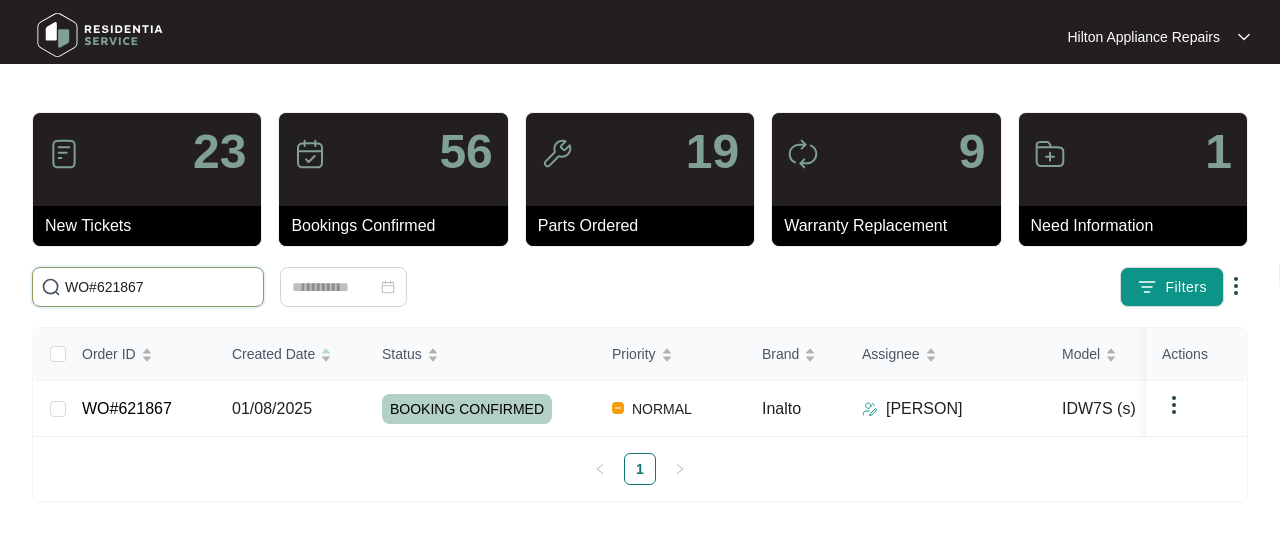 click on "WO#621867" at bounding box center (160, 287) 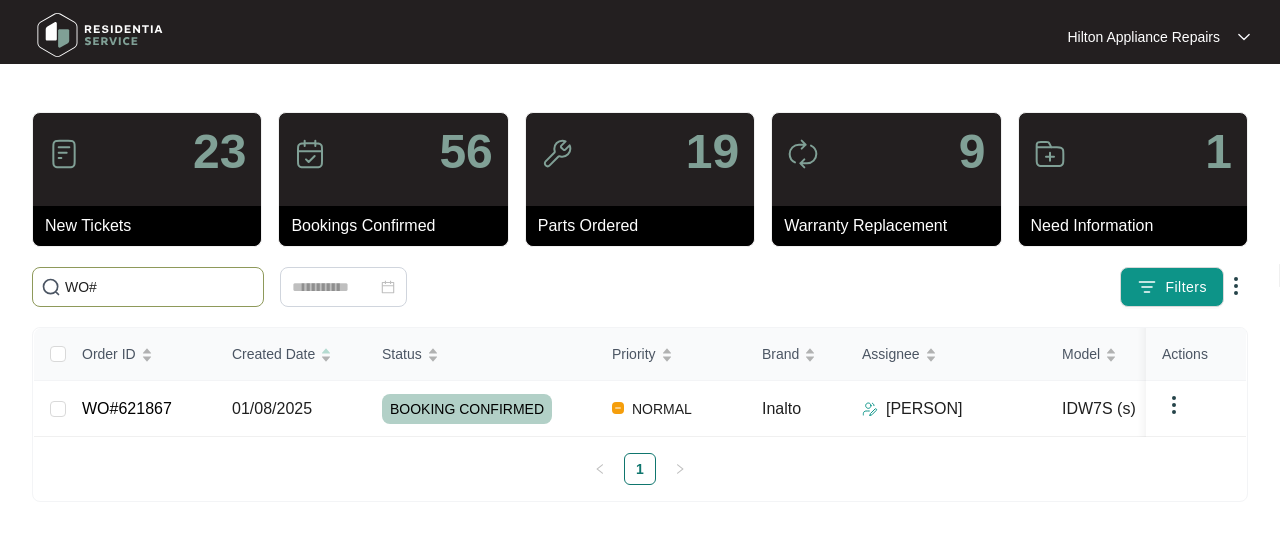 paste on "621916" 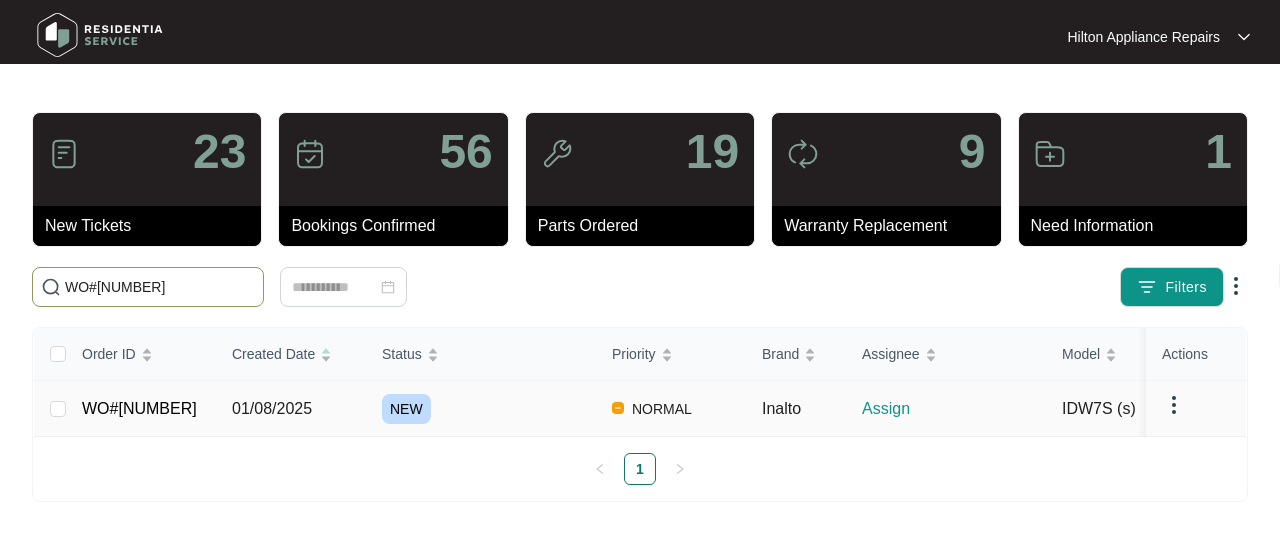 type on "WO#[NUMBER]" 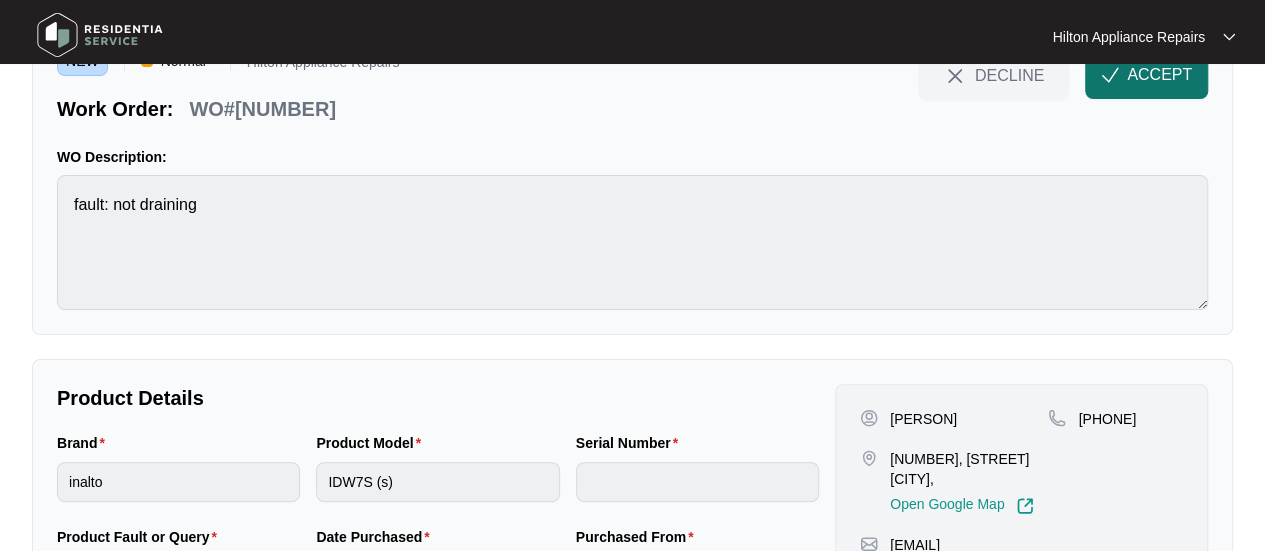 scroll, scrollTop: 0, scrollLeft: 0, axis: both 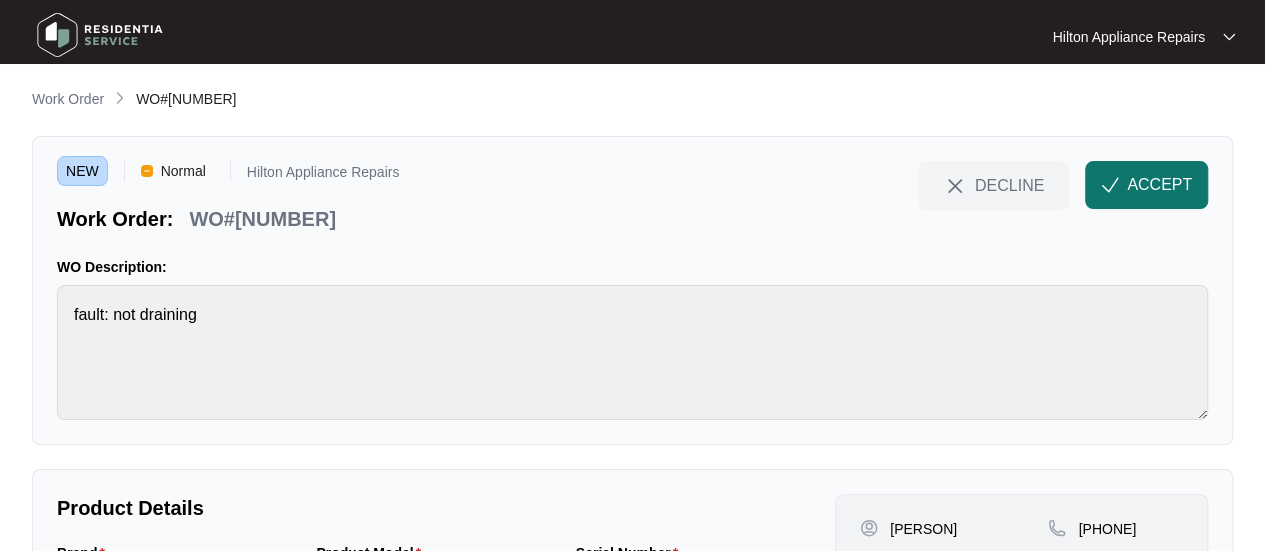 click on "ACCEPT" at bounding box center (1146, 185) 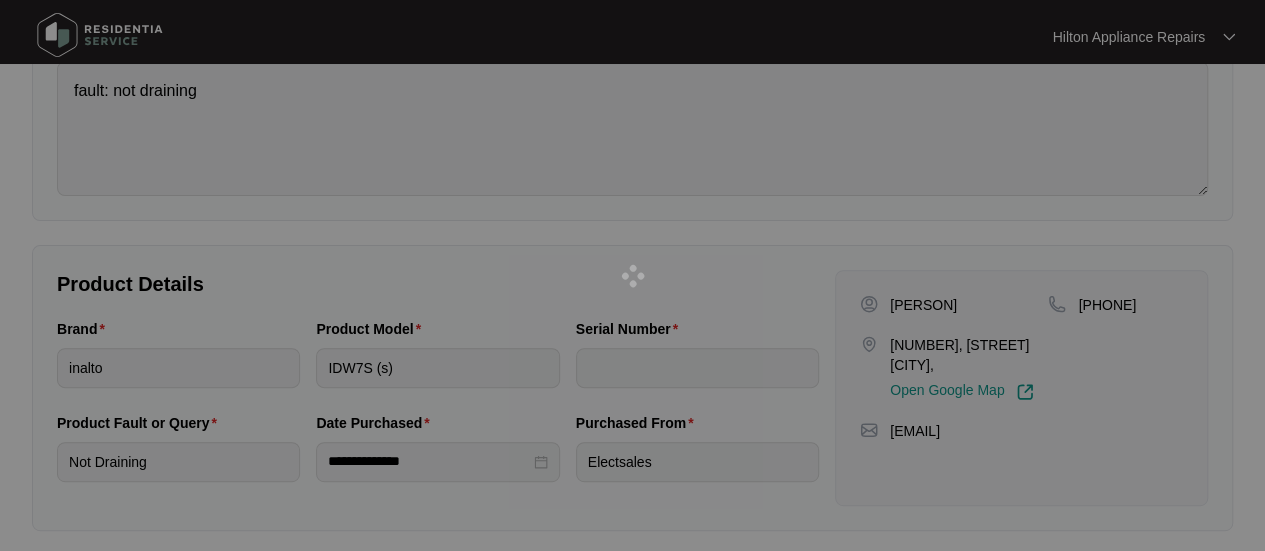 scroll, scrollTop: 233, scrollLeft: 0, axis: vertical 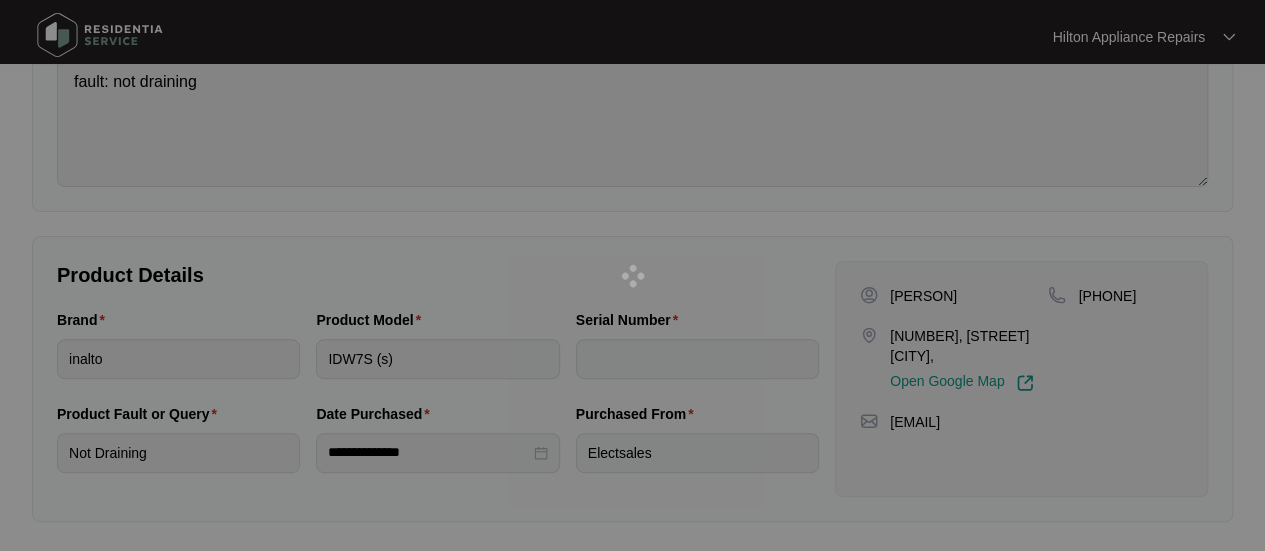 drag, startPoint x: 416, startPoint y: 352, endPoint x: 272, endPoint y: 349, distance: 144.03125 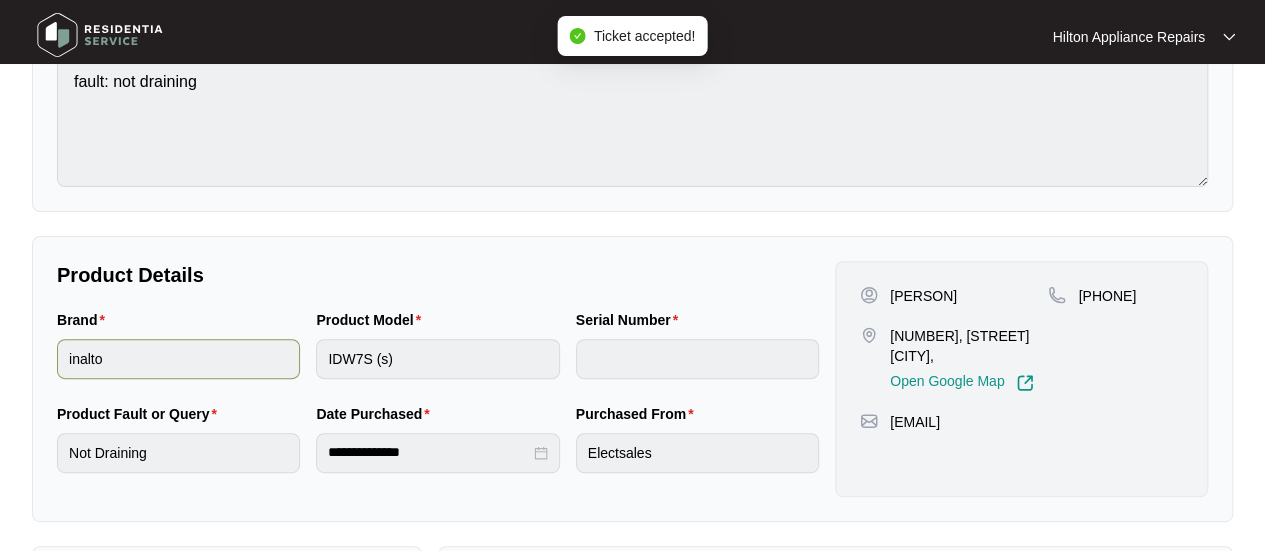 click on "Brand inalto Product Model IDW7S (s) Serial Number" at bounding box center (438, 356) 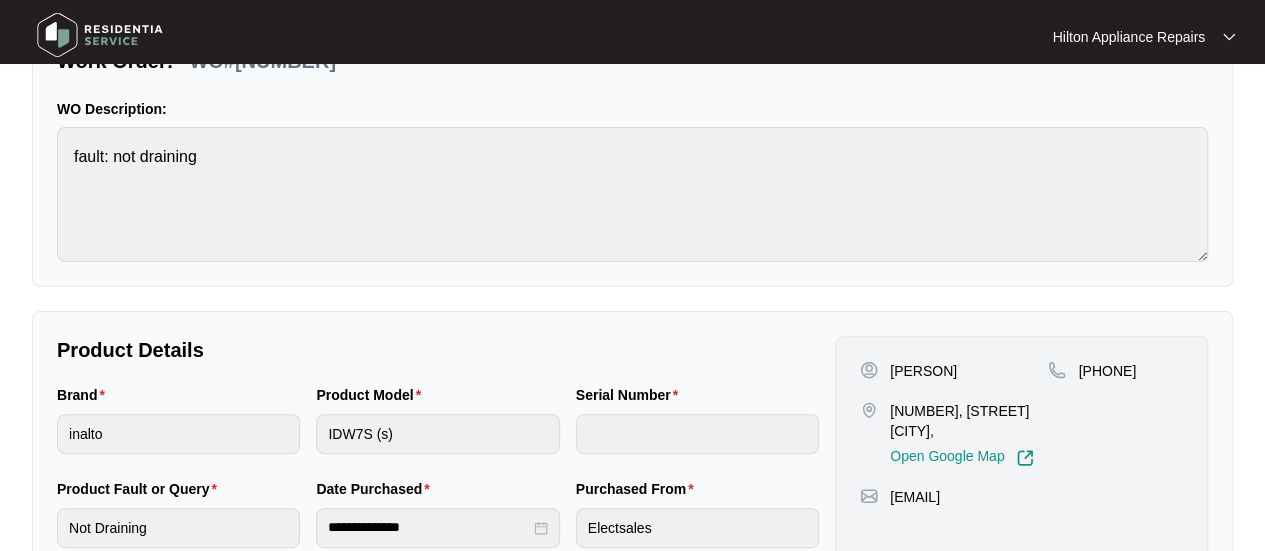 scroll, scrollTop: 200, scrollLeft: 0, axis: vertical 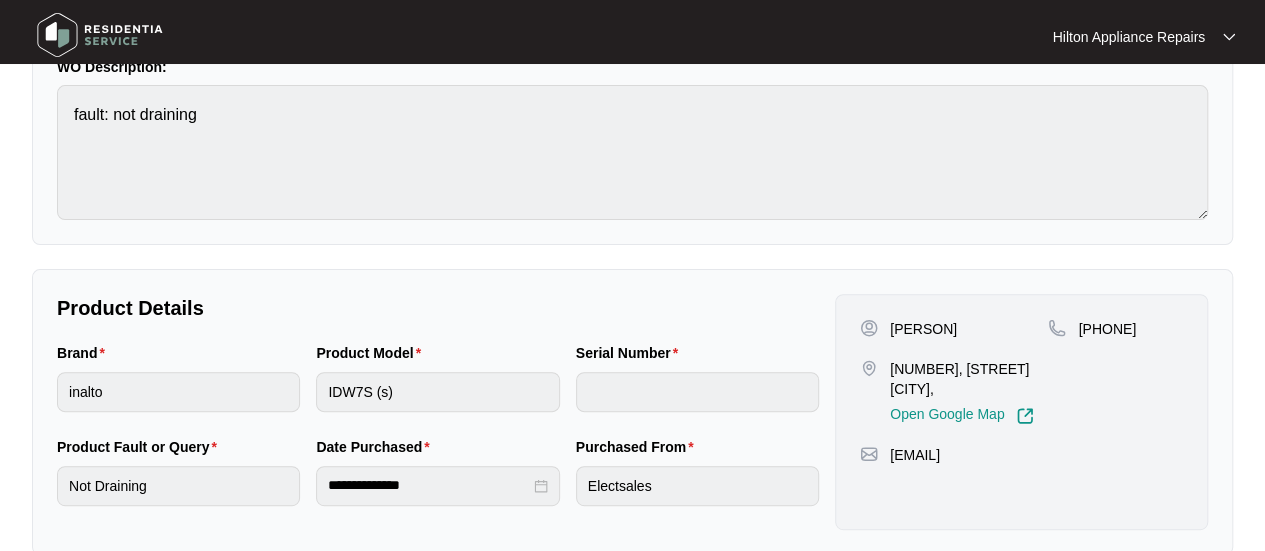 drag, startPoint x: 965, startPoint y: 387, endPoint x: 886, endPoint y: 365, distance: 82.006096 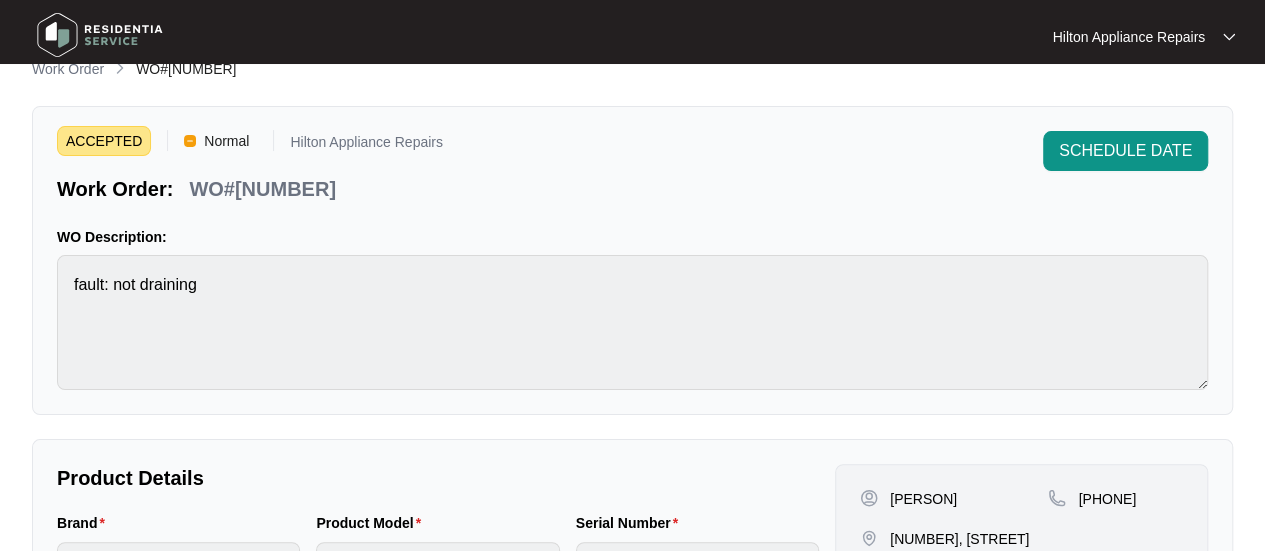 scroll, scrollTop: 0, scrollLeft: 0, axis: both 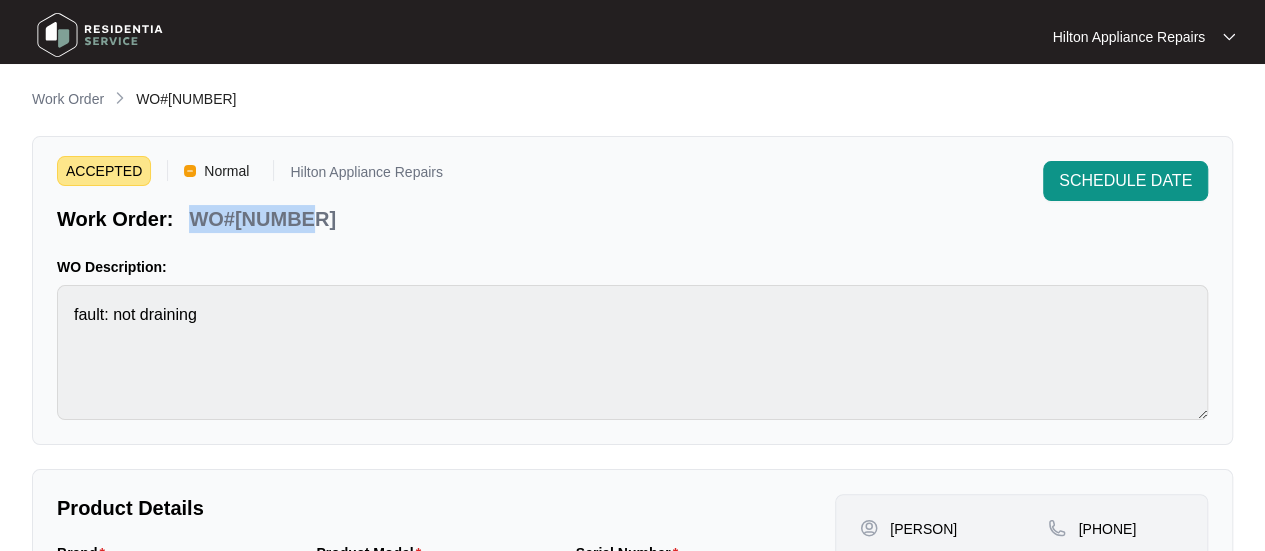 drag, startPoint x: 307, startPoint y: 224, endPoint x: 189, endPoint y: 217, distance: 118.20744 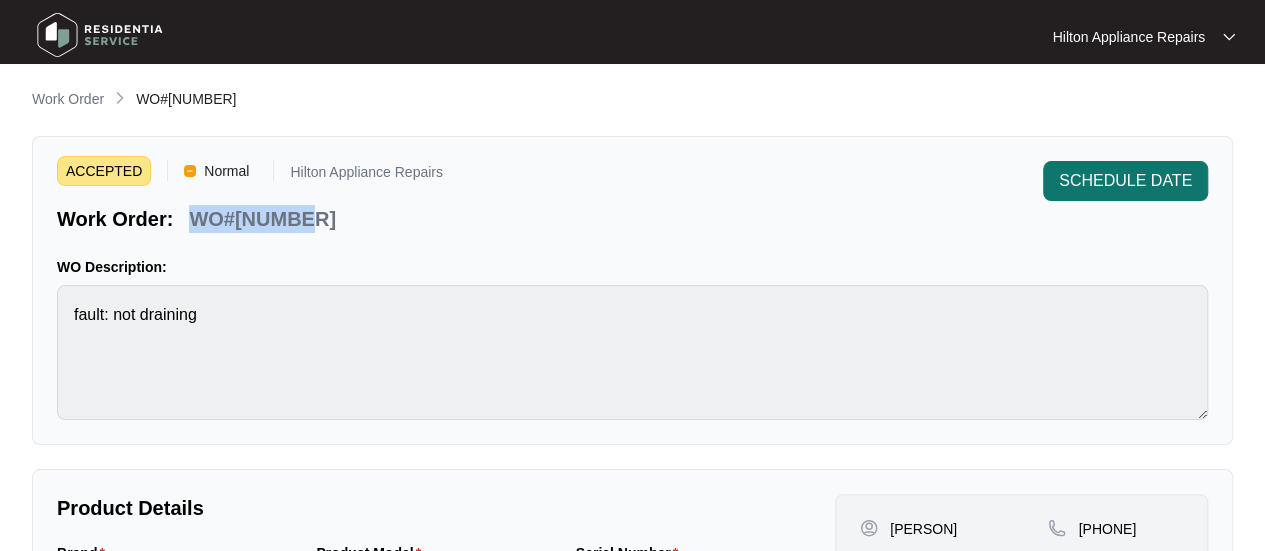 click on "SCHEDULE DATE" at bounding box center (1125, 181) 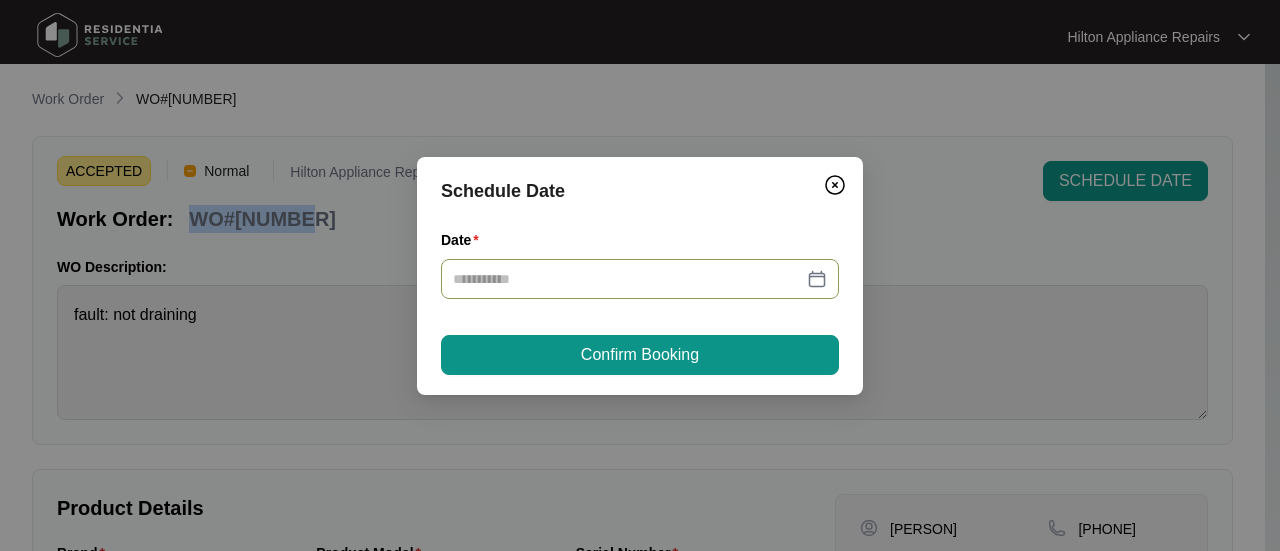 click at bounding box center [640, 279] 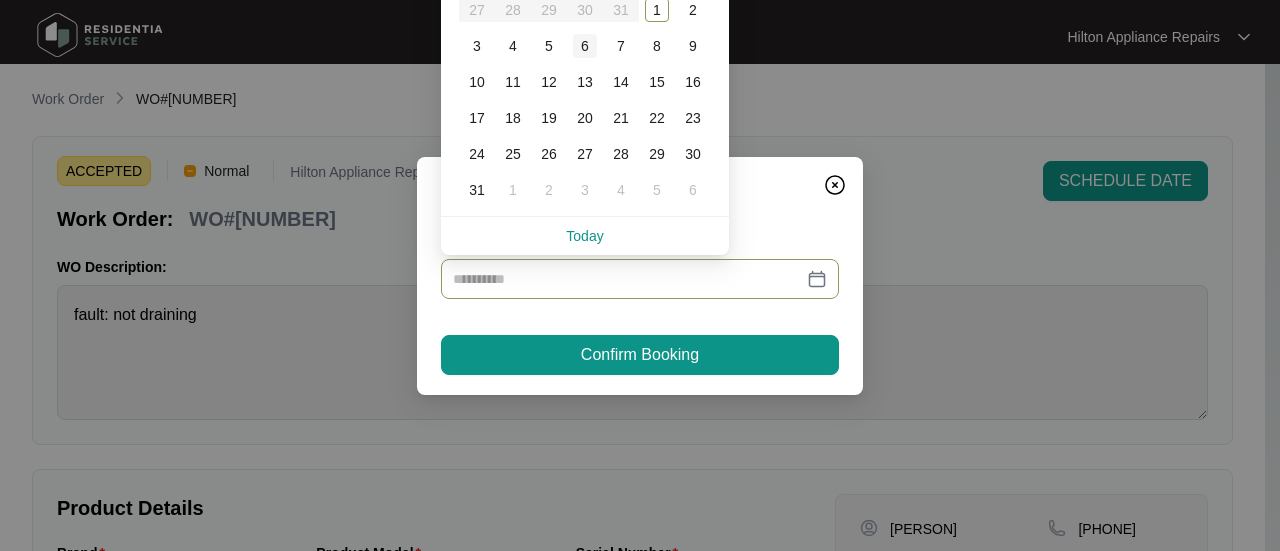 click on "6" at bounding box center [585, 46] 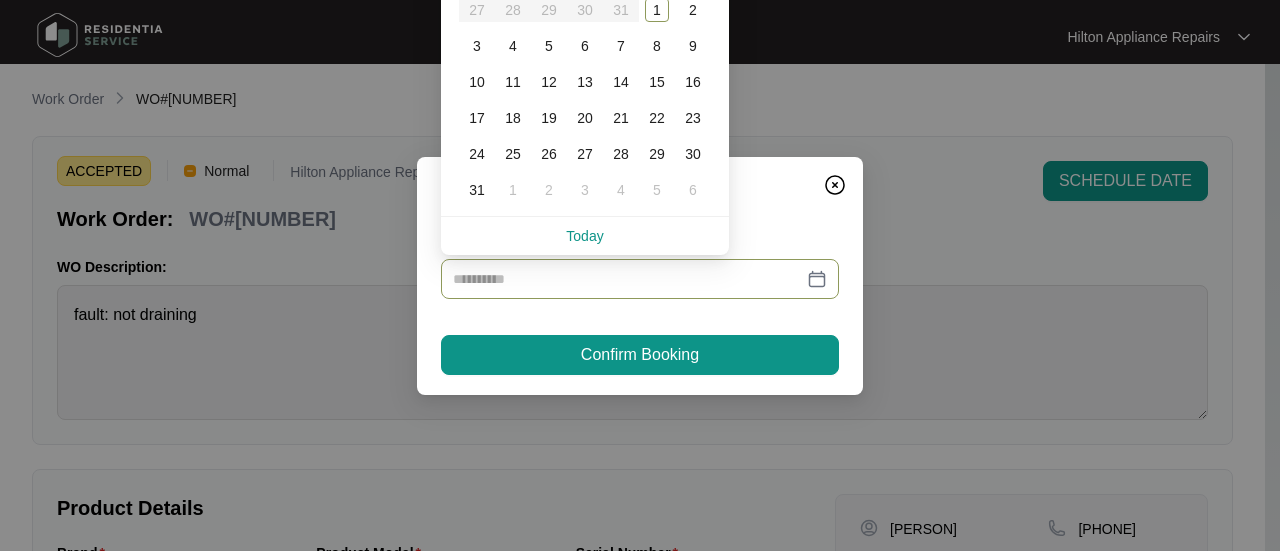 type on "**********" 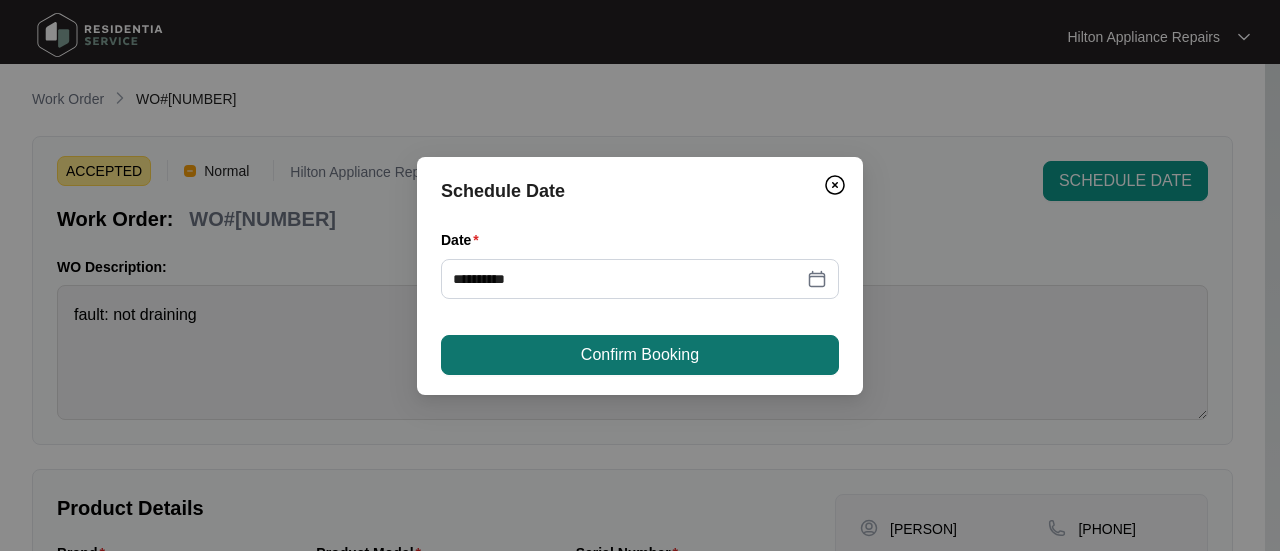click on "Confirm Booking" at bounding box center [640, 355] 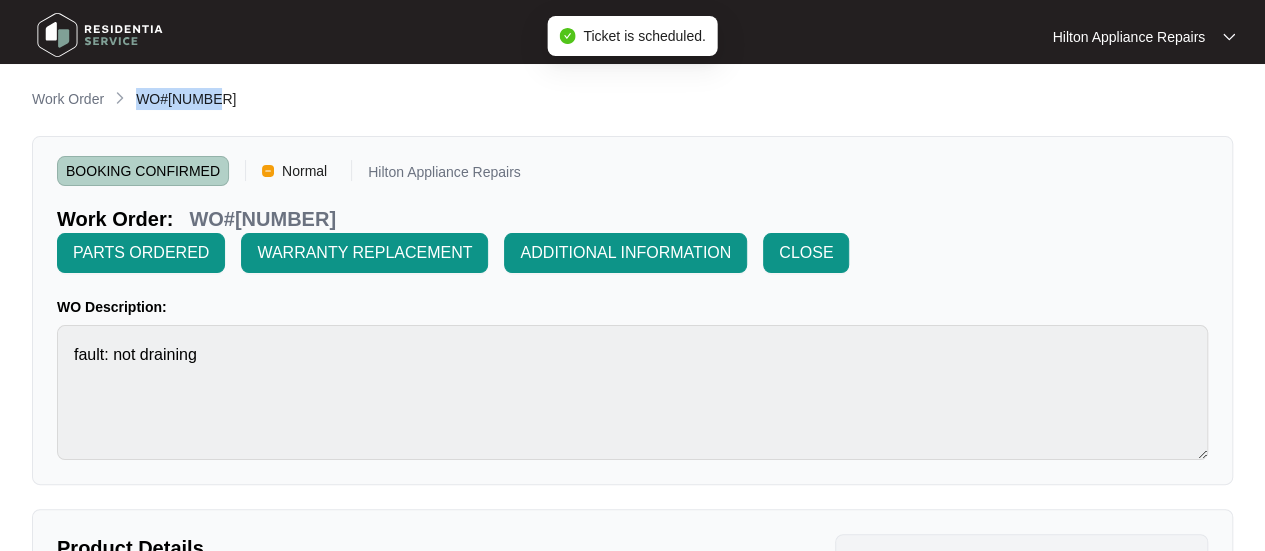 drag, startPoint x: 204, startPoint y: 101, endPoint x: 140, endPoint y: 99, distance: 64.03124 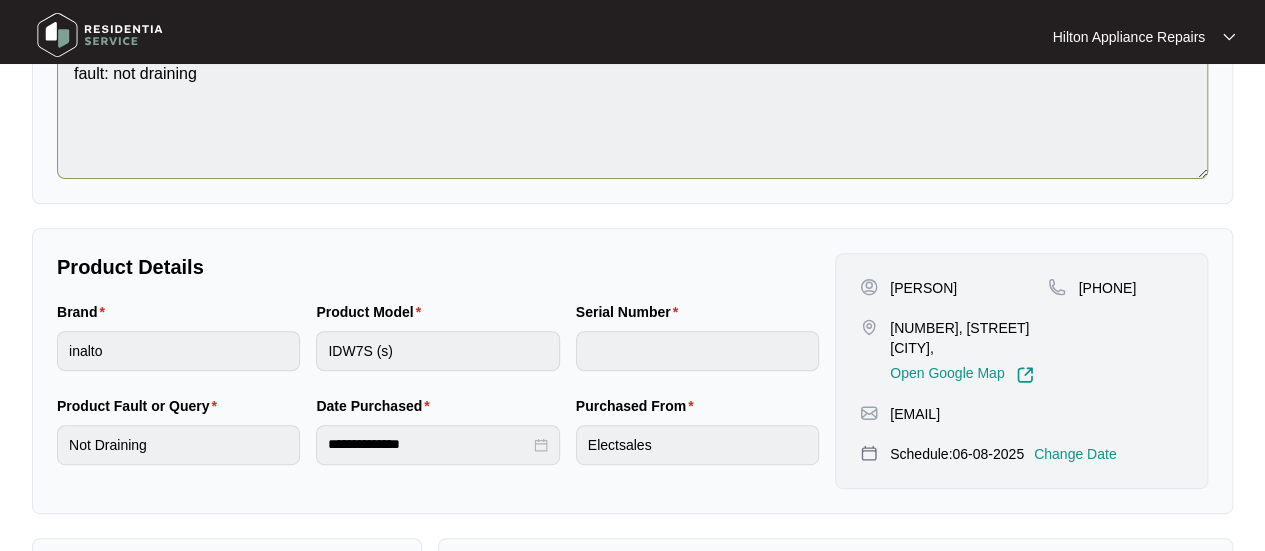 scroll, scrollTop: 0, scrollLeft: 0, axis: both 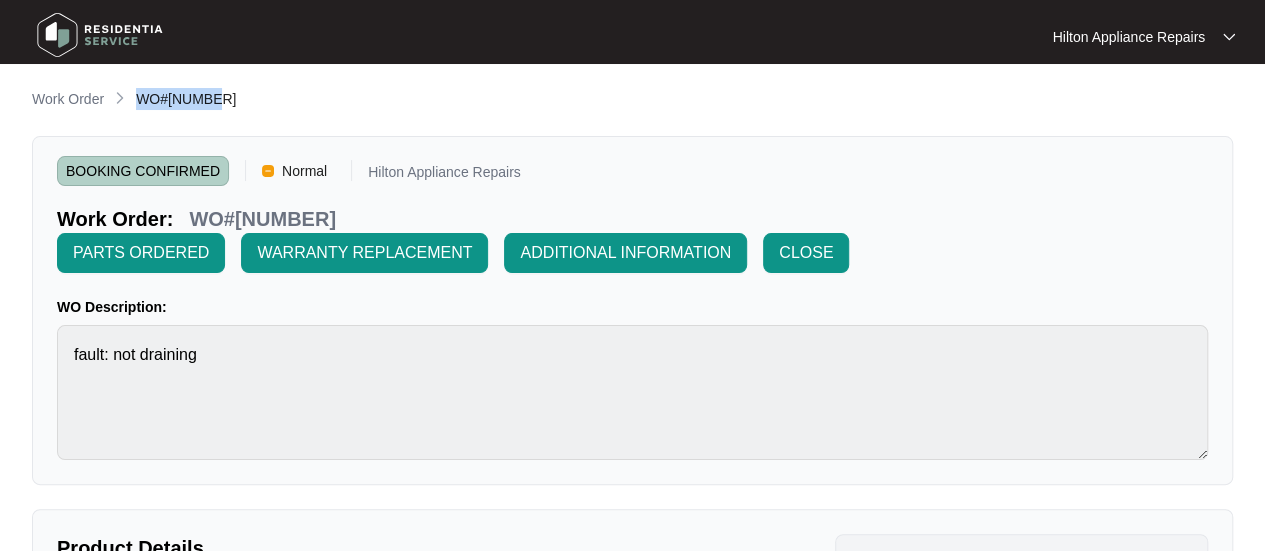 click on "Work Order WO#[NUMBER]" at bounding box center [632, 100] 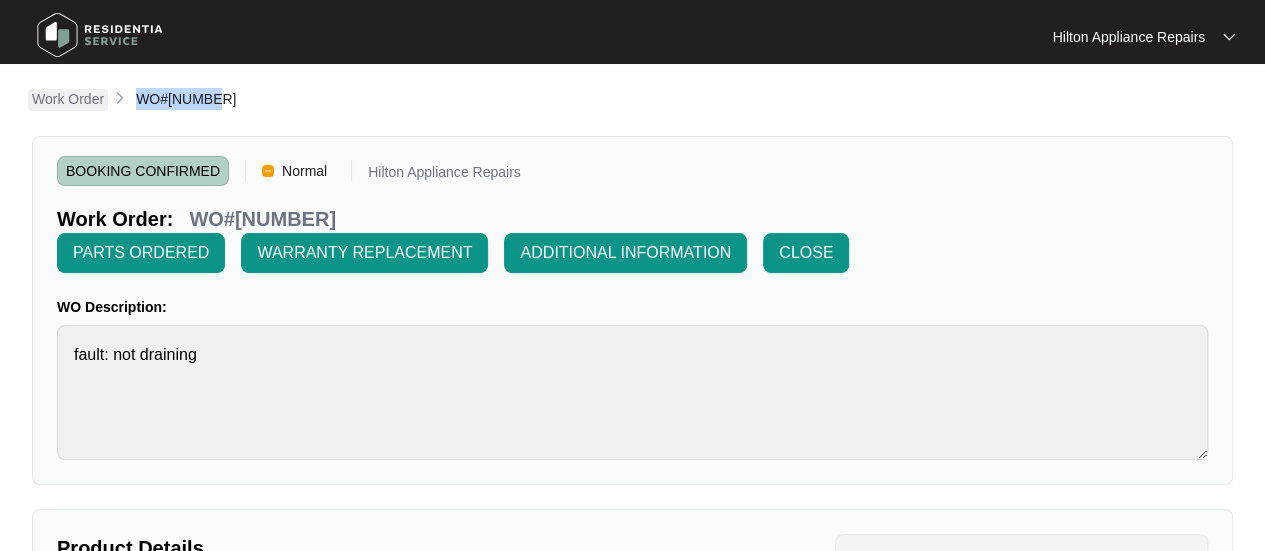 click on "Work Order" at bounding box center [68, 99] 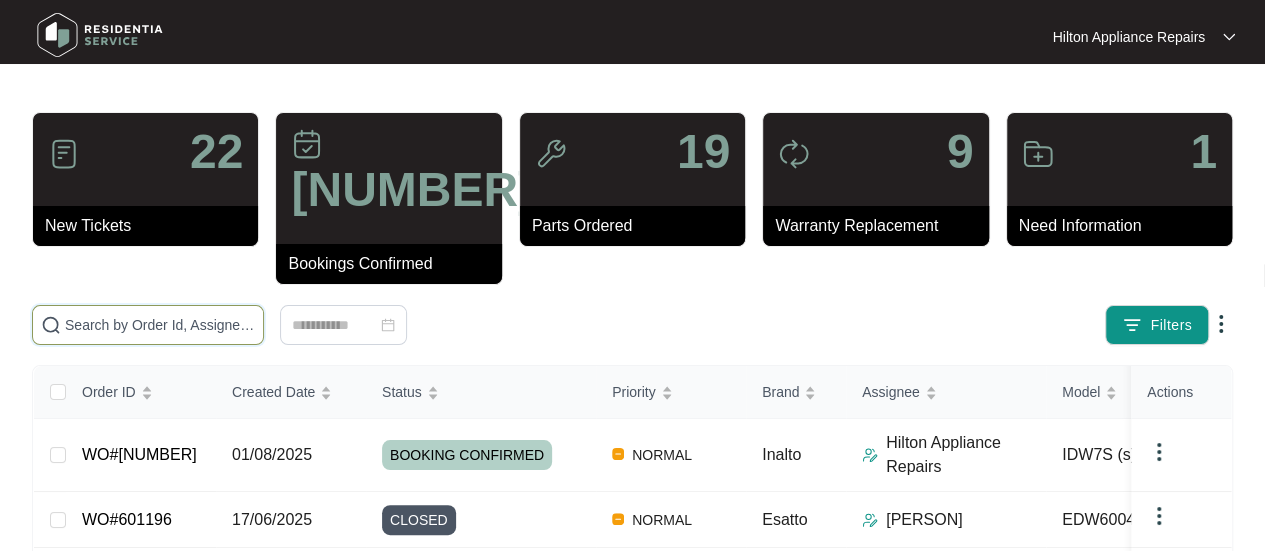 click at bounding box center [160, 325] 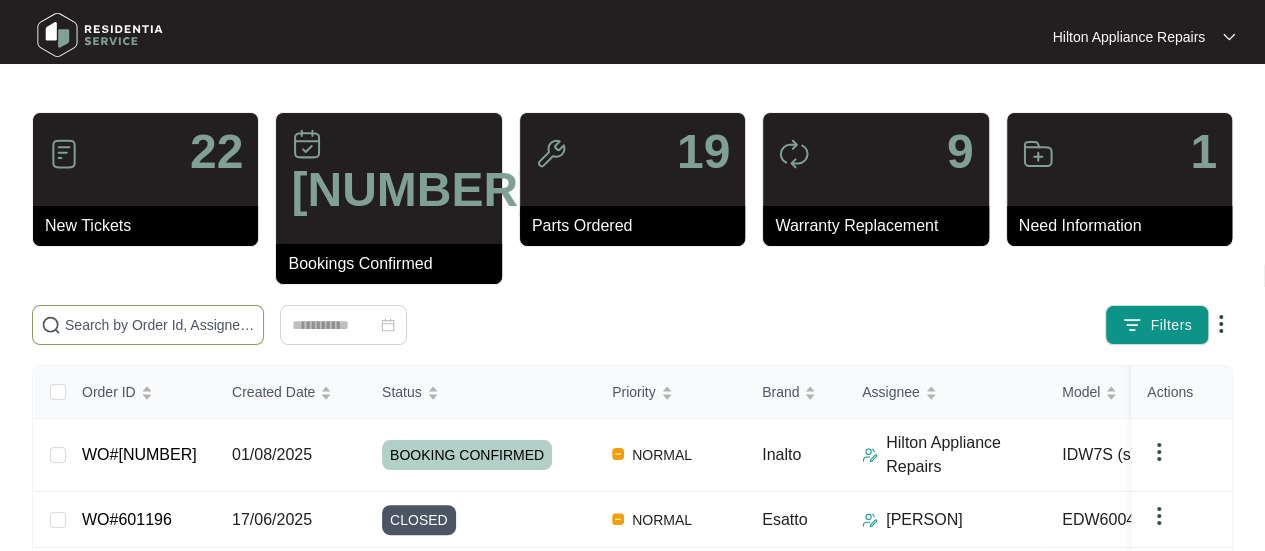 paste on "WO#[NUMBER]" 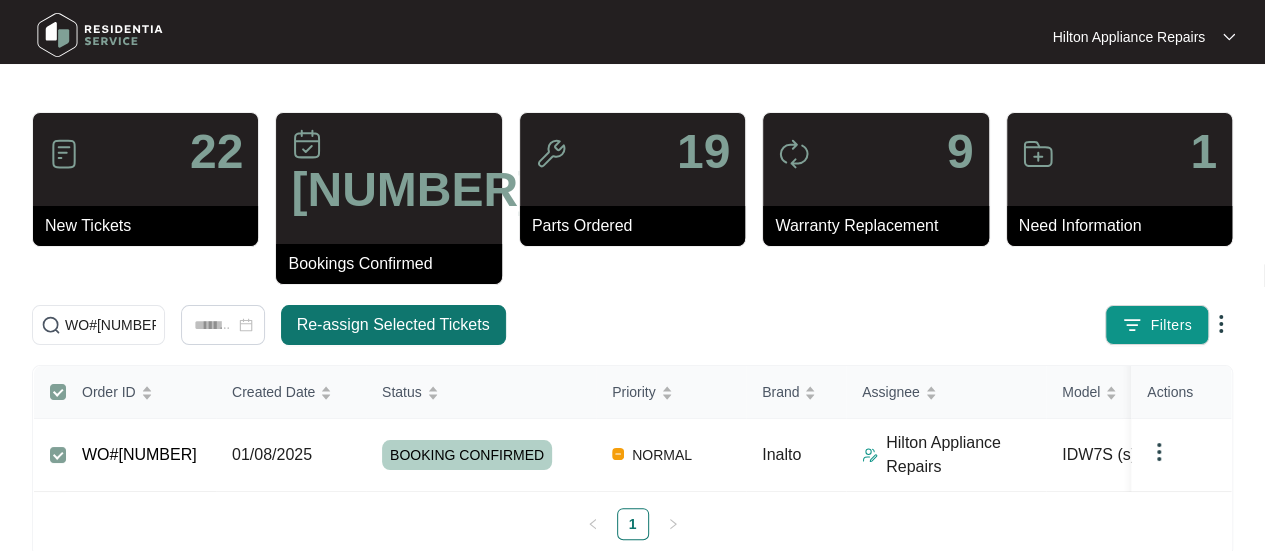 click on "Re-assign Selected Tickets" at bounding box center (393, 325) 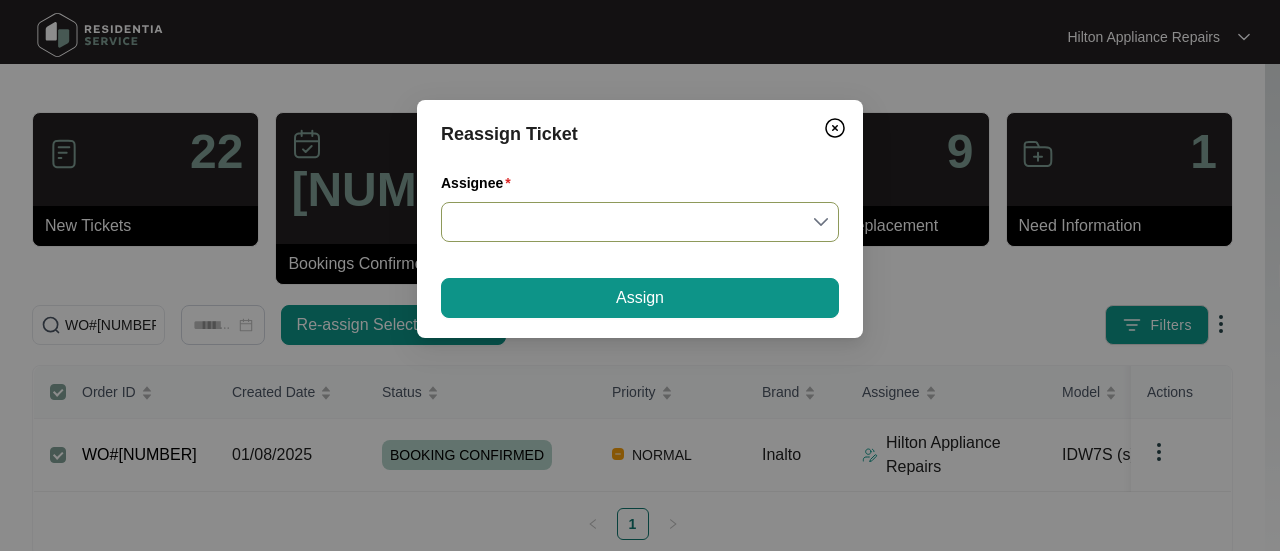 click at bounding box center [640, 222] 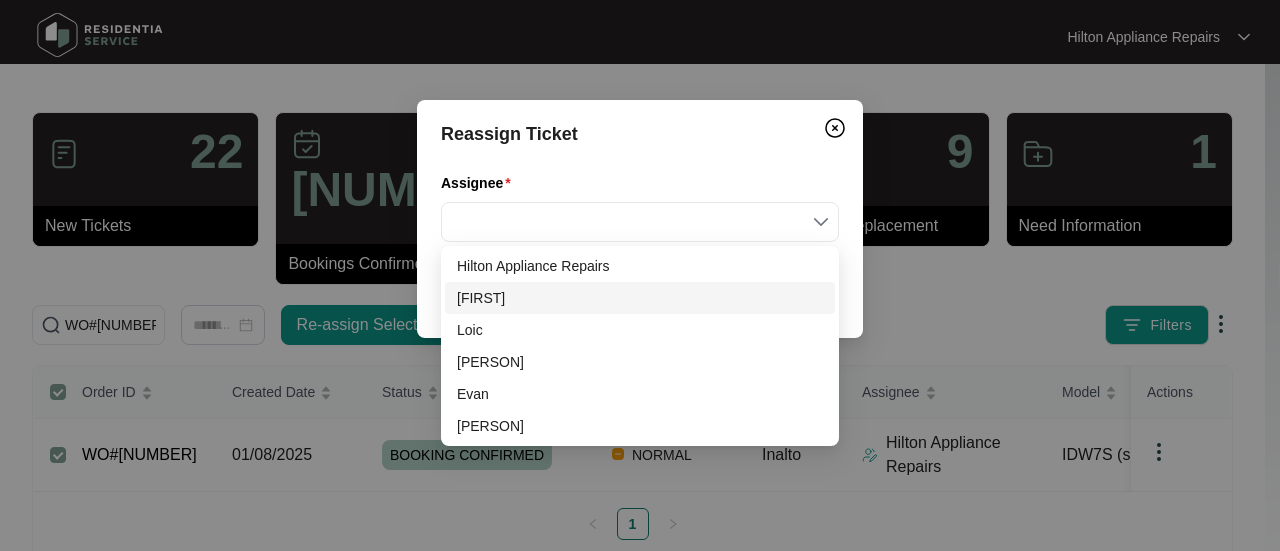 click on "[FIRST]" at bounding box center [640, 298] 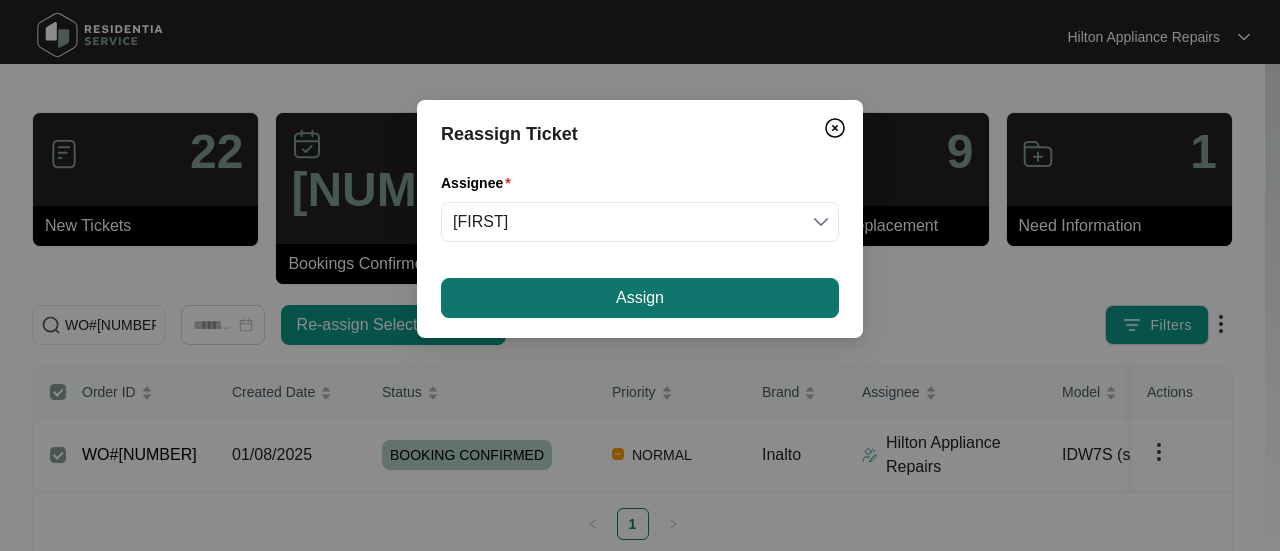 click on "Assign" at bounding box center (640, 298) 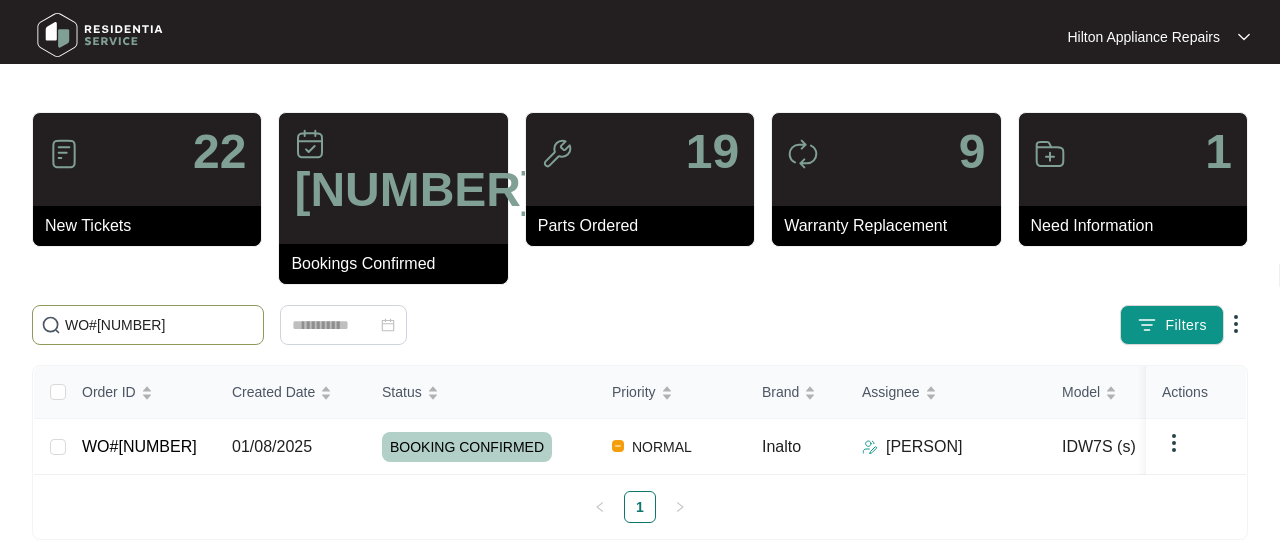 drag, startPoint x: 150, startPoint y: 283, endPoint x: 1, endPoint y: 277, distance: 149.12076 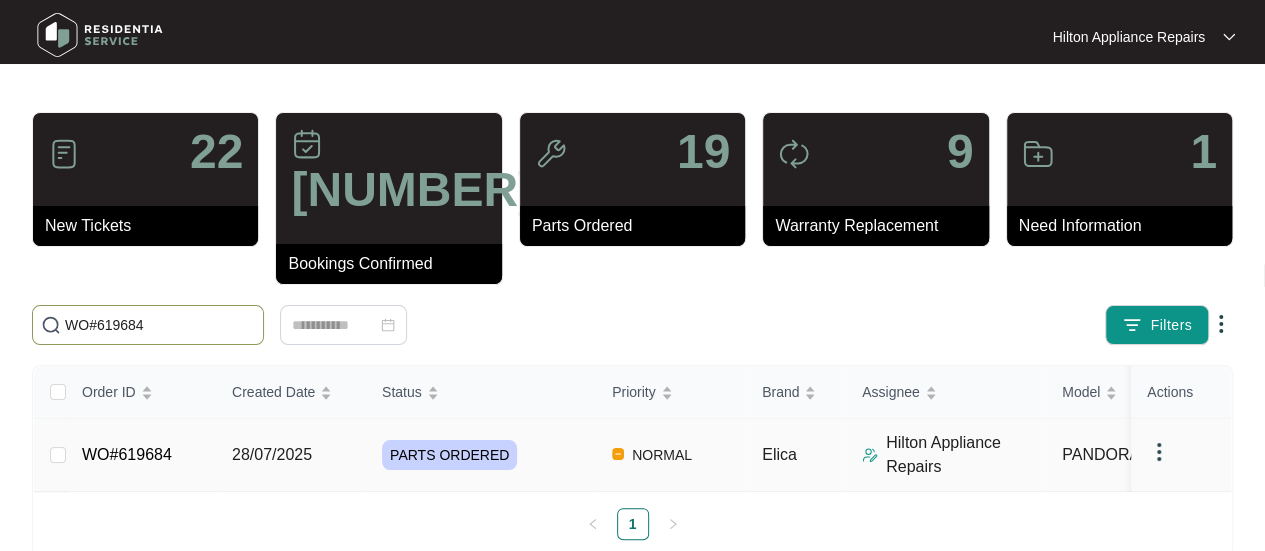 type on "WO#619684" 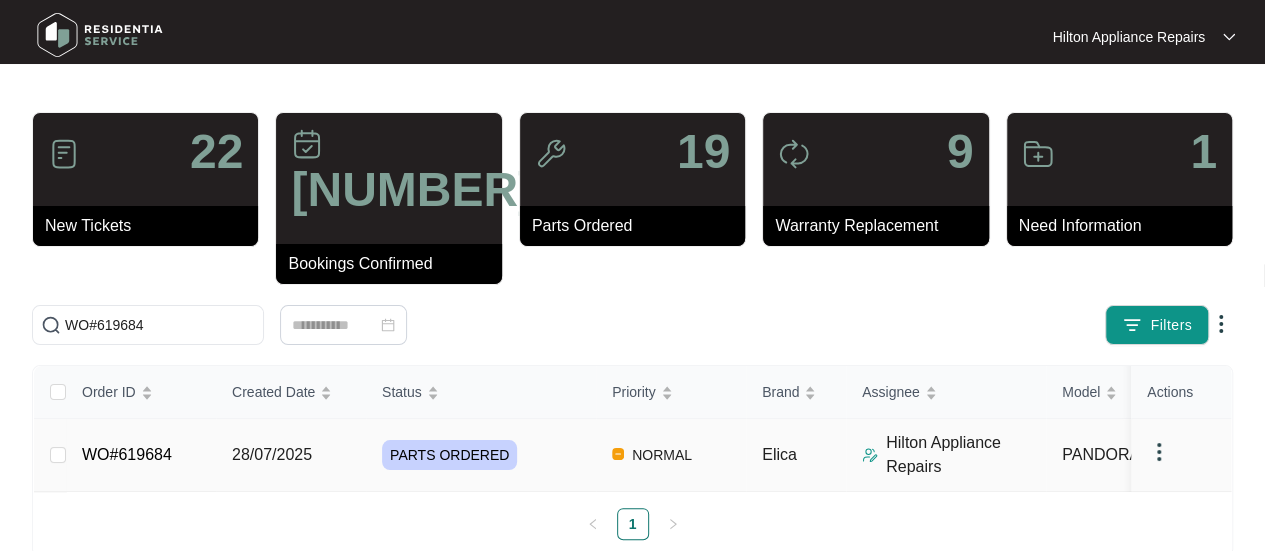 click on "28/07/2025" at bounding box center (272, 454) 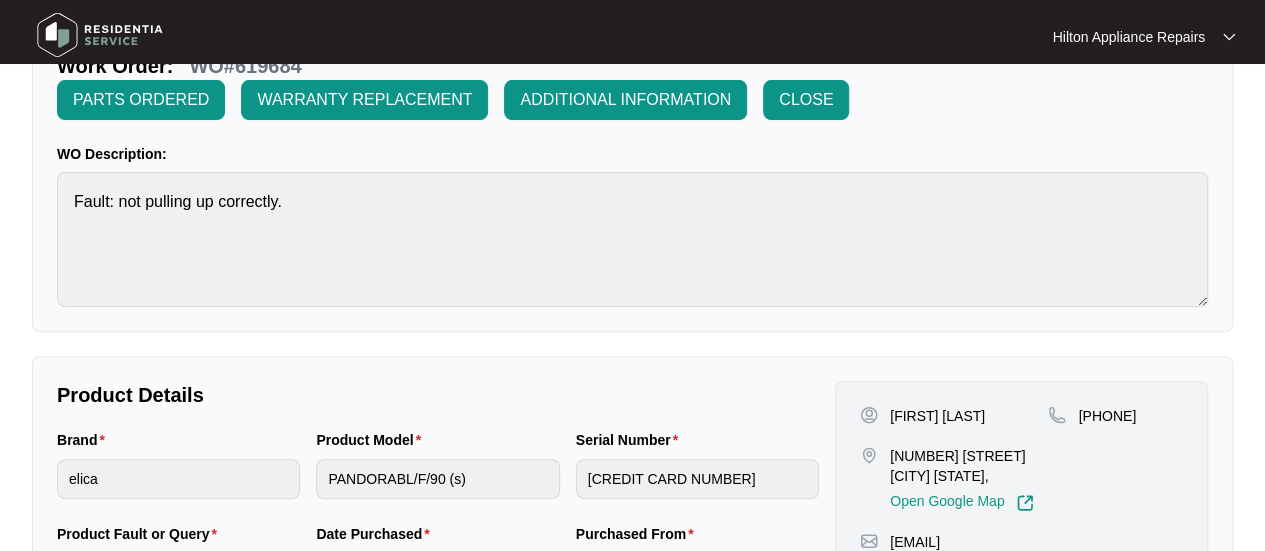 scroll, scrollTop: 400, scrollLeft: 0, axis: vertical 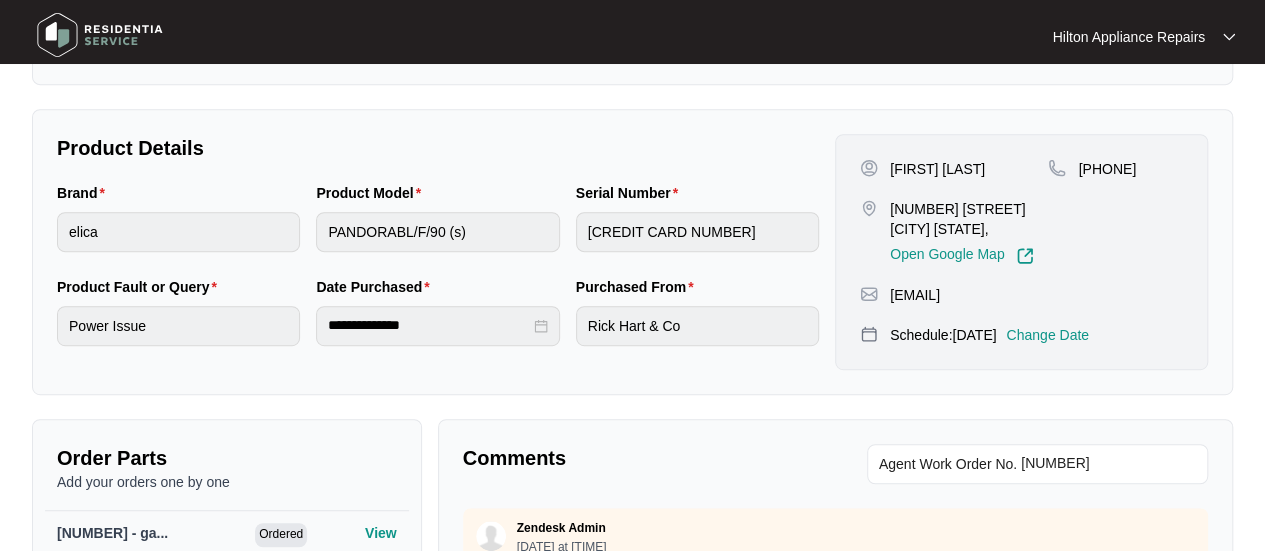 click on "Change Date" at bounding box center [1047, 335] 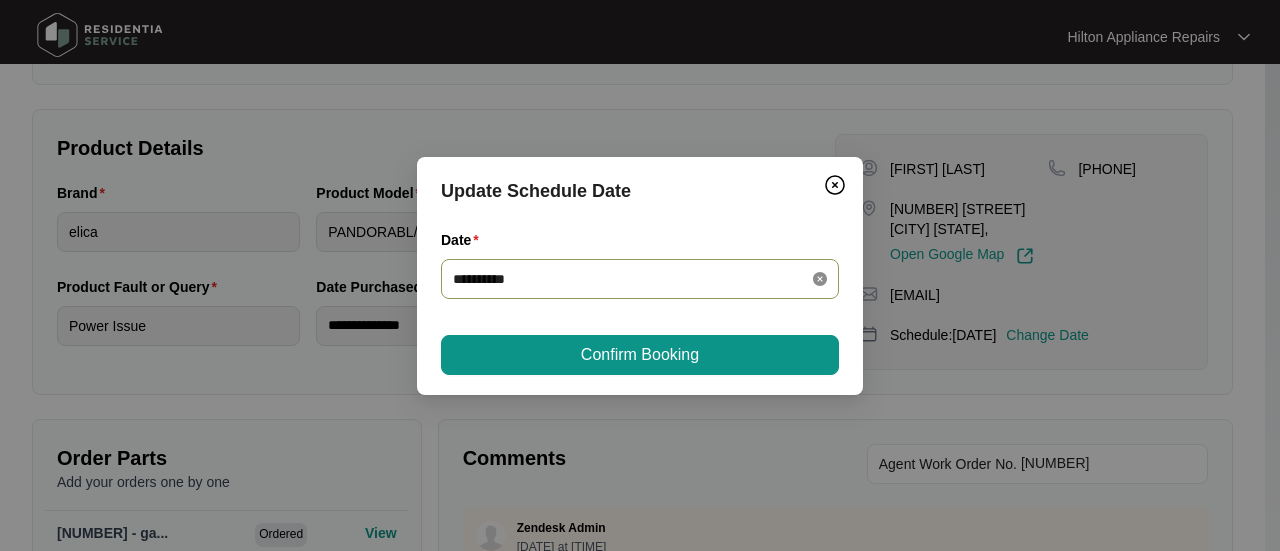 click 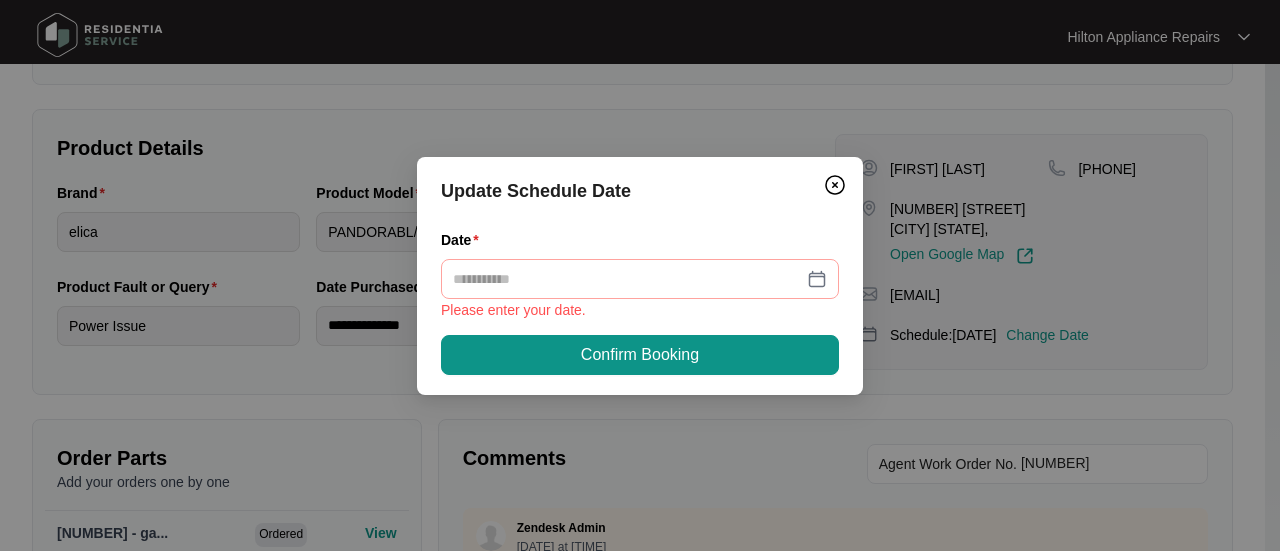 click at bounding box center [640, 279] 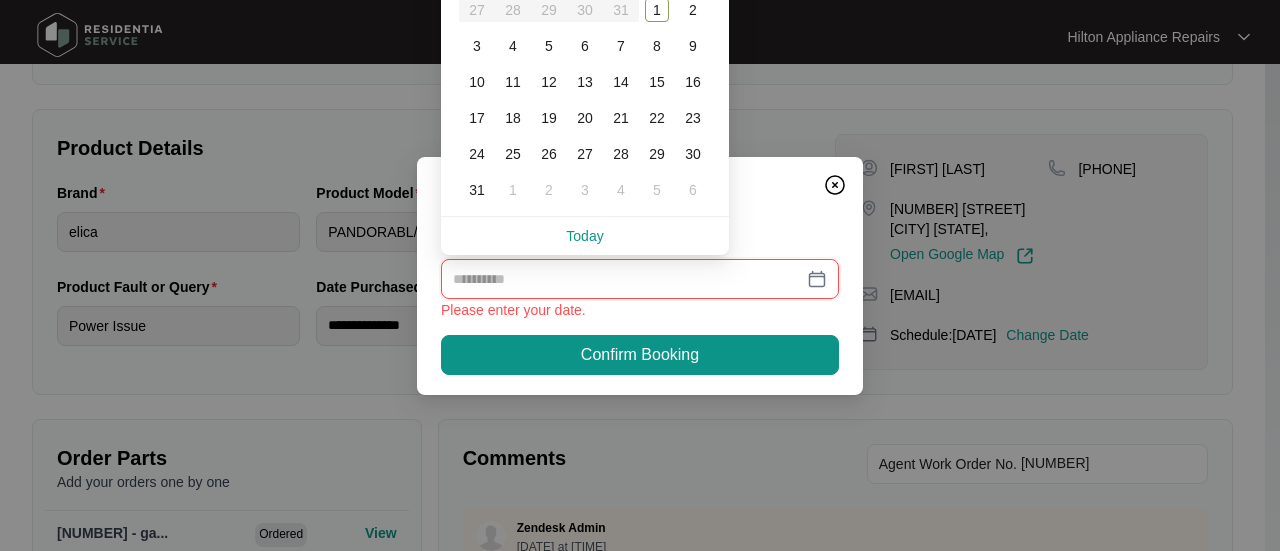 type on "**********" 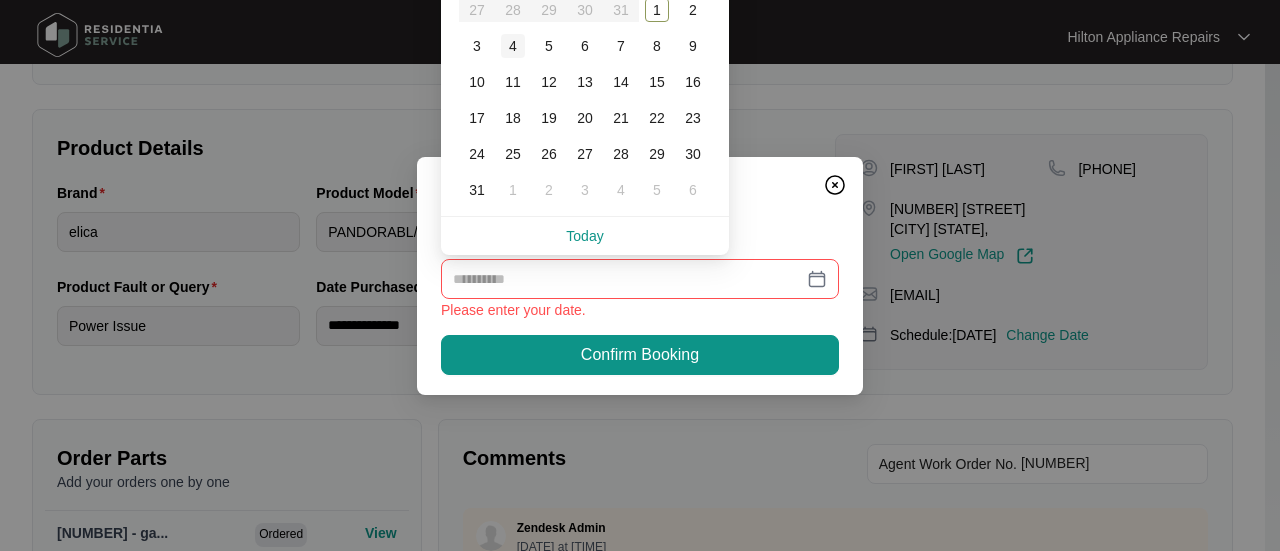click on "4" at bounding box center [513, 46] 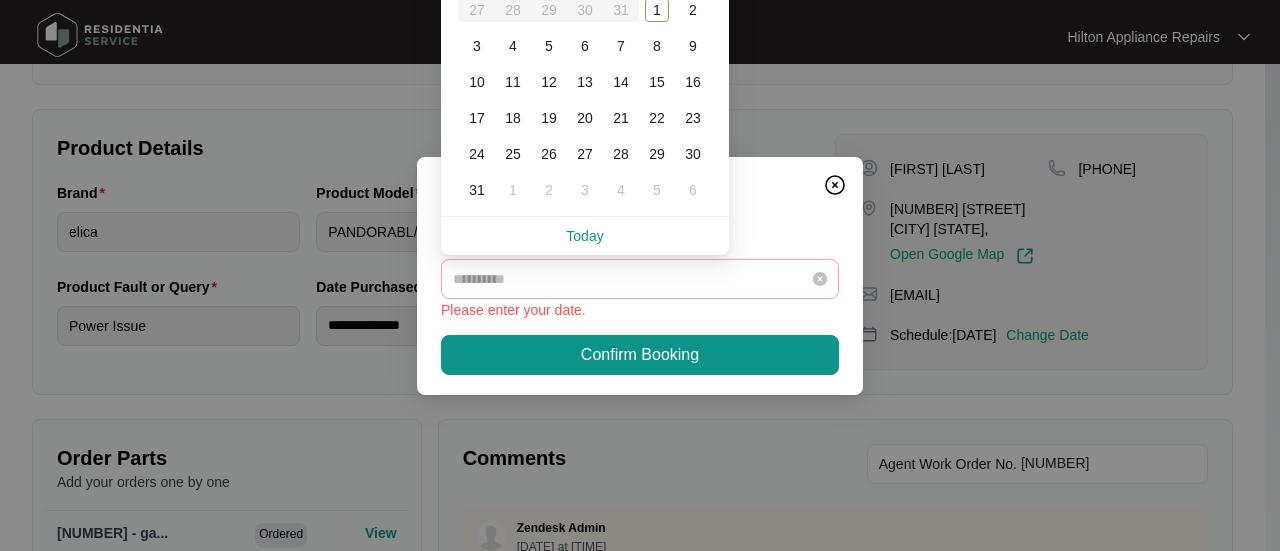 type on "**********" 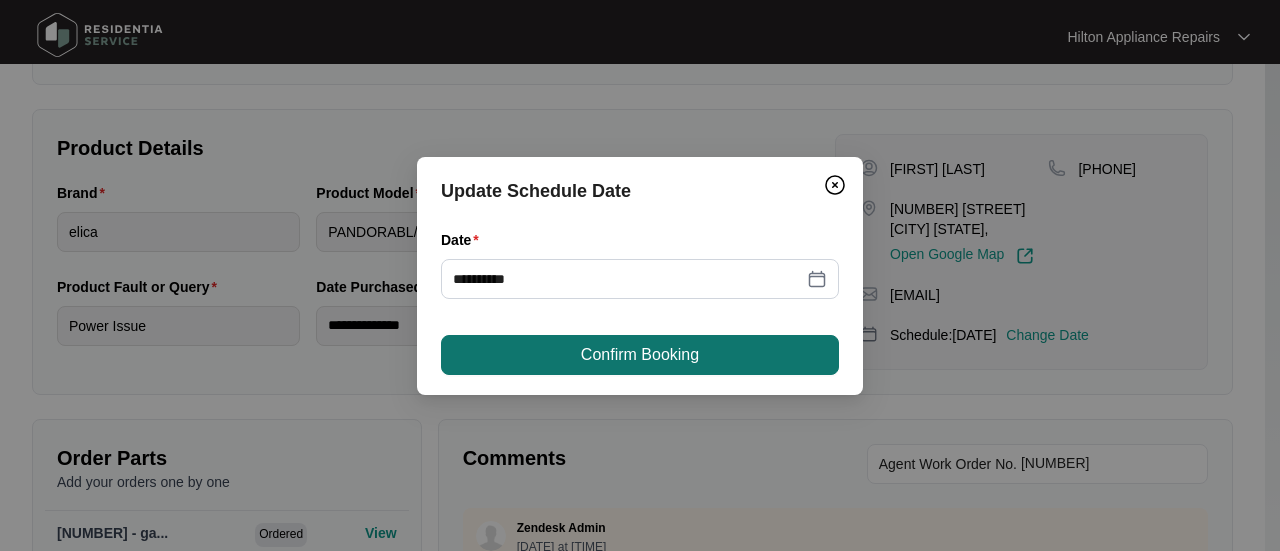 drag, startPoint x: 622, startPoint y: 351, endPoint x: 640, endPoint y: 356, distance: 18.681541 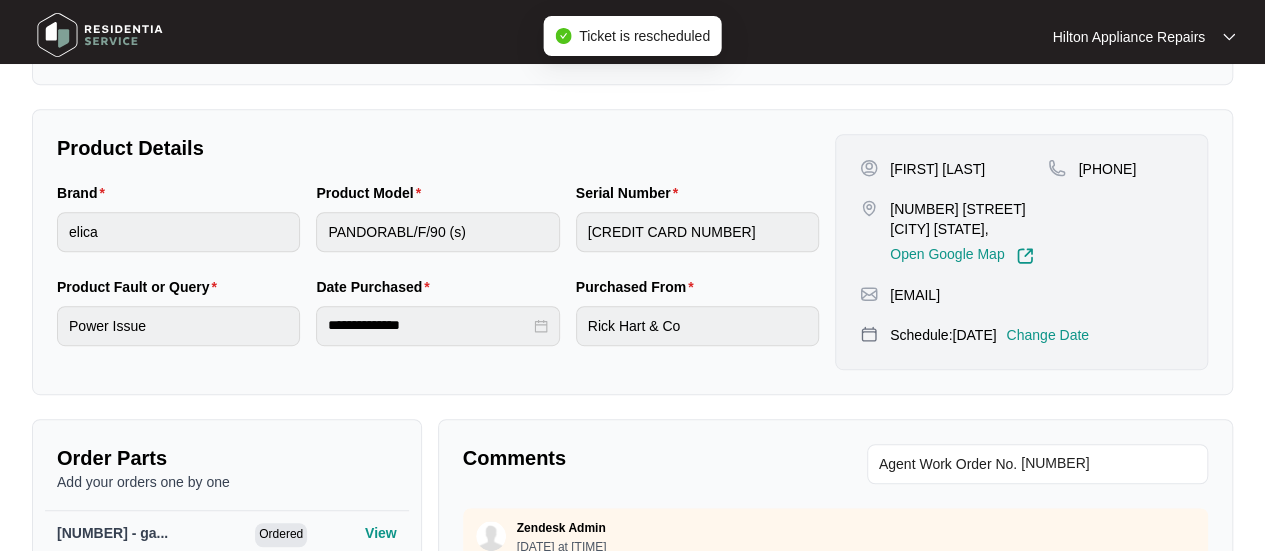 scroll, scrollTop: 0, scrollLeft: 0, axis: both 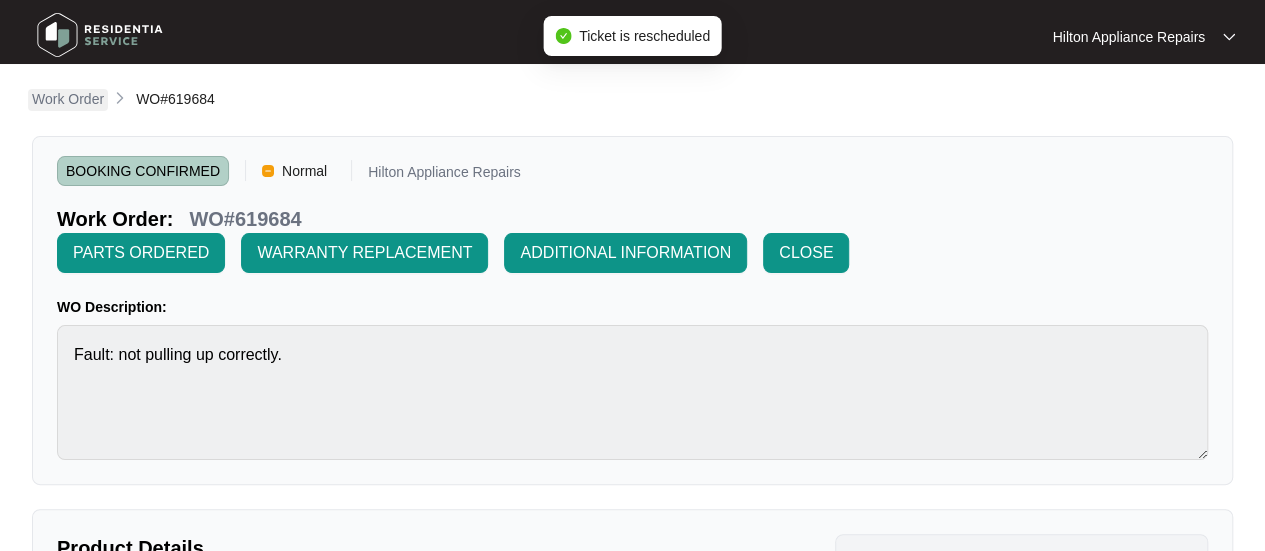 click on "Work Order" at bounding box center [68, 99] 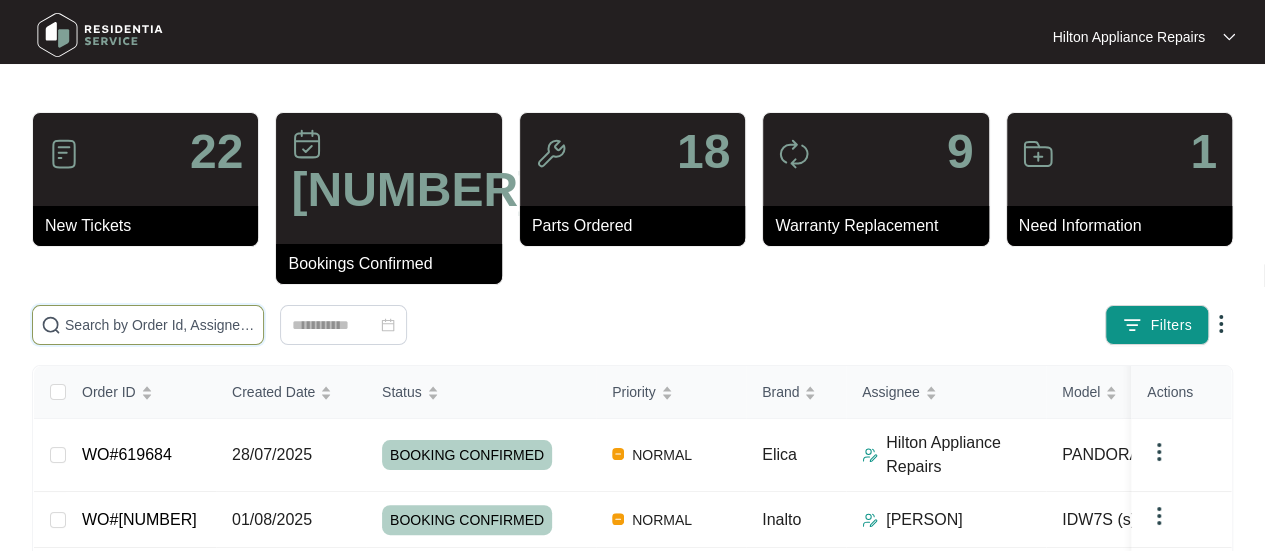 click at bounding box center [160, 325] 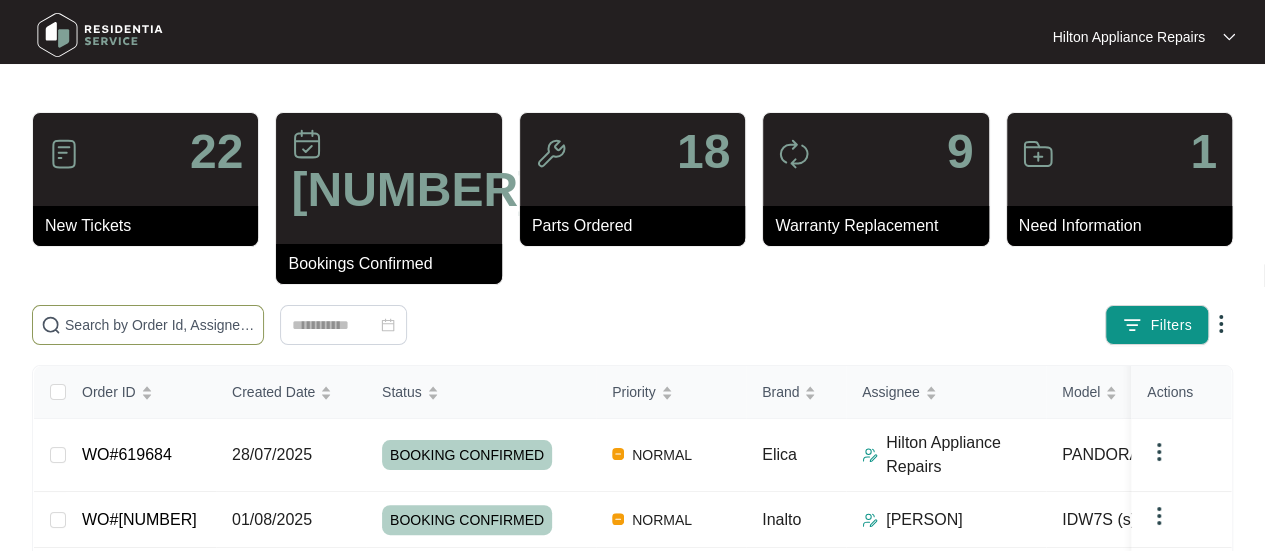 paste on "WO#619684" 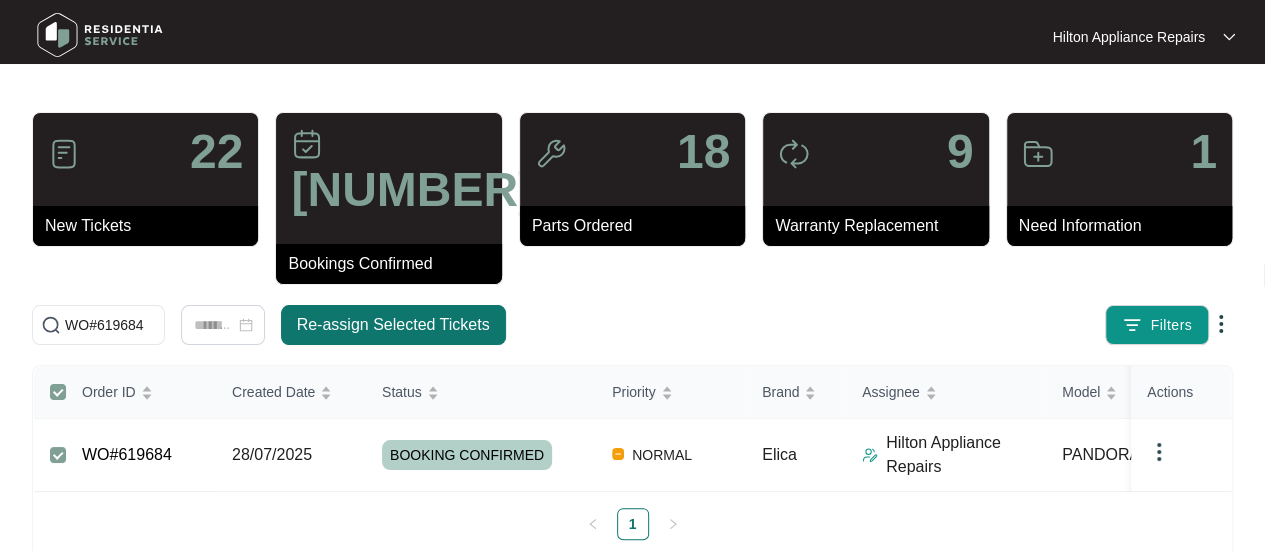 click on "Re-assign Selected Tickets" at bounding box center [393, 325] 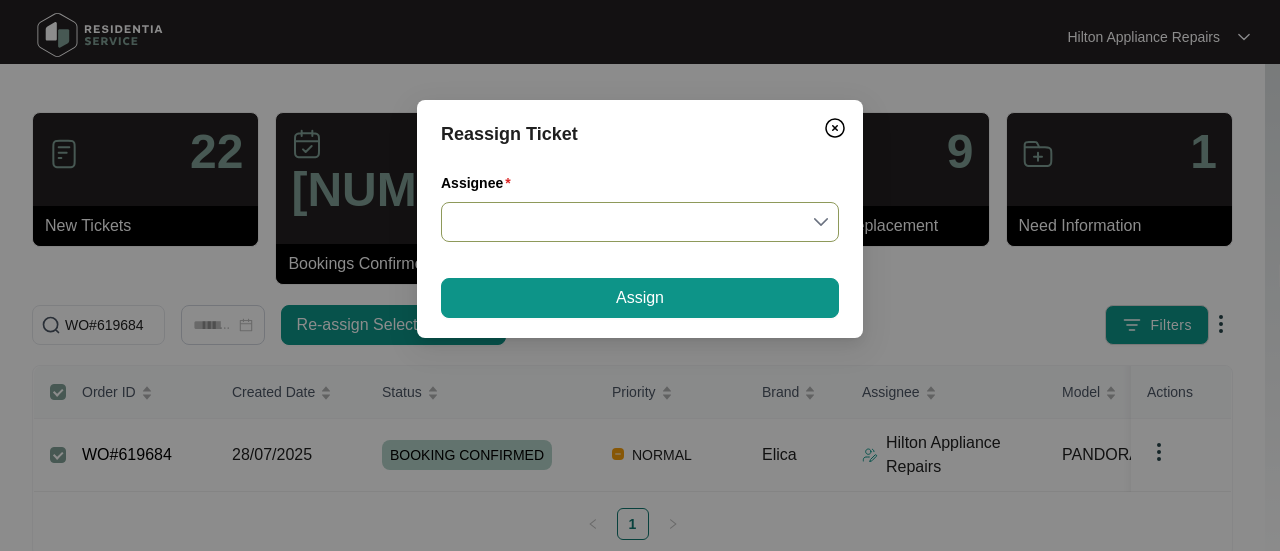 click on "Assignee" at bounding box center (640, 222) 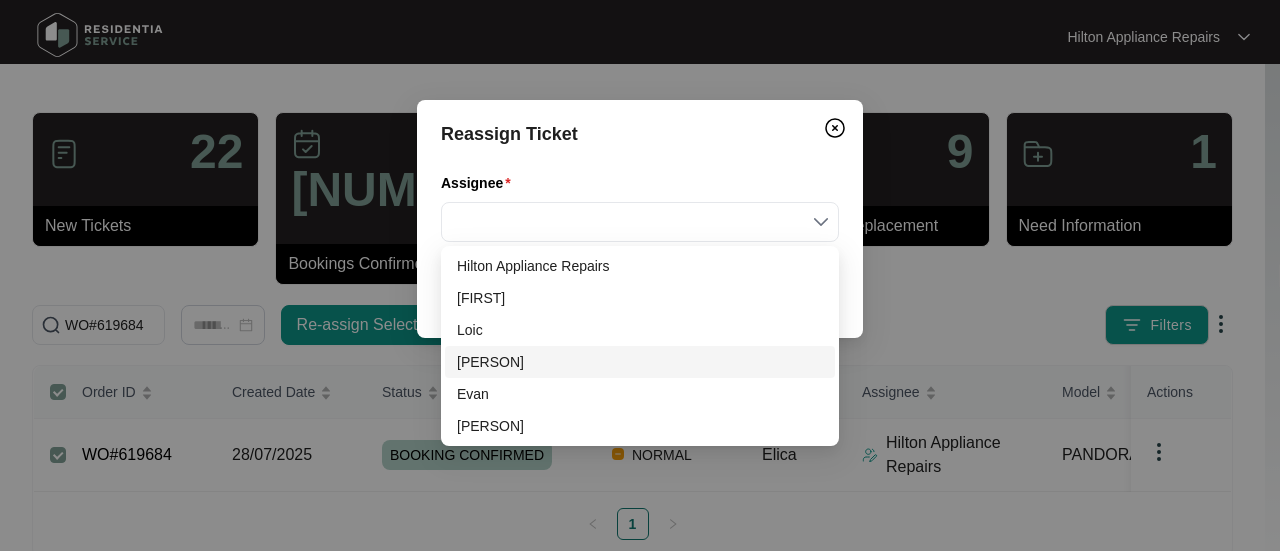 click on "[PERSON]" at bounding box center (640, 362) 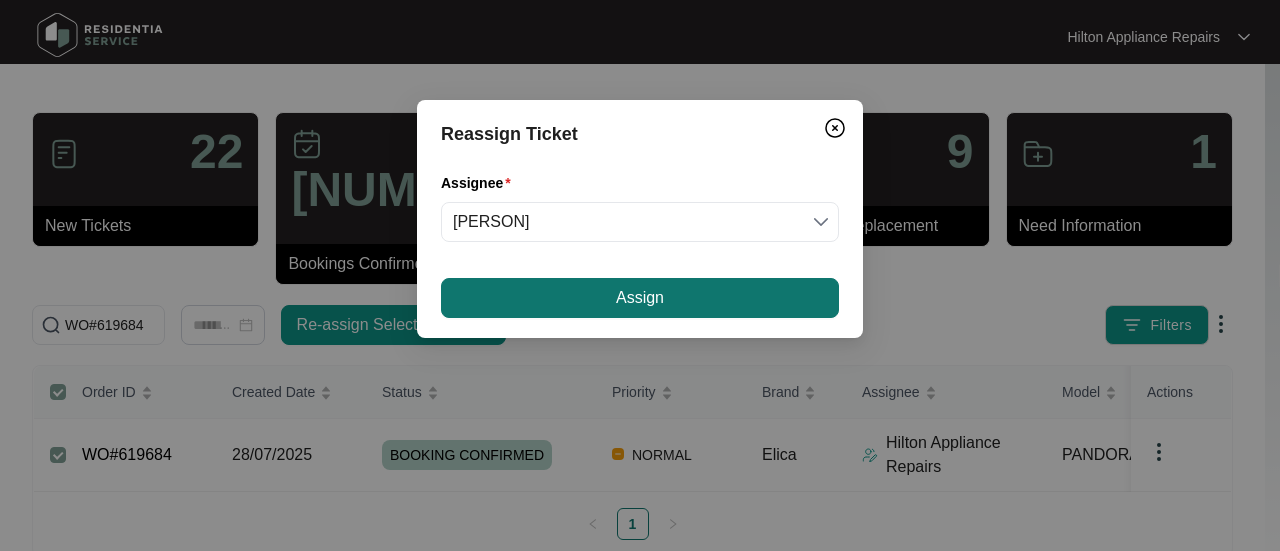click on "Assign" at bounding box center [640, 298] 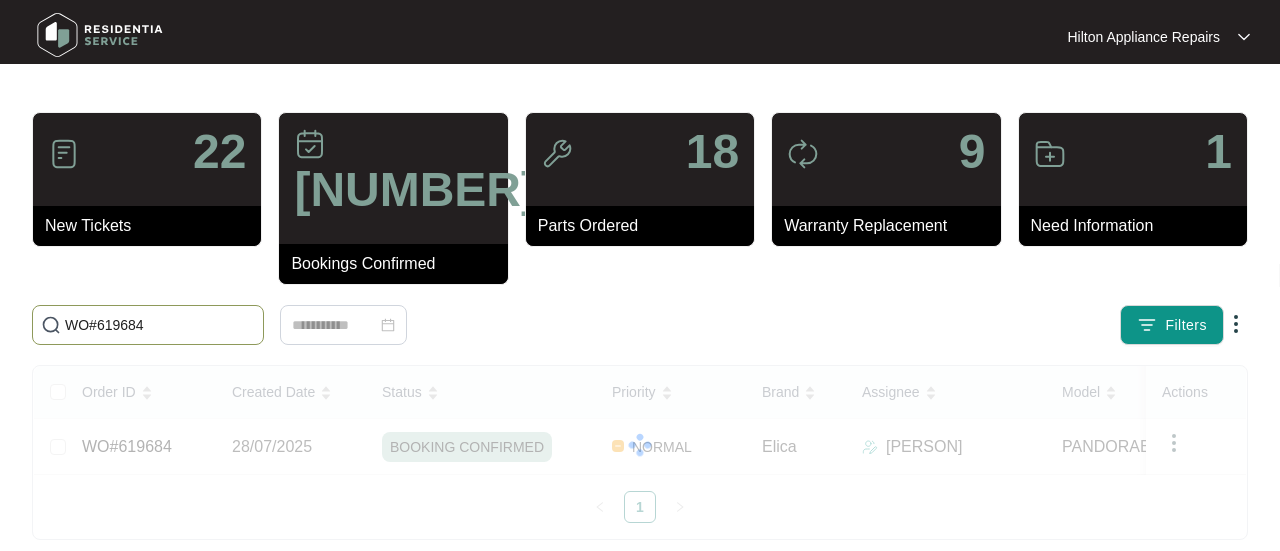 click on "WO#619684" at bounding box center (160, 325) 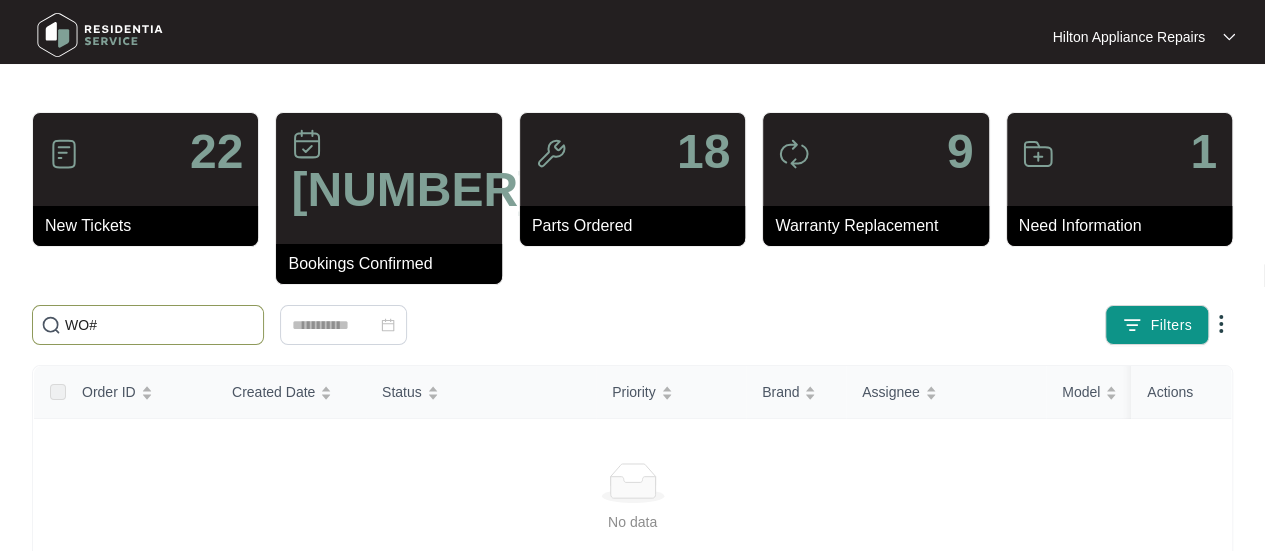 paste on "[NUMBER])" 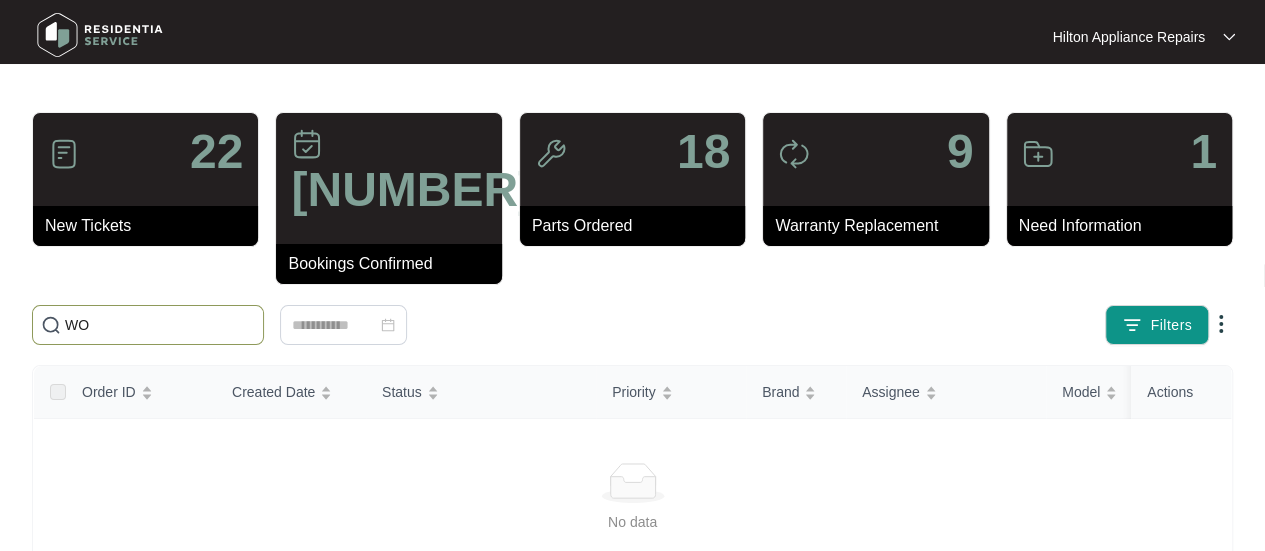 type on "W" 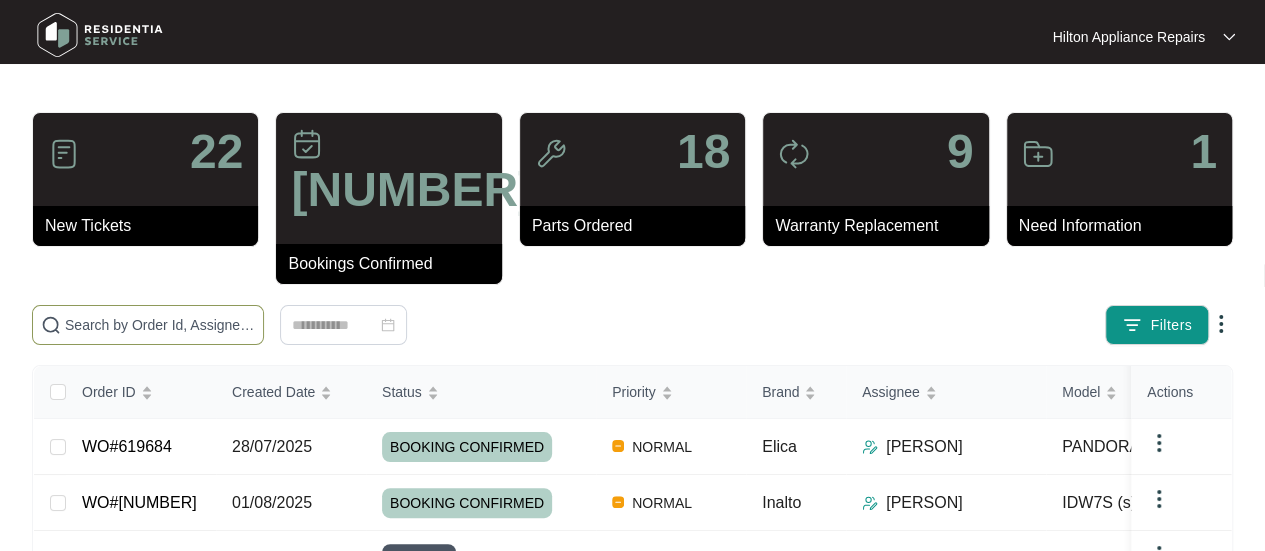 paste on "WO#[NUMBER]" 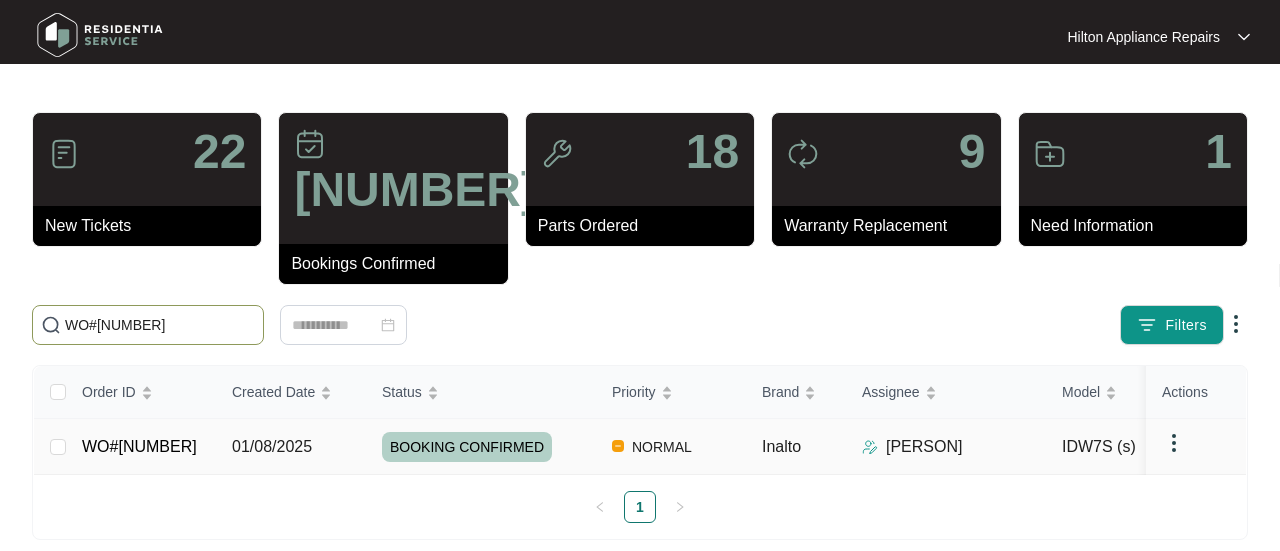 type on "WO#[NUMBER]" 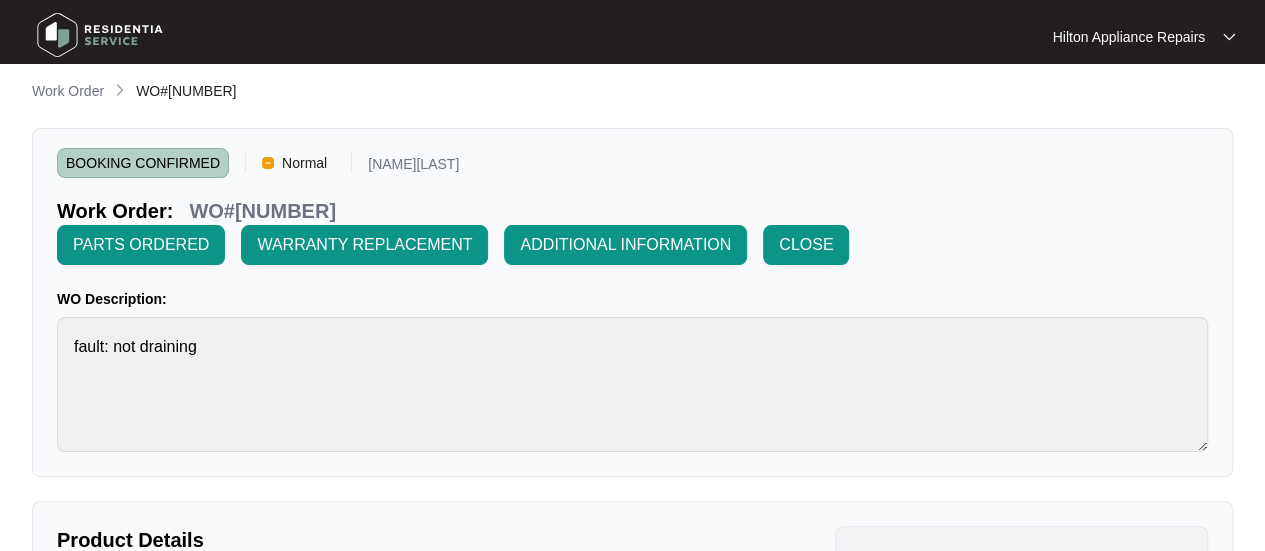 scroll, scrollTop: 0, scrollLeft: 0, axis: both 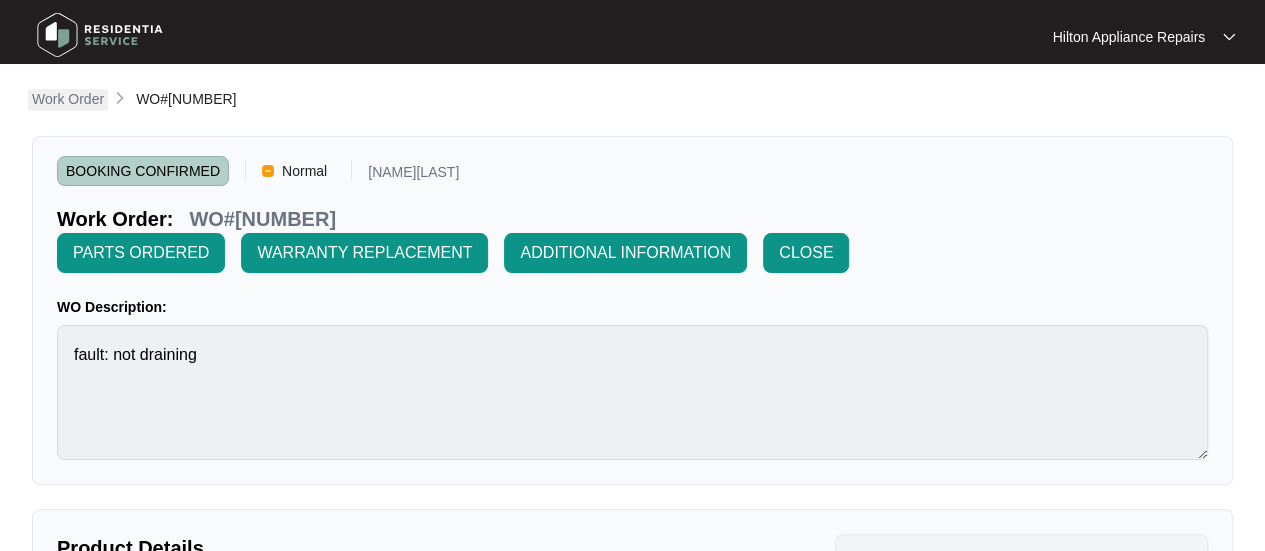 click on "Work Order" at bounding box center [68, 99] 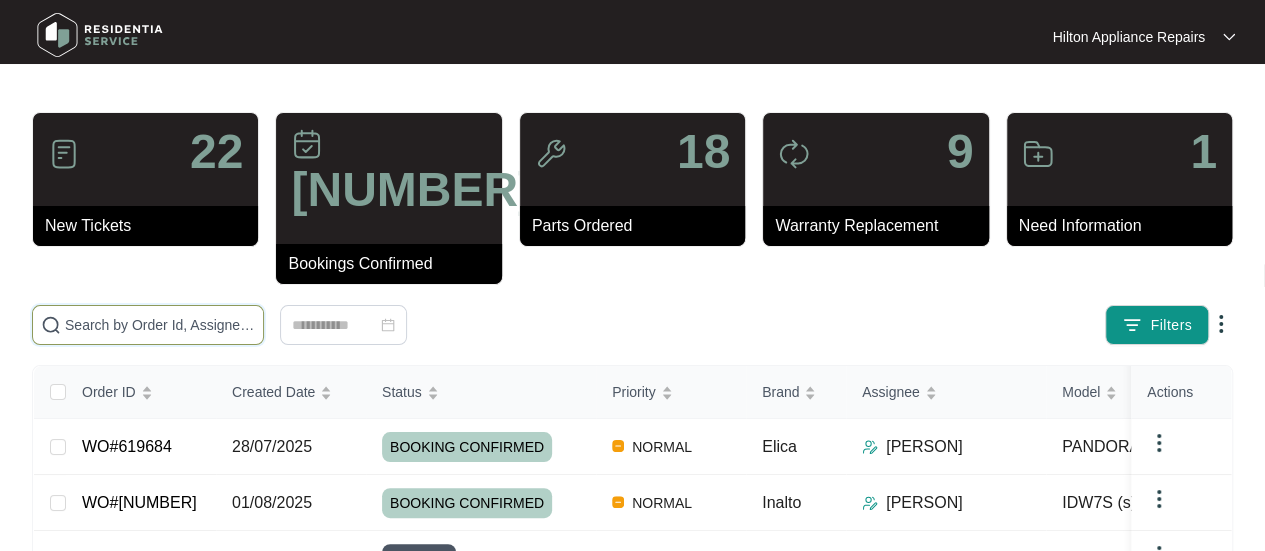 click at bounding box center [160, 325] 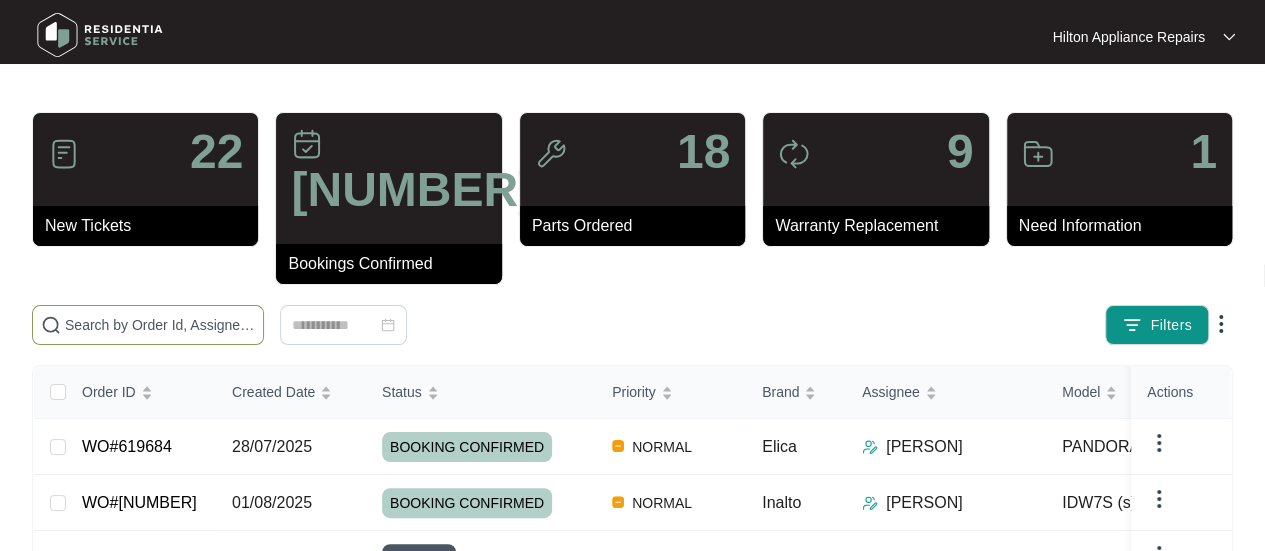 paste on "WO#621631" 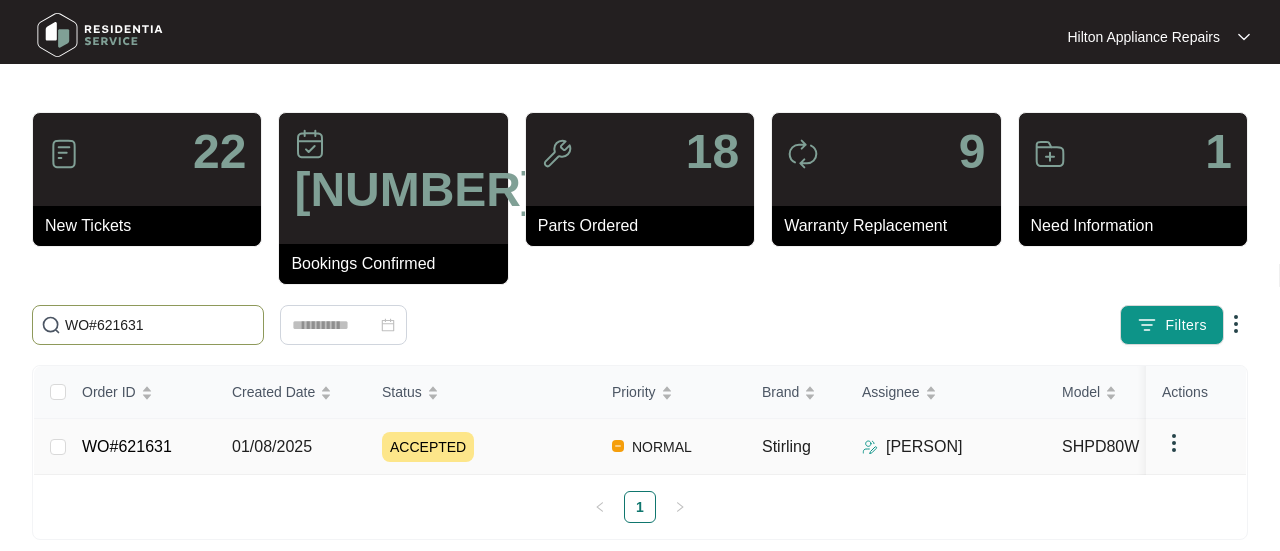type on "WO#621631" 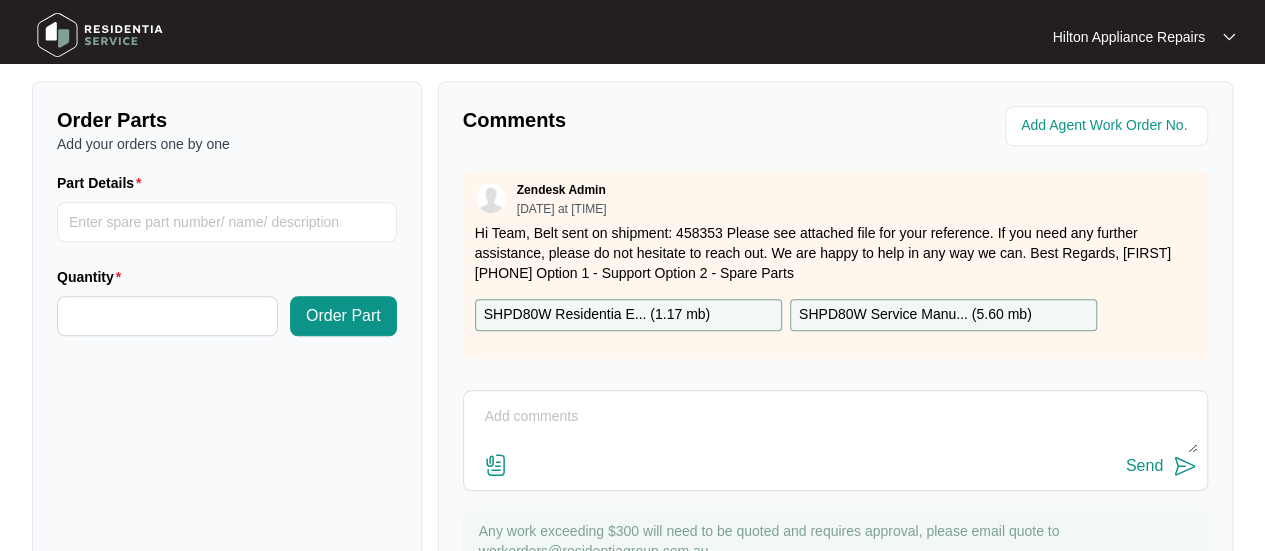 scroll, scrollTop: 700, scrollLeft: 0, axis: vertical 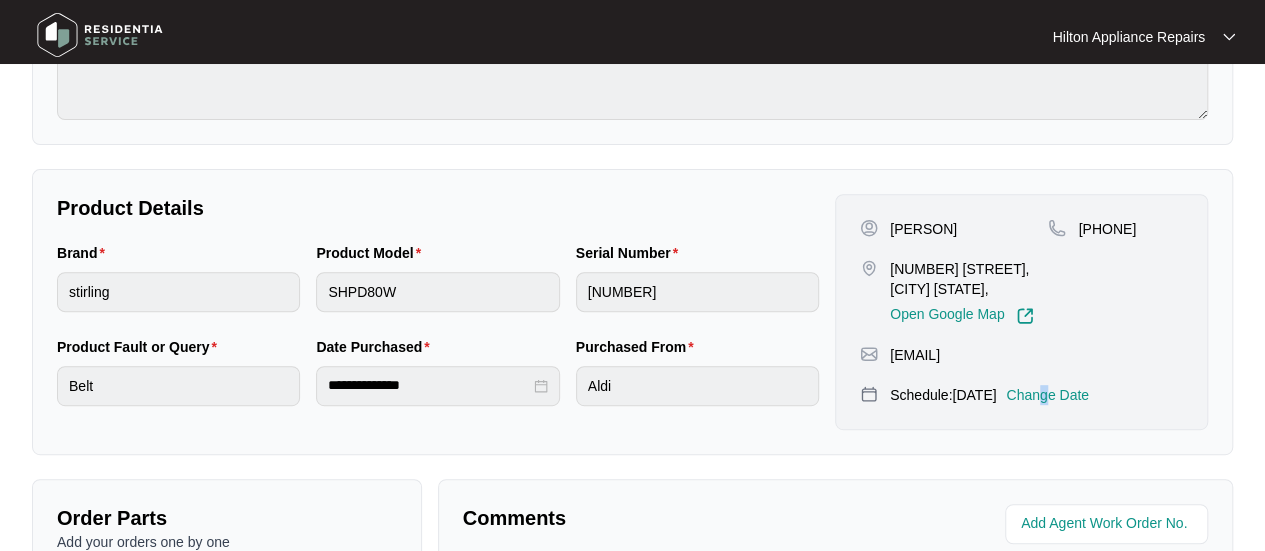 click on "Change Date" at bounding box center (1047, 395) 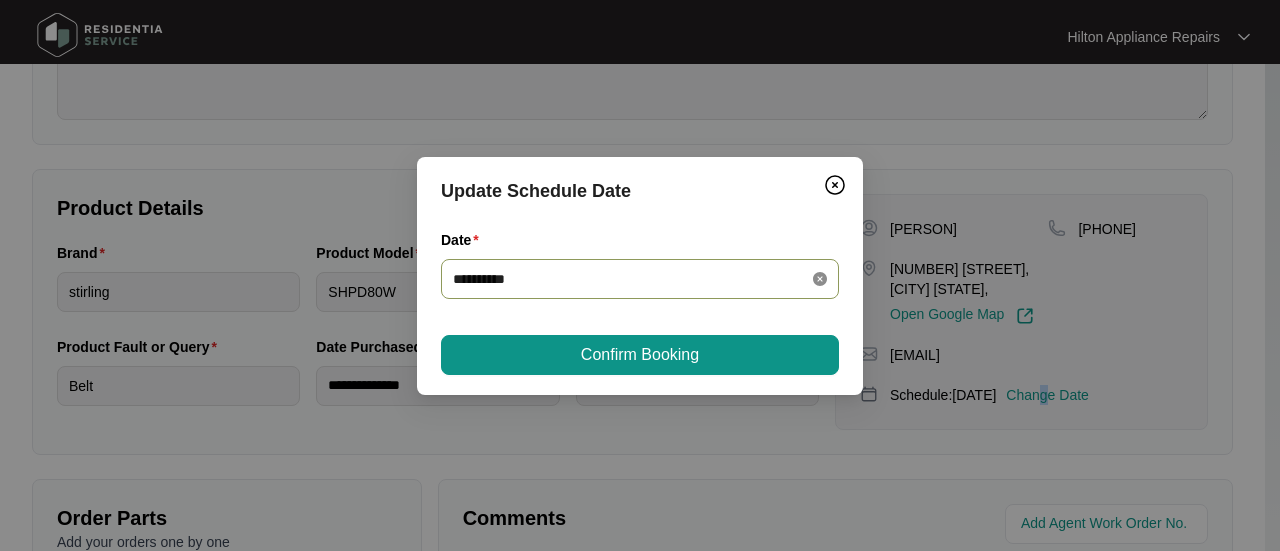 click 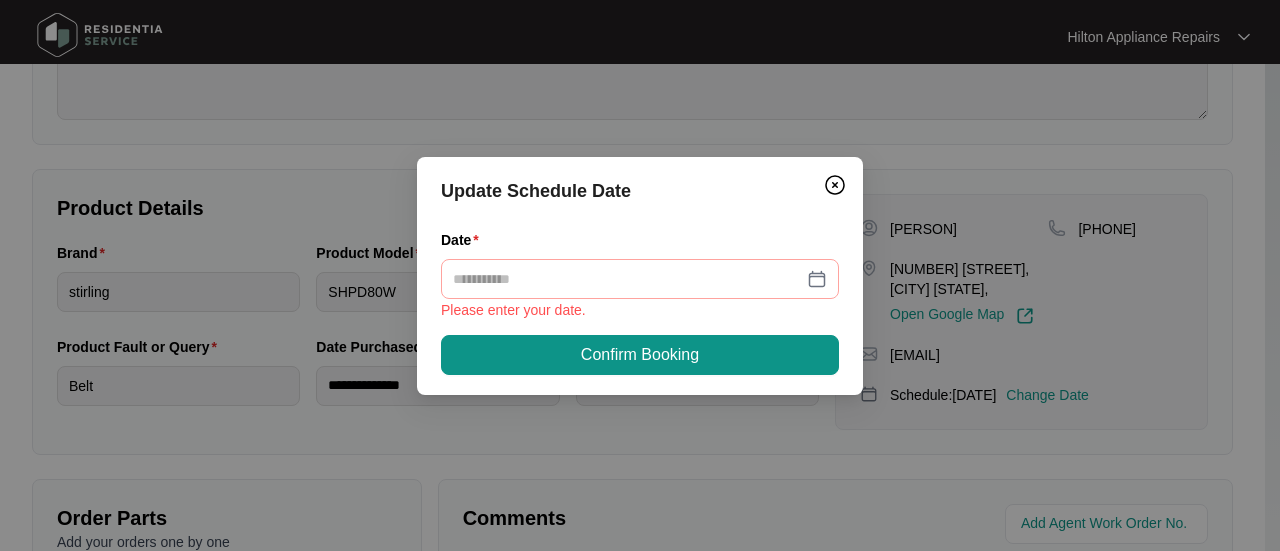 click on "Update Schedule Date Date Please enter your date. Confirm Booking" at bounding box center (640, 275) 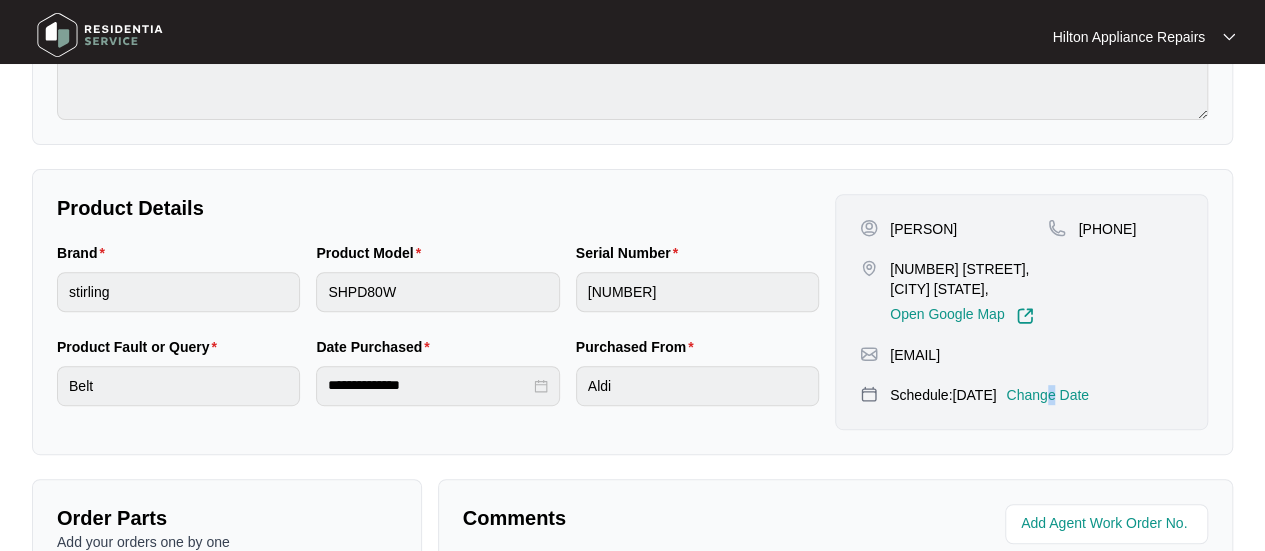 click on "Change Date" at bounding box center [1047, 395] 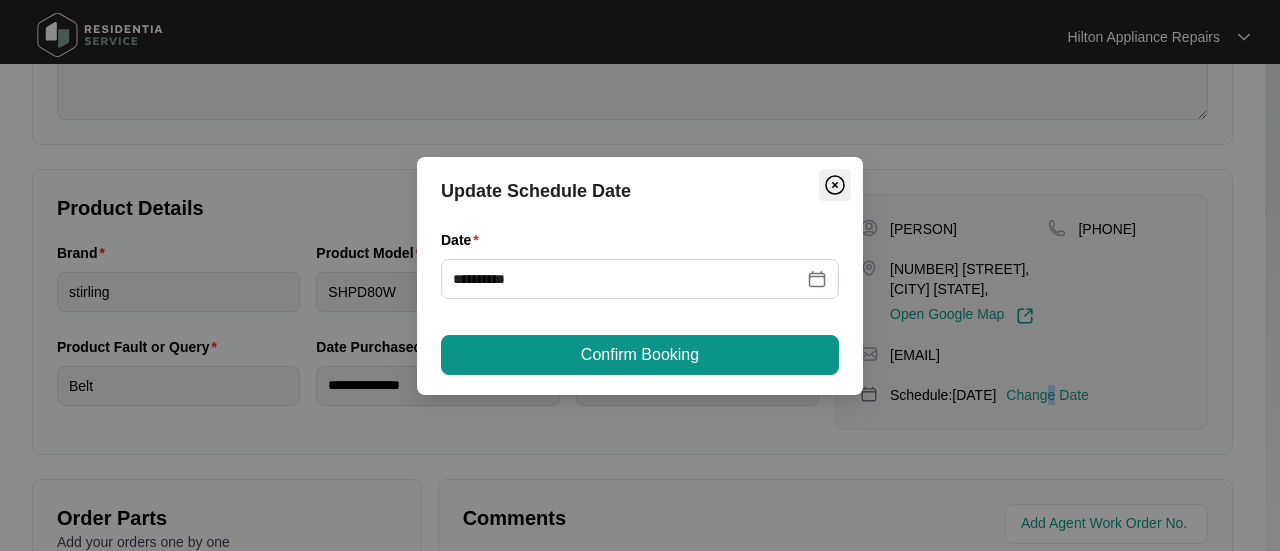 click at bounding box center (835, 185) 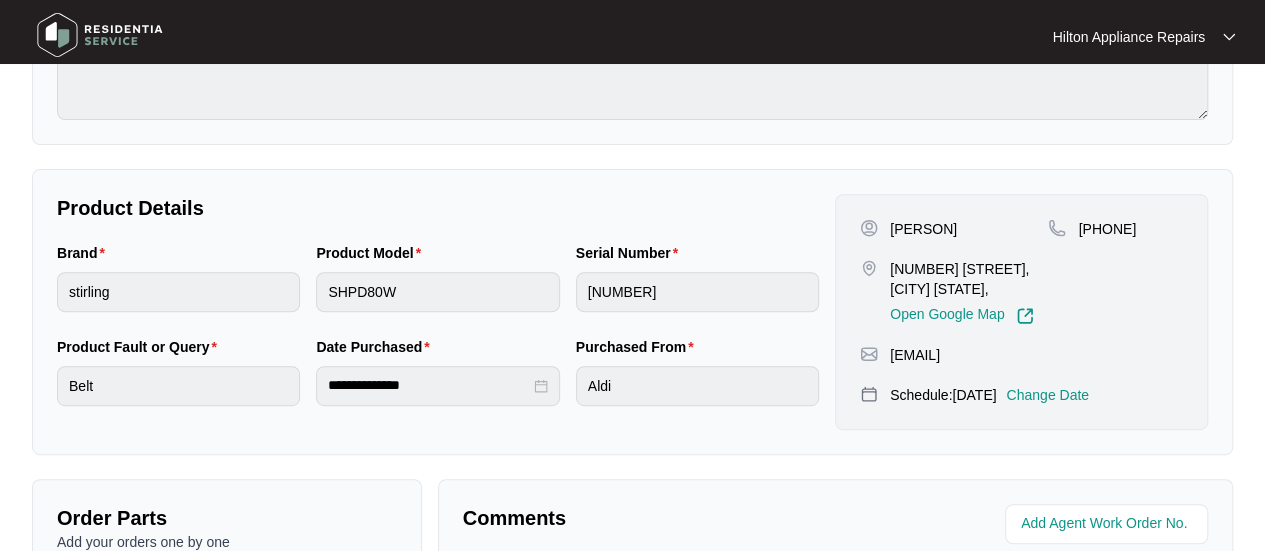 click on "Schedule: [DATE]" at bounding box center (943, 395) 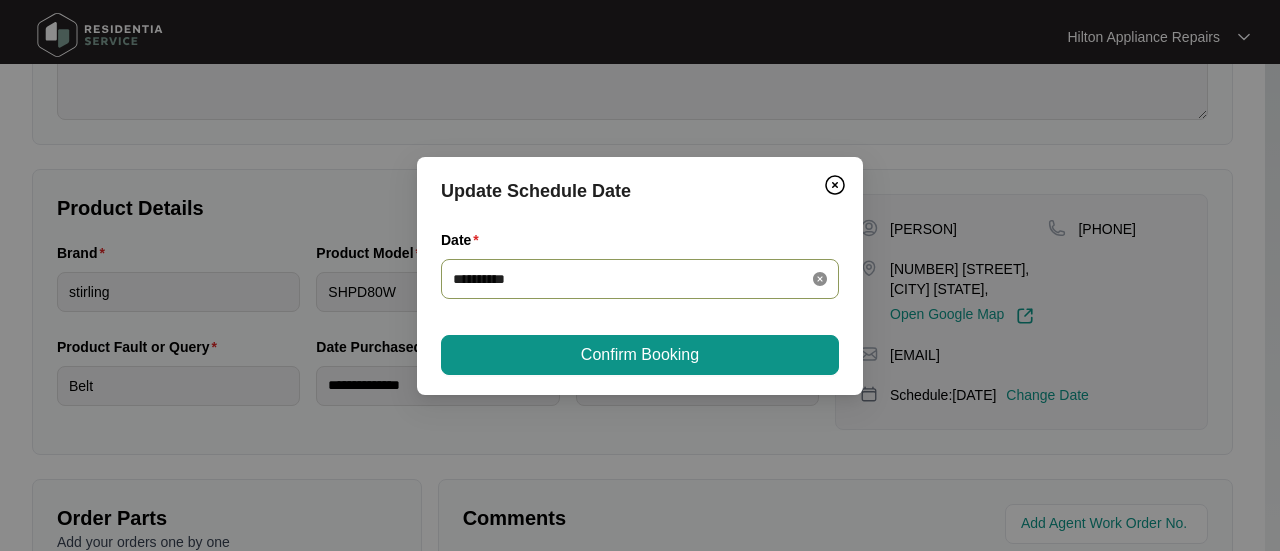 click 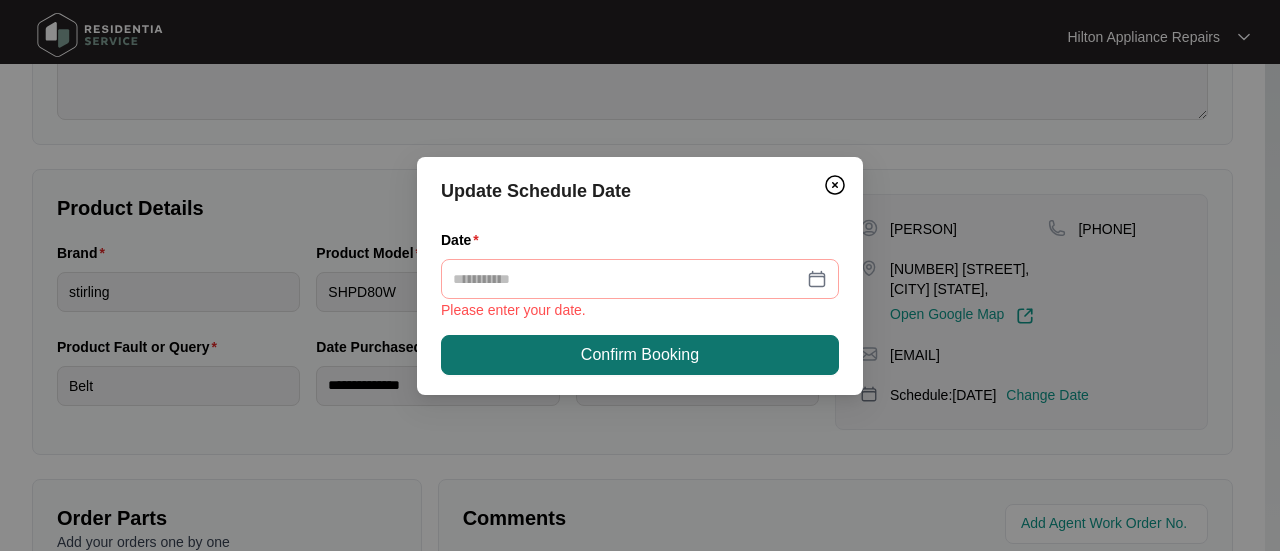 click on "Confirm Booking" at bounding box center [640, 355] 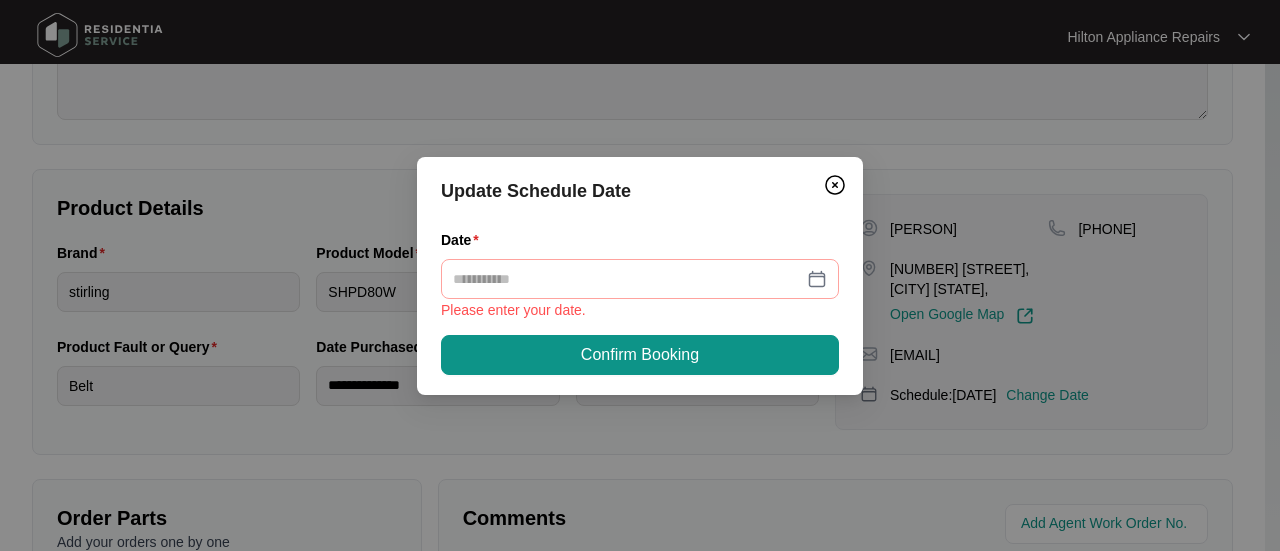 click on "Update Schedule Date Date Please enter your date. Confirm Booking" at bounding box center (640, 275) 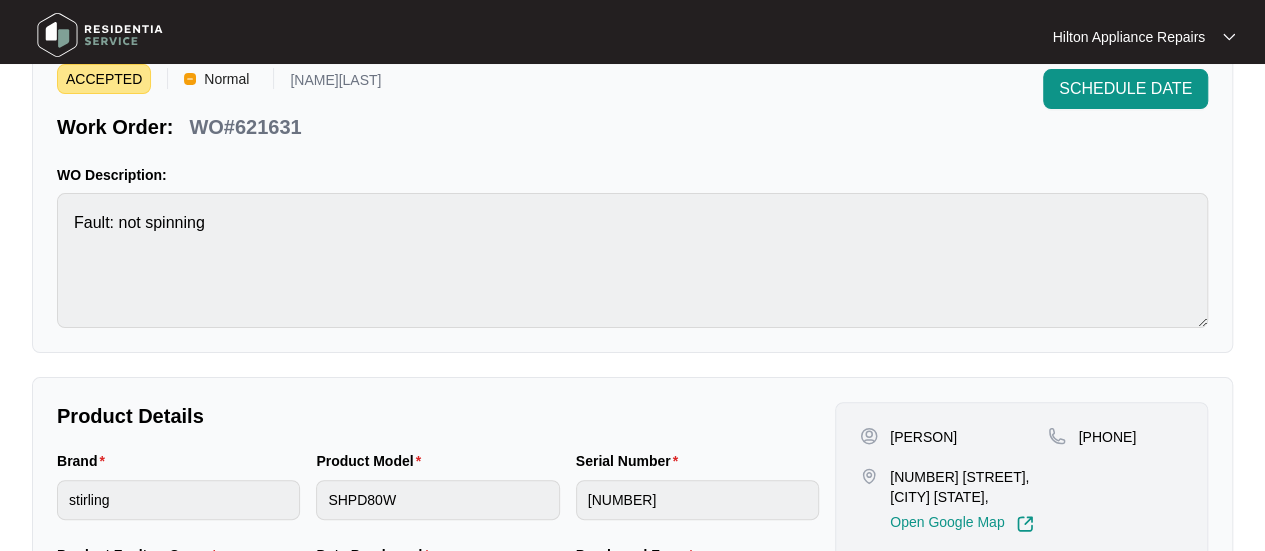 scroll, scrollTop: 0, scrollLeft: 0, axis: both 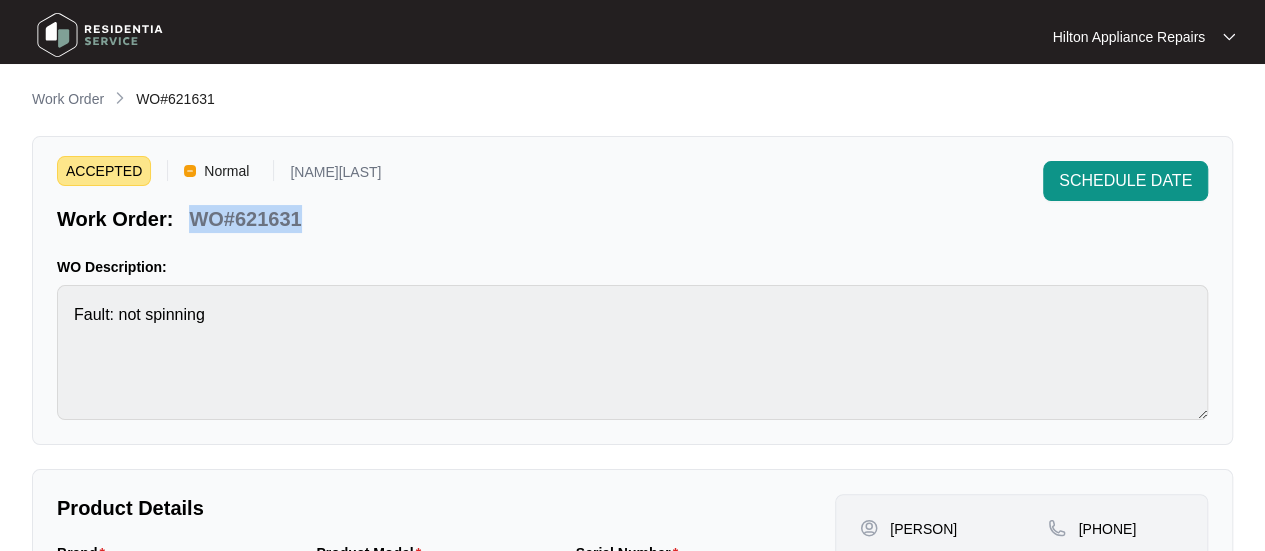 drag, startPoint x: 297, startPoint y: 219, endPoint x: 190, endPoint y: 202, distance: 108.34205 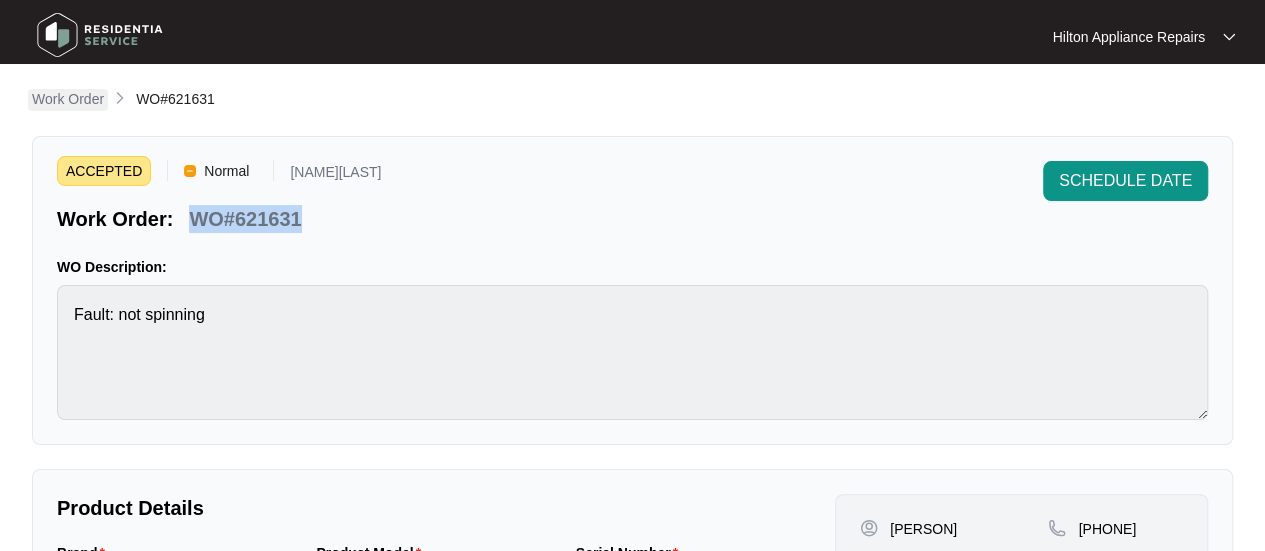 click on "Work Order" at bounding box center [68, 99] 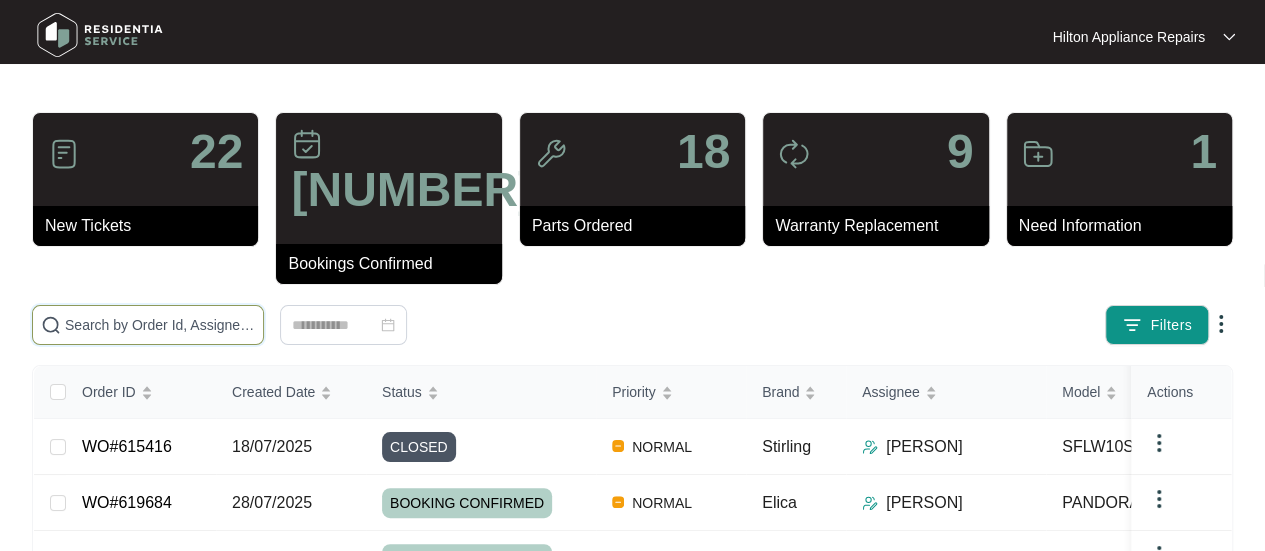 click at bounding box center [160, 325] 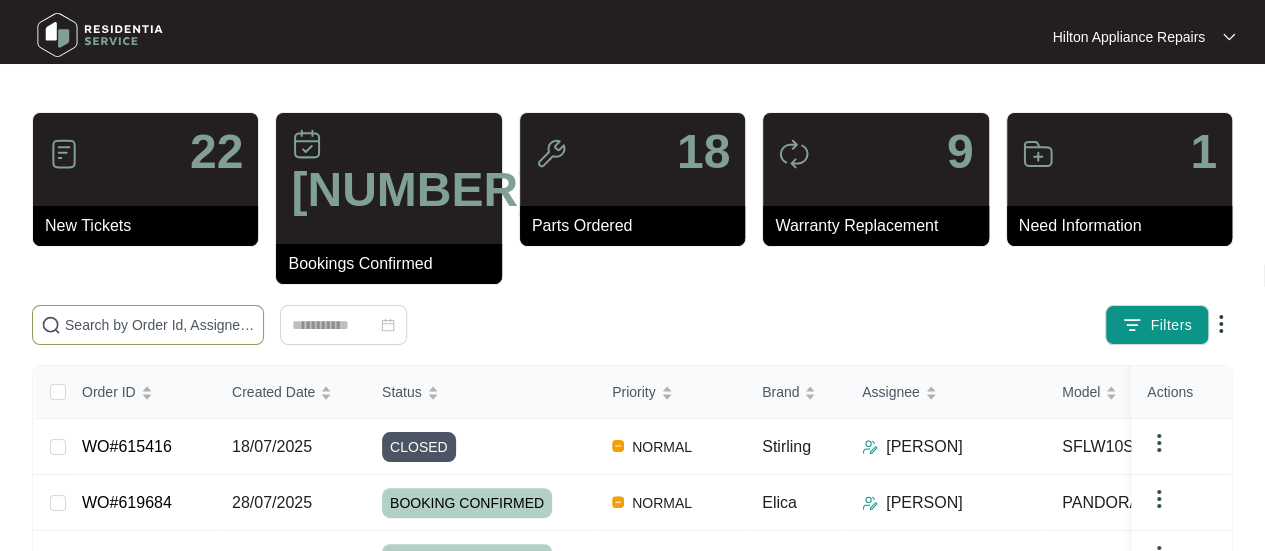 paste on "[PHONE]" 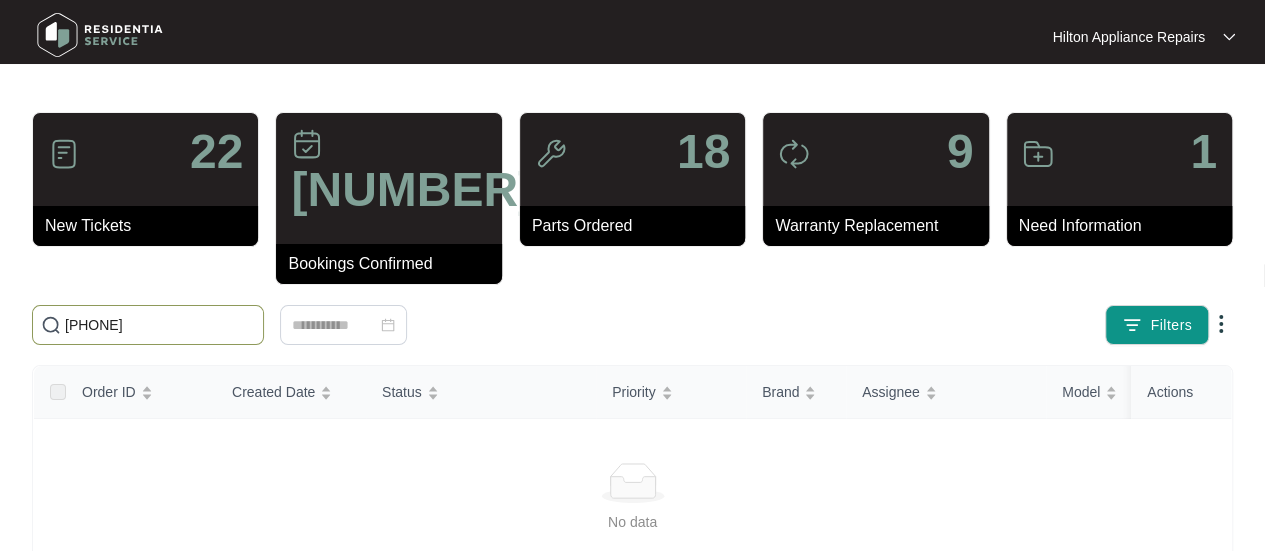 drag, startPoint x: 166, startPoint y: 287, endPoint x: -40, endPoint y: 274, distance: 206.40979 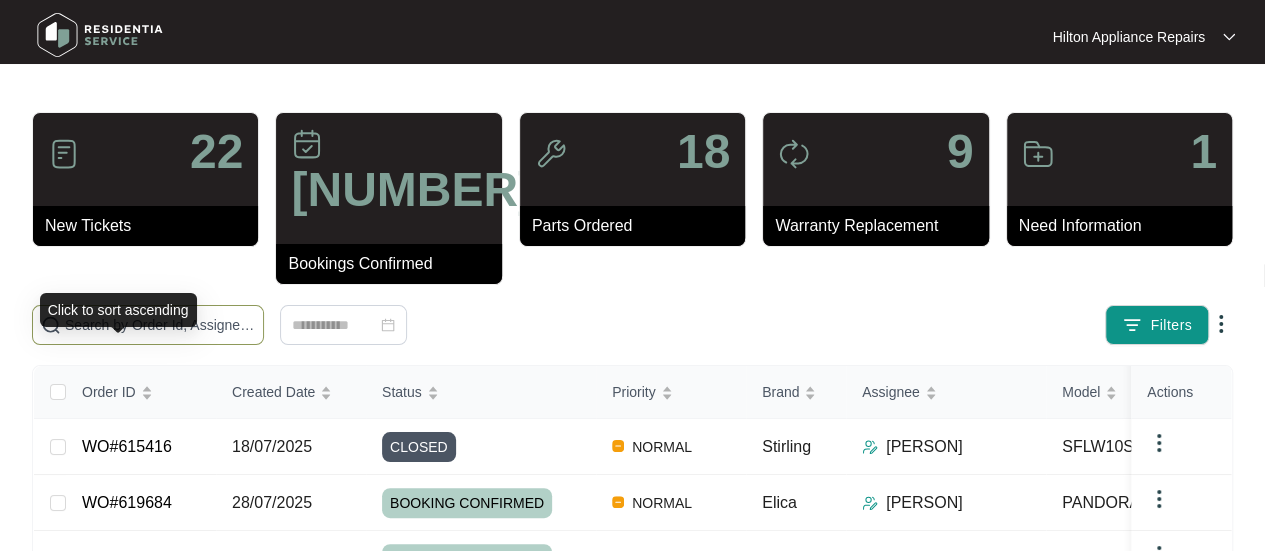 click at bounding box center [160, 325] 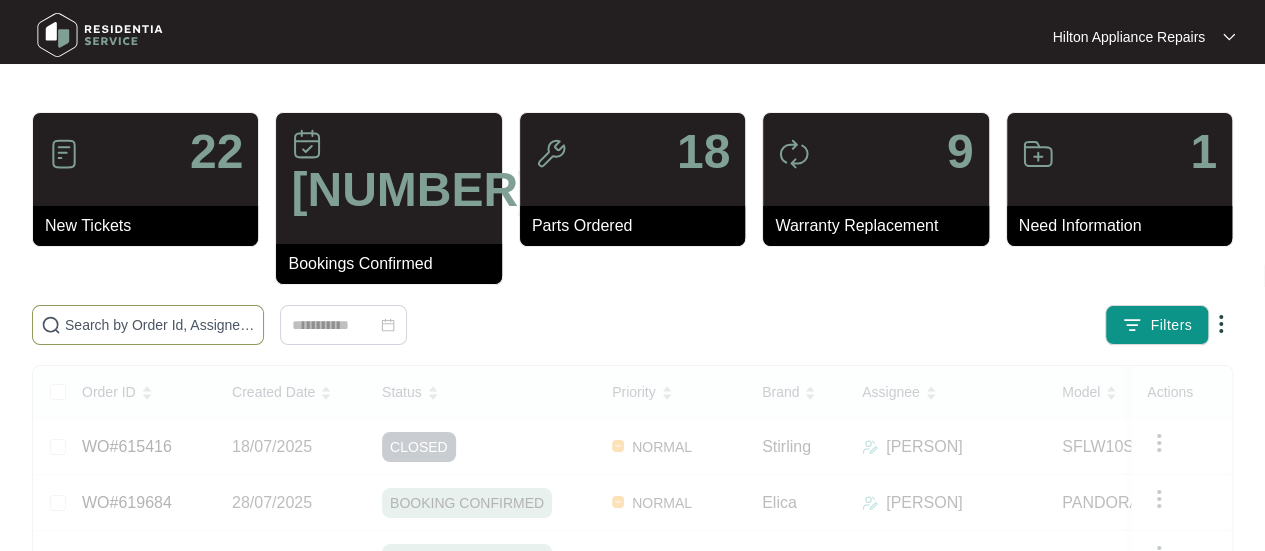 paste on "WO#[NUMBER]" 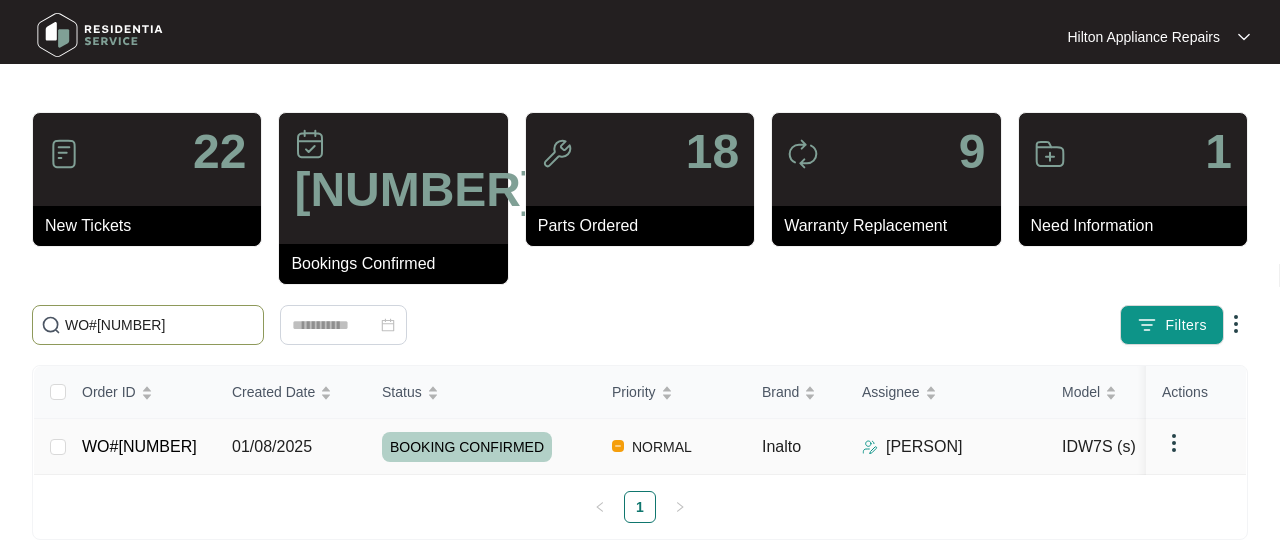 type on "WO#[NUMBER]" 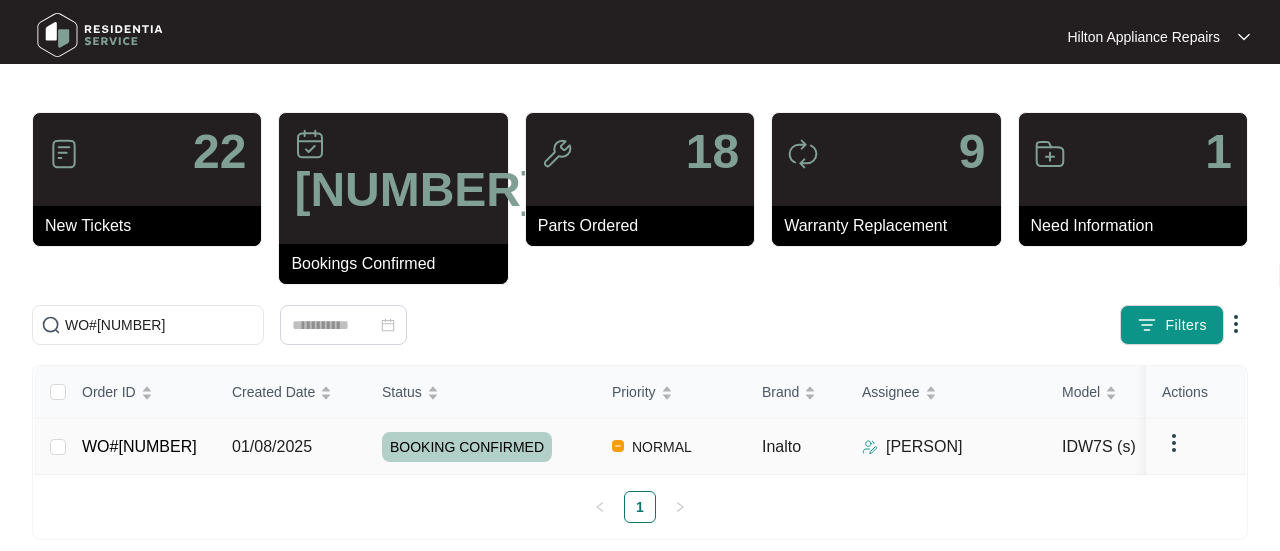 click on "01/08/2025" at bounding box center [272, 446] 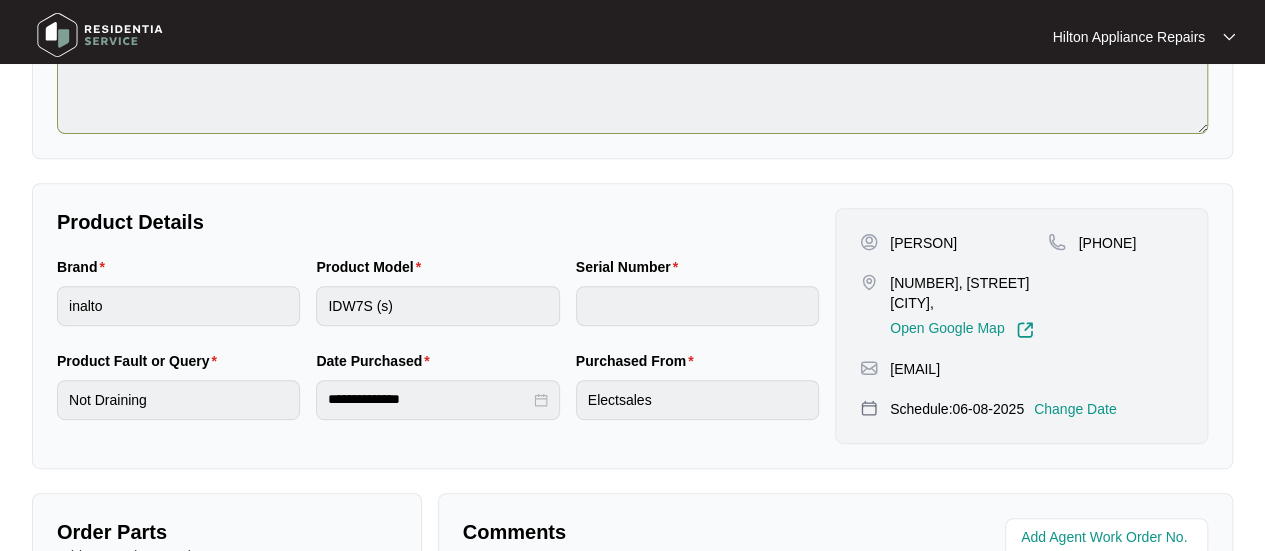 scroll, scrollTop: 400, scrollLeft: 0, axis: vertical 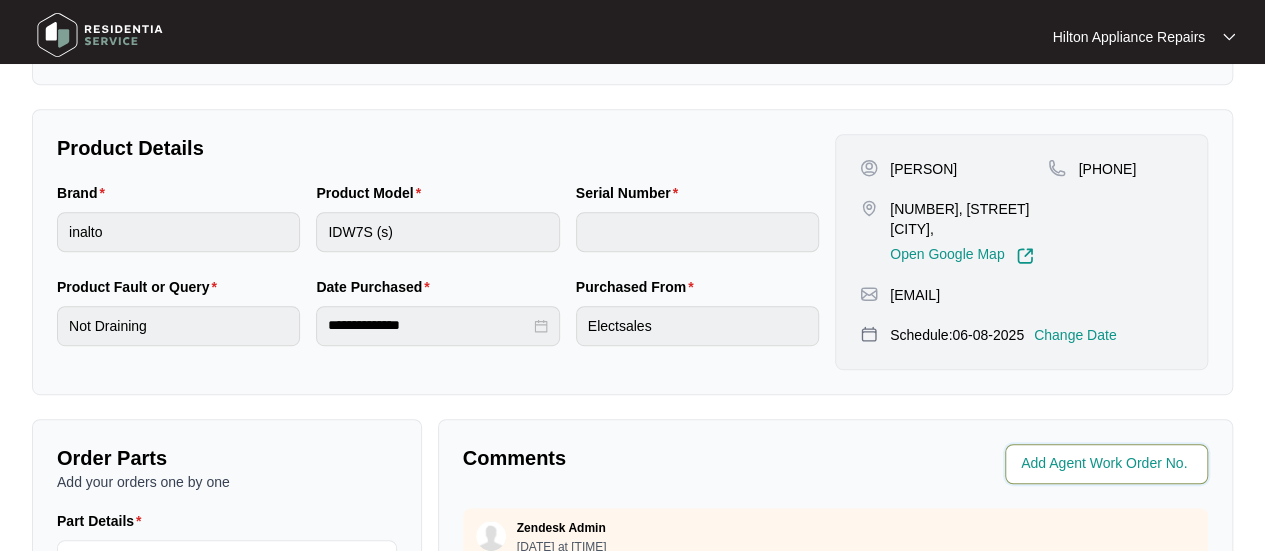 click at bounding box center (1108, 464) 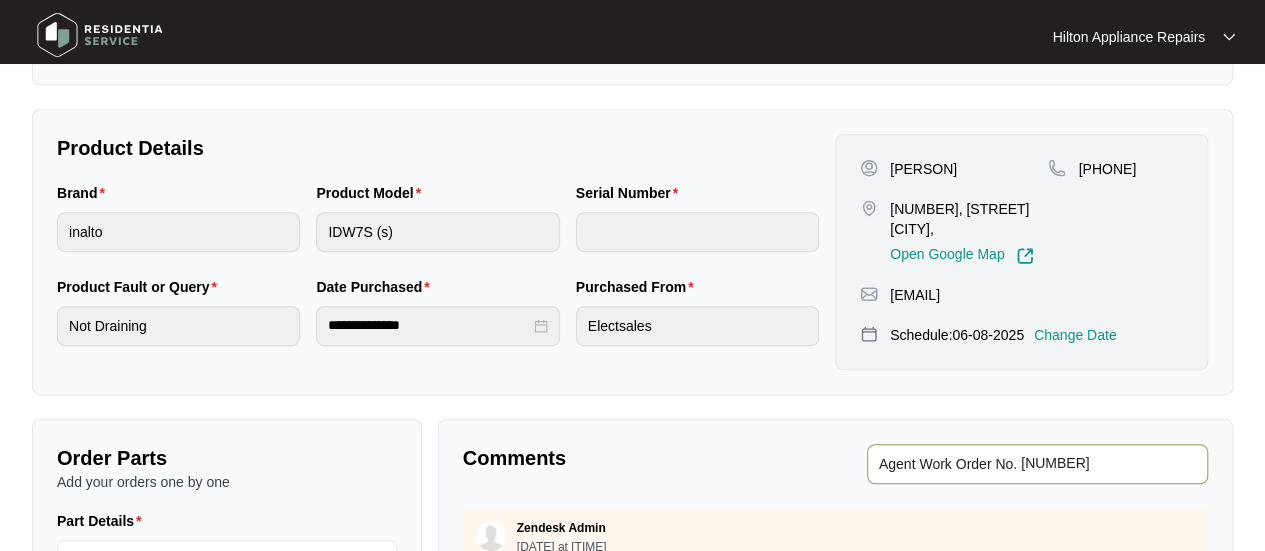 type on "[NUMBER]" 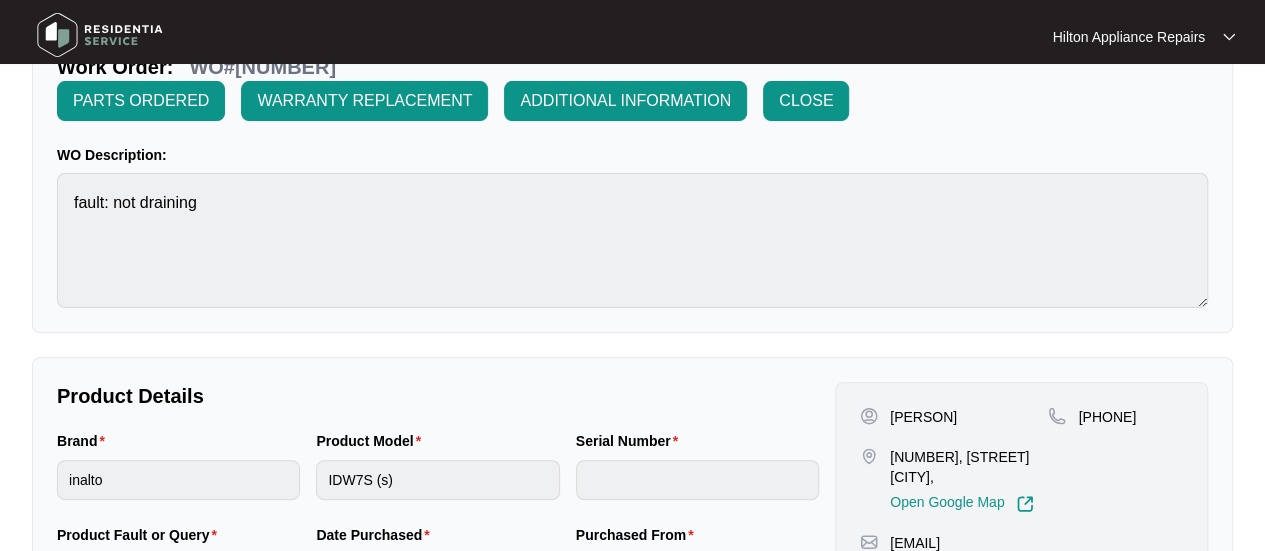 scroll, scrollTop: 0, scrollLeft: 0, axis: both 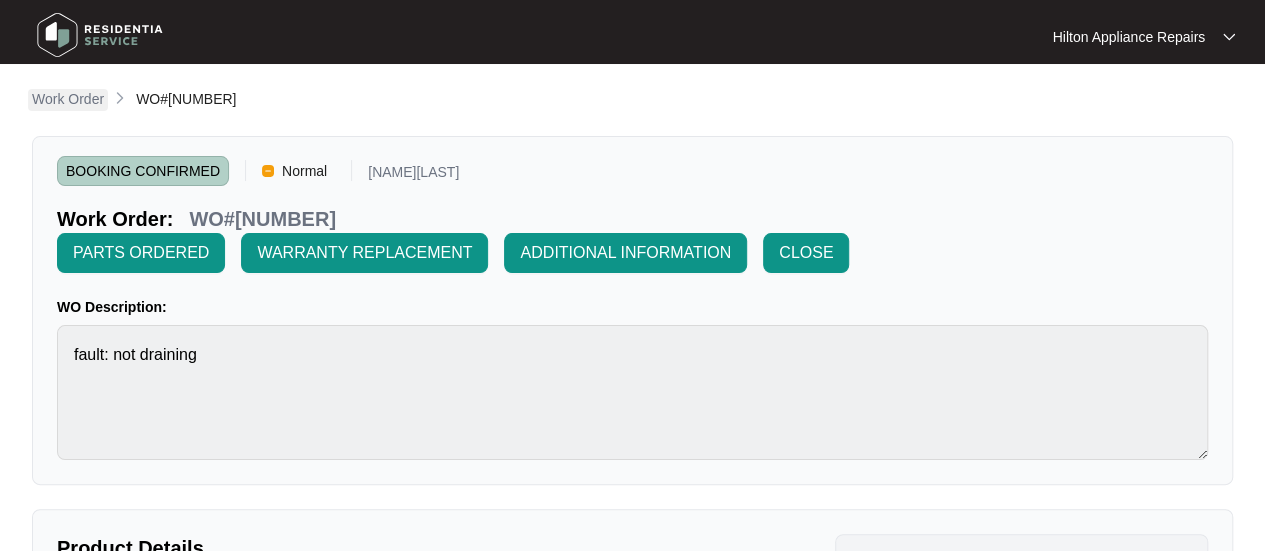 click on "Work Order" at bounding box center [68, 99] 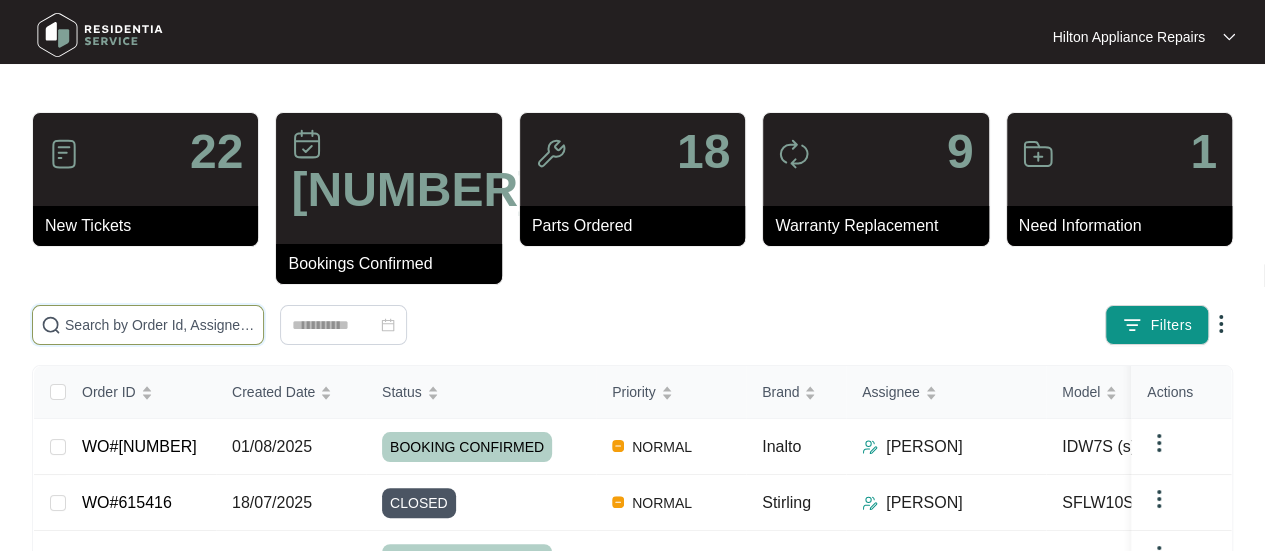 click at bounding box center (160, 325) 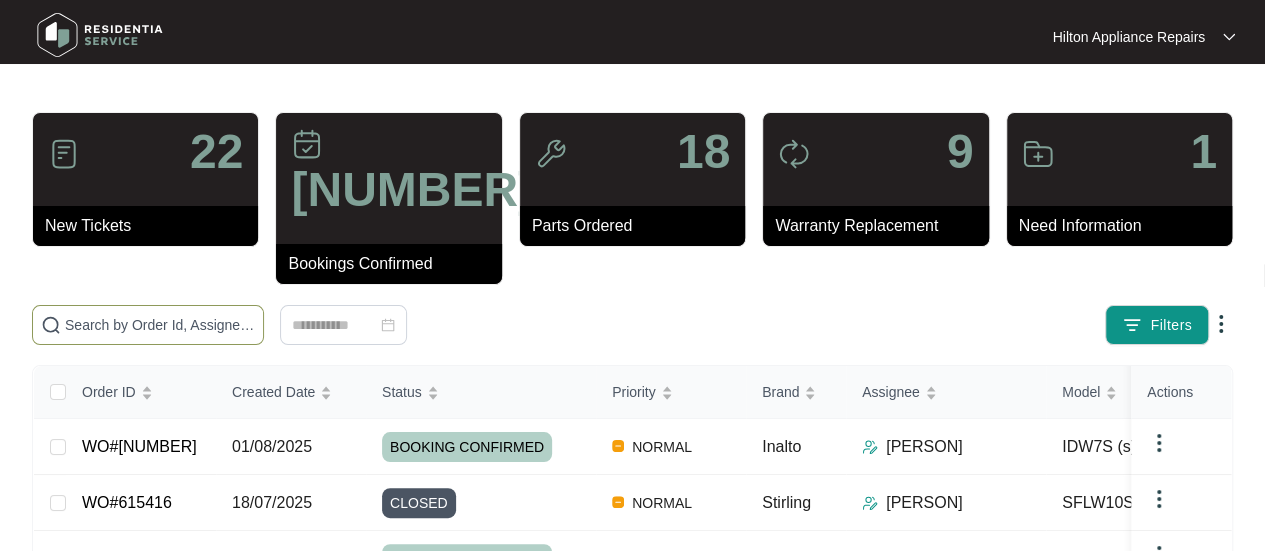 paste on "WO#[NUMBER]" 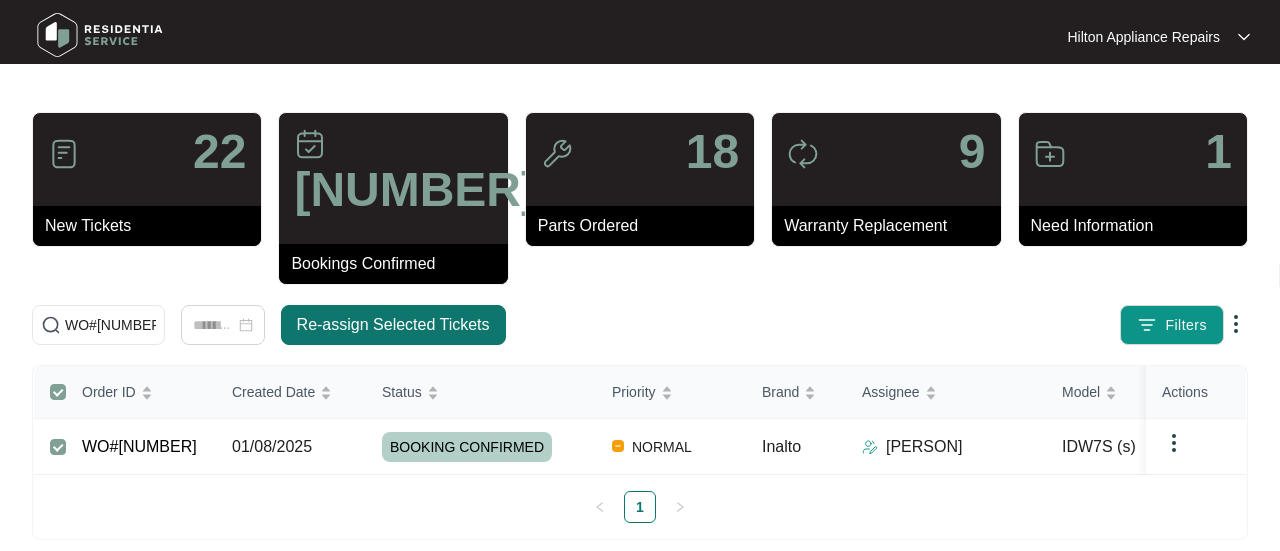 click on "Re-assign Selected Tickets" at bounding box center (393, 325) 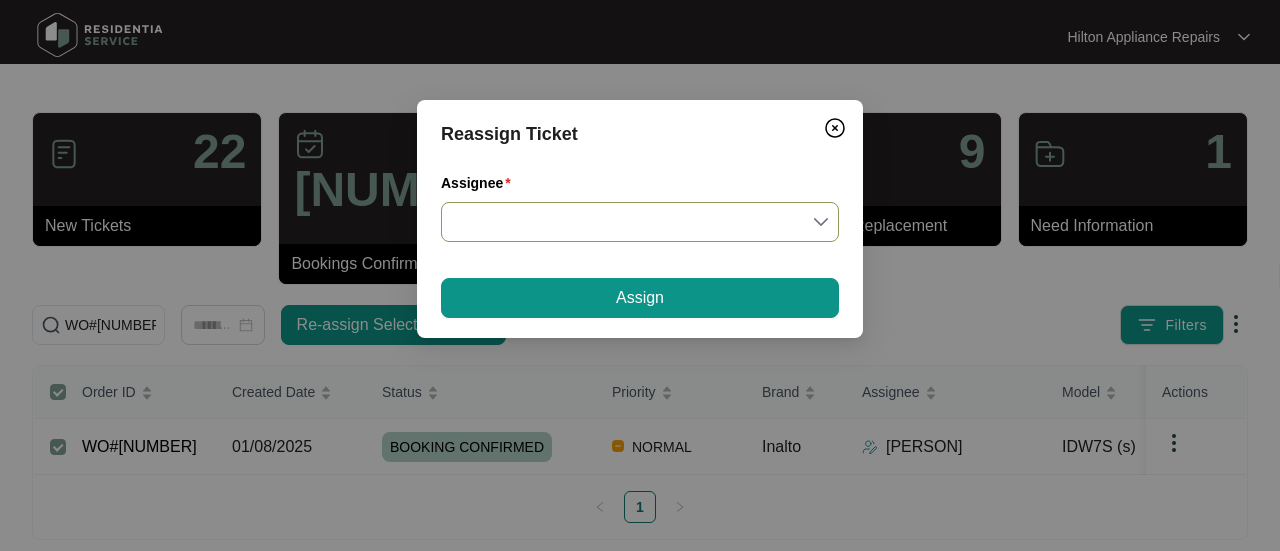 click on "Assignee" at bounding box center (640, 222) 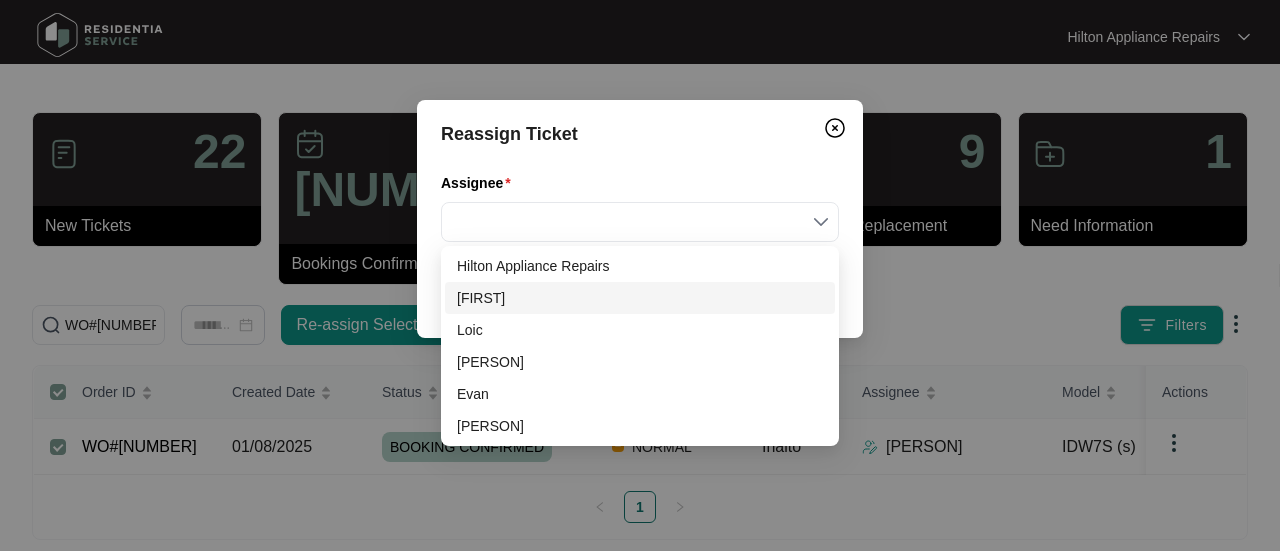 click on "[FIRST]" at bounding box center [640, 298] 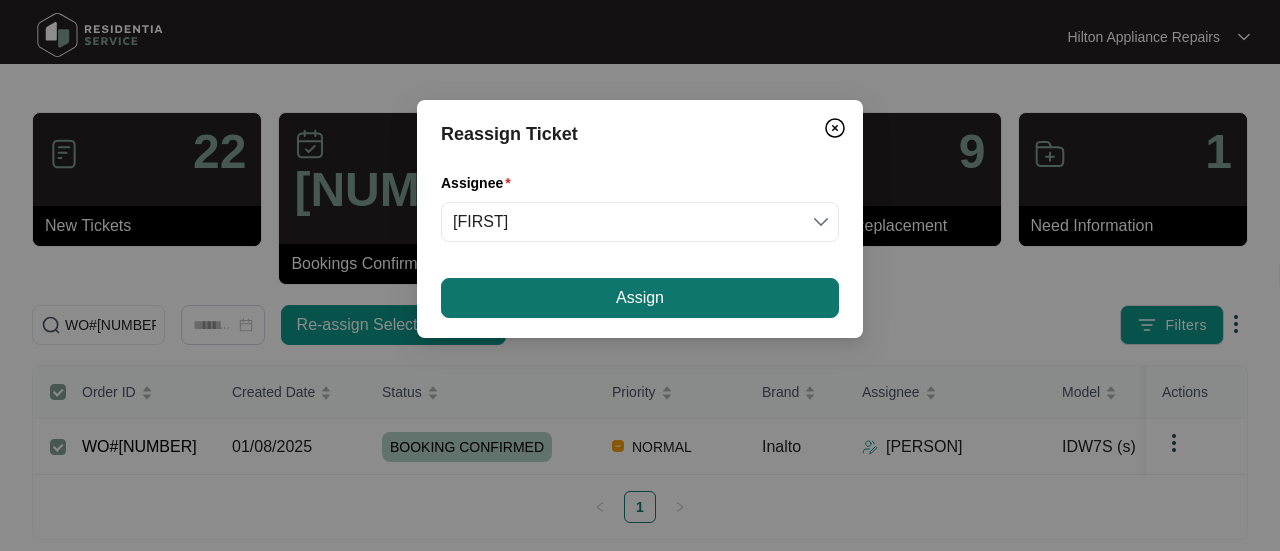 click on "Assign" at bounding box center (640, 298) 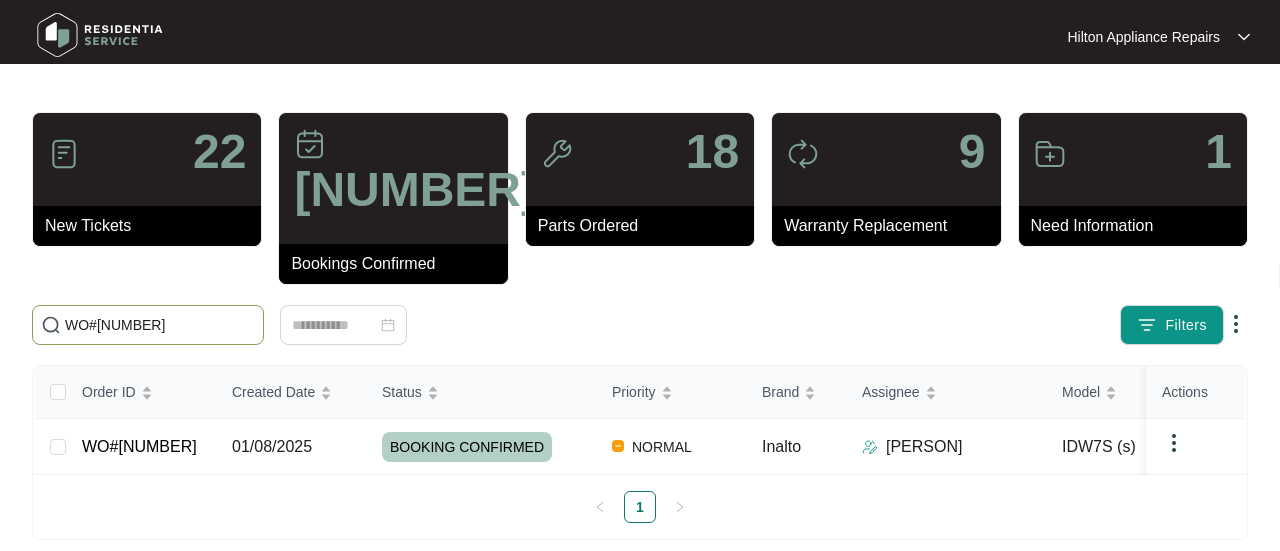drag, startPoint x: 172, startPoint y: 283, endPoint x: -76, endPoint y: 286, distance: 248.01814 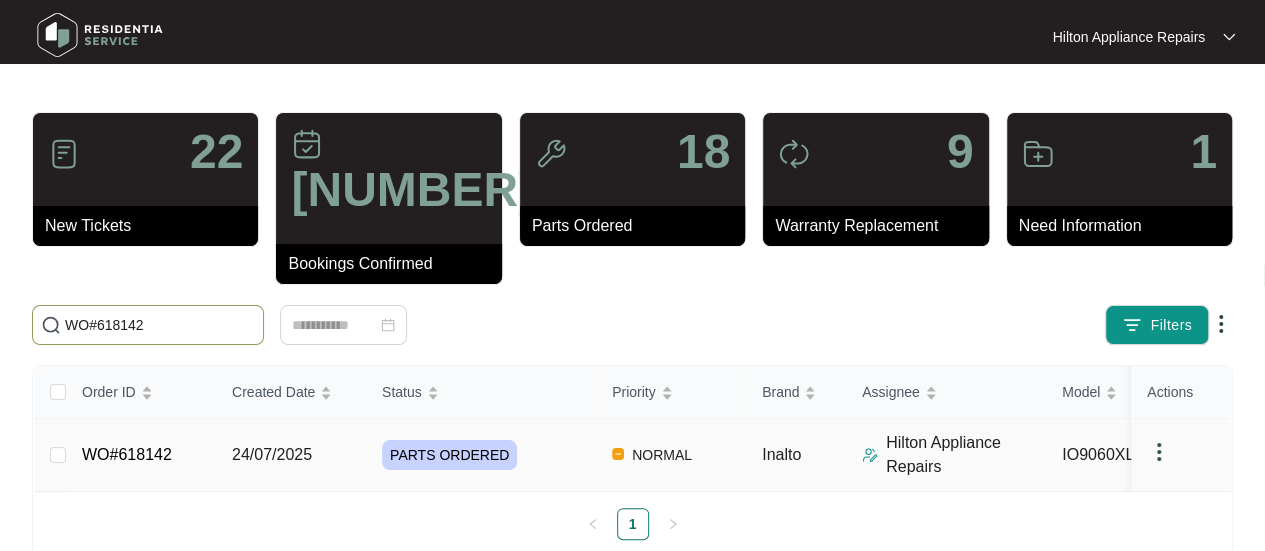 type on "WO#618142" 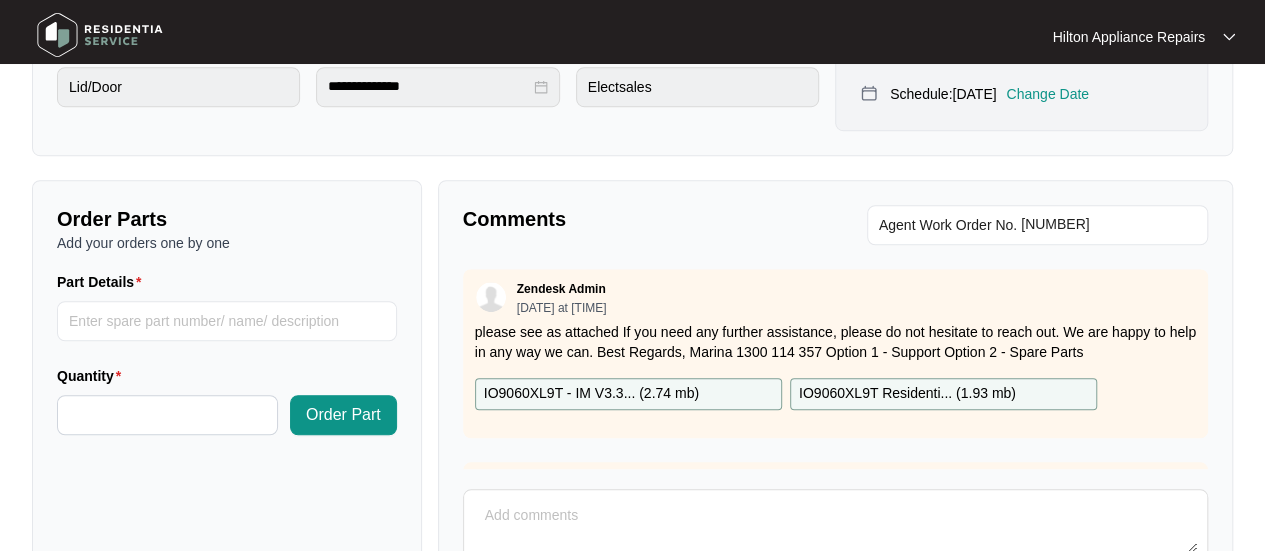 scroll, scrollTop: 831, scrollLeft: 0, axis: vertical 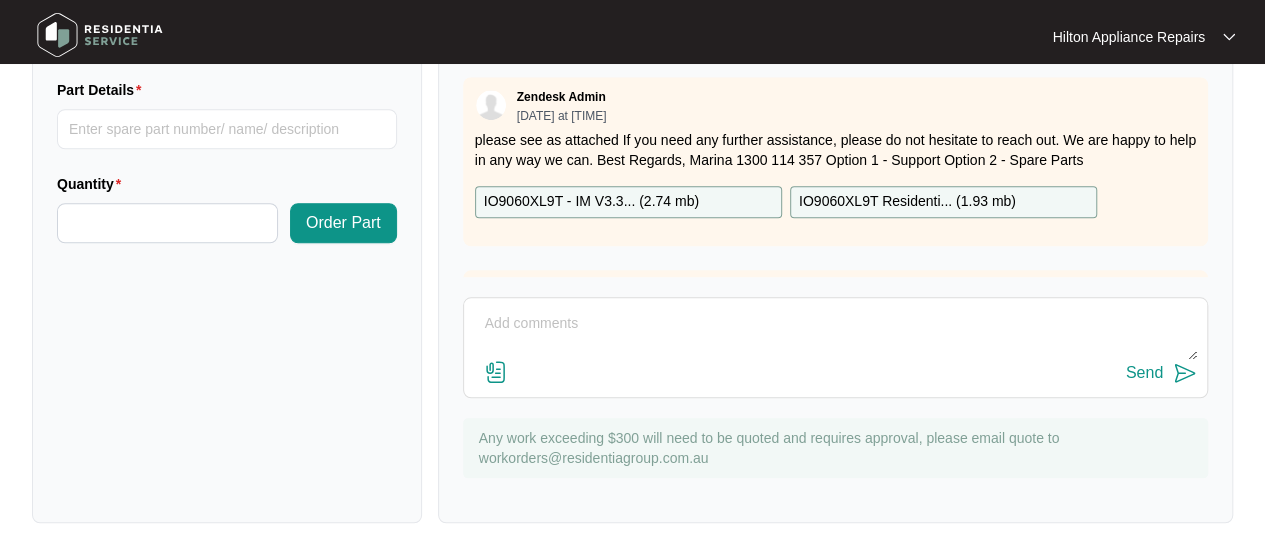 click at bounding box center (835, 334) 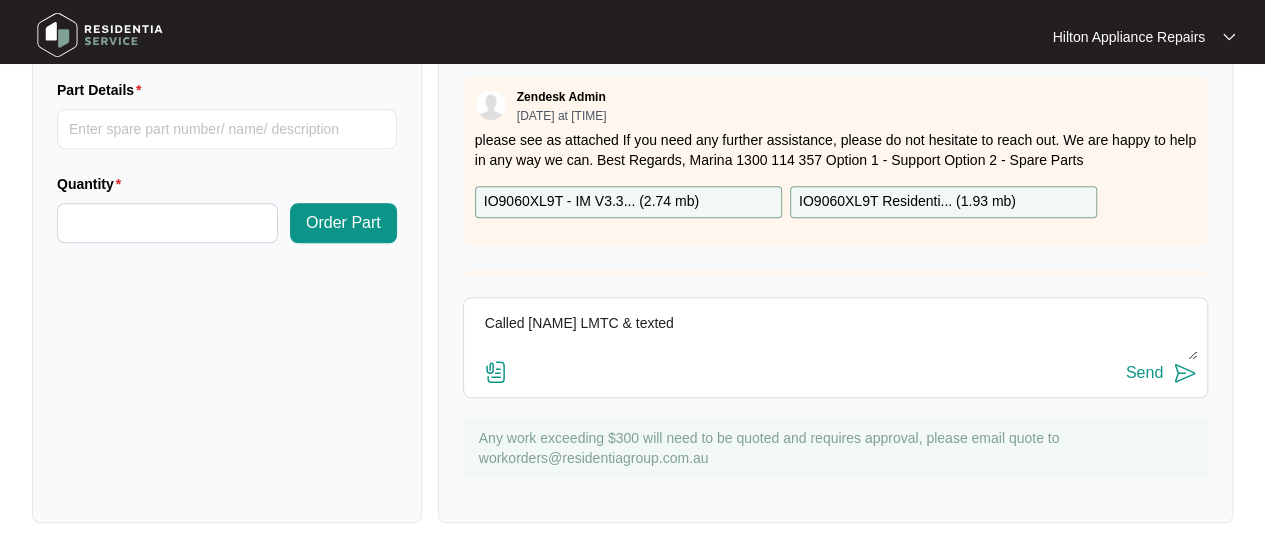 type on "Called [NAME] LMTC & texted" 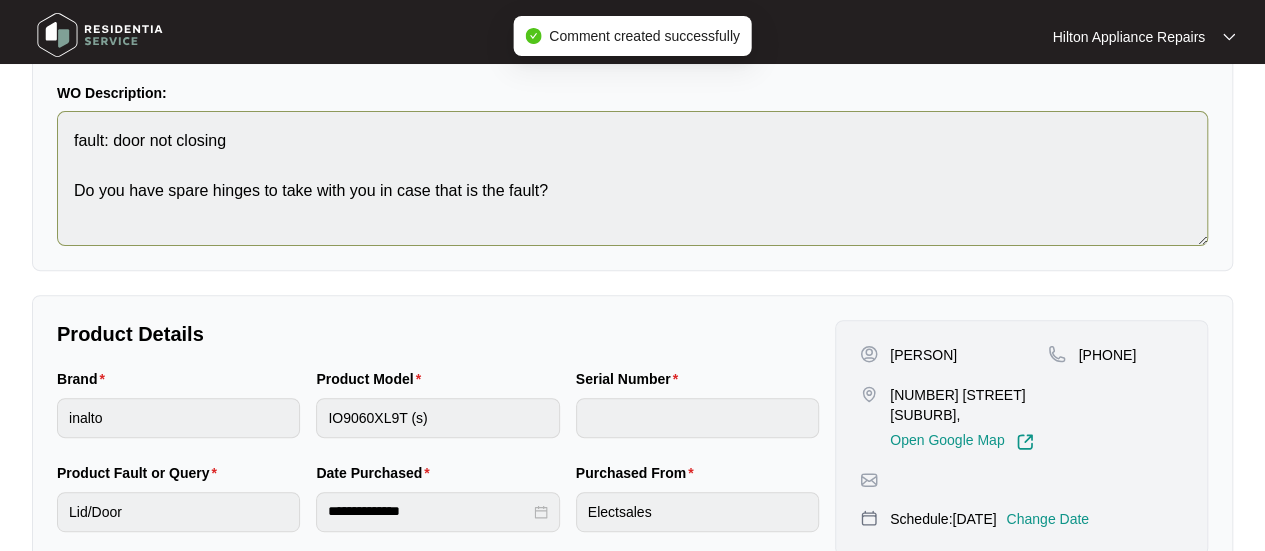 scroll, scrollTop: 400, scrollLeft: 0, axis: vertical 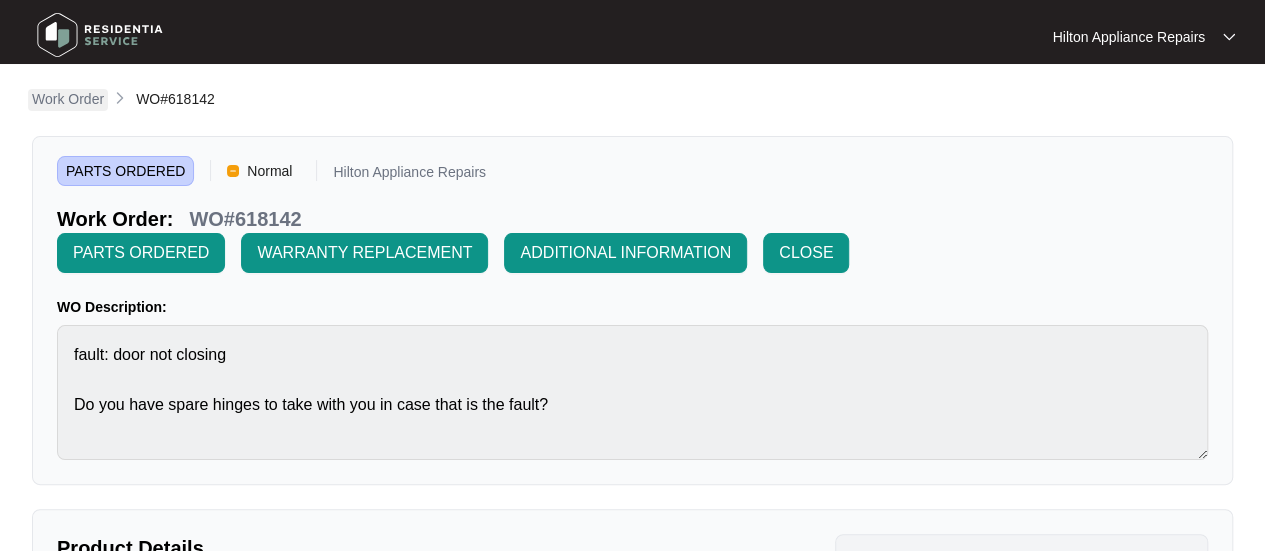 click on "Work Order" at bounding box center (68, 99) 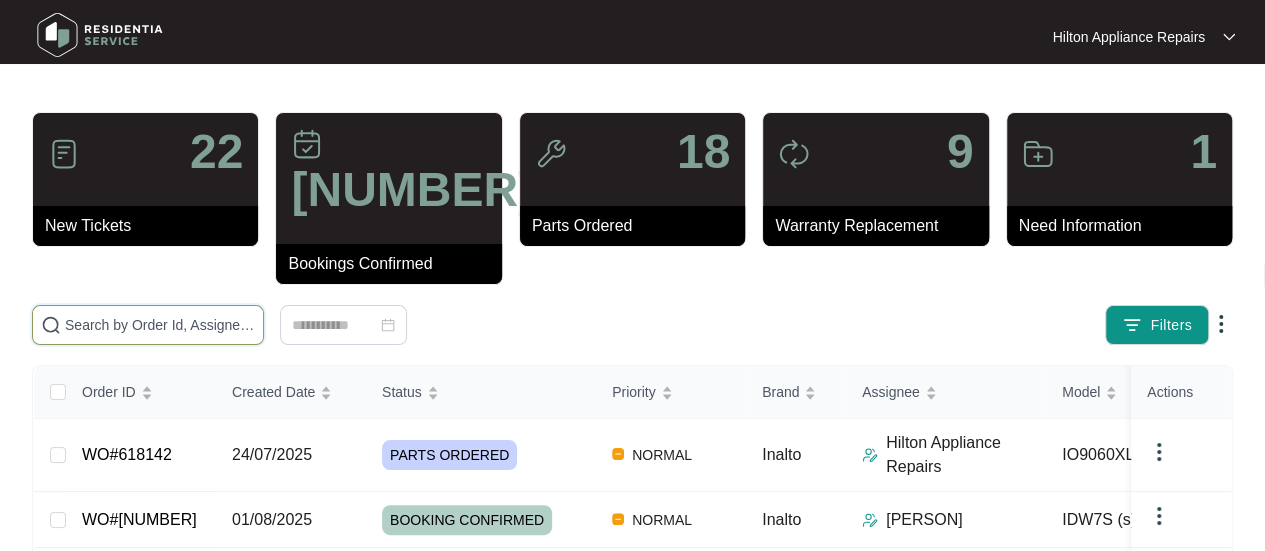click at bounding box center [160, 325] 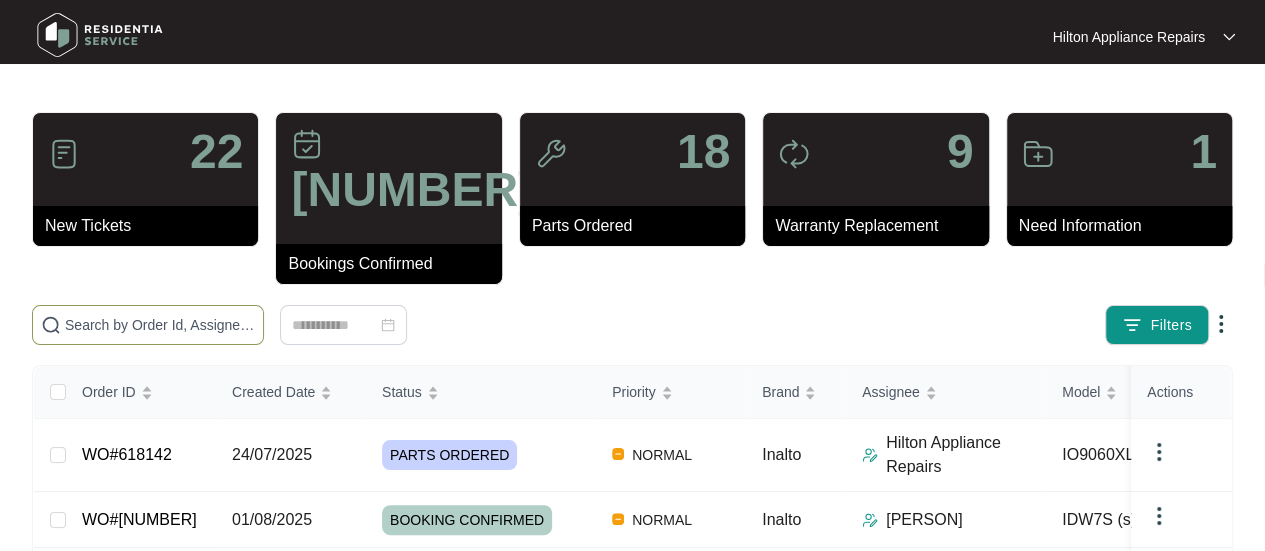 paste on "WO#607904" 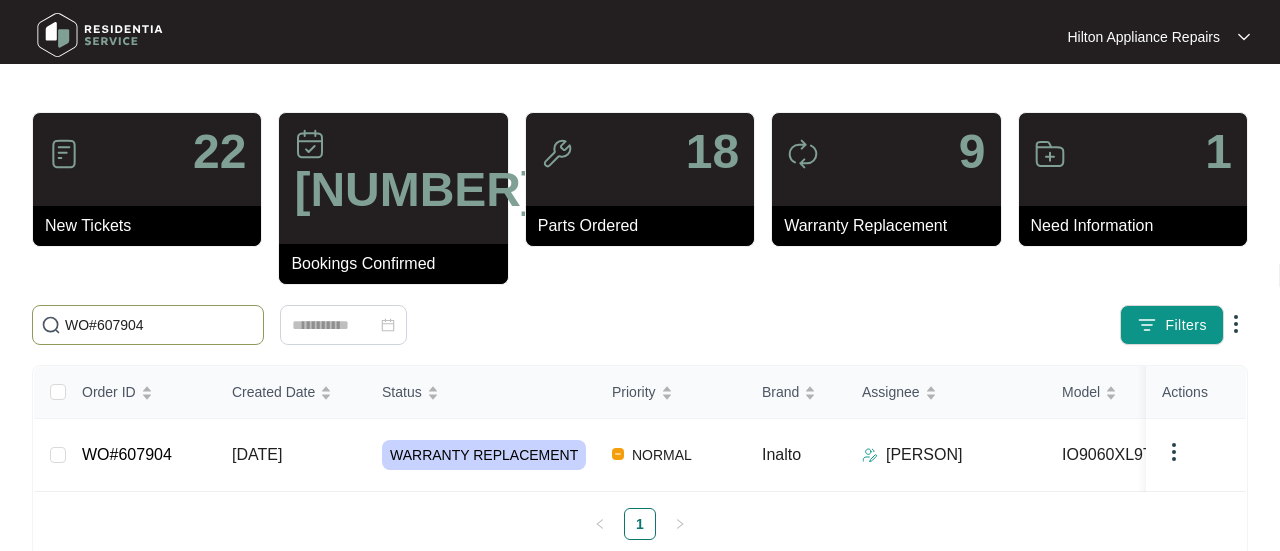 type on "WO#607904" 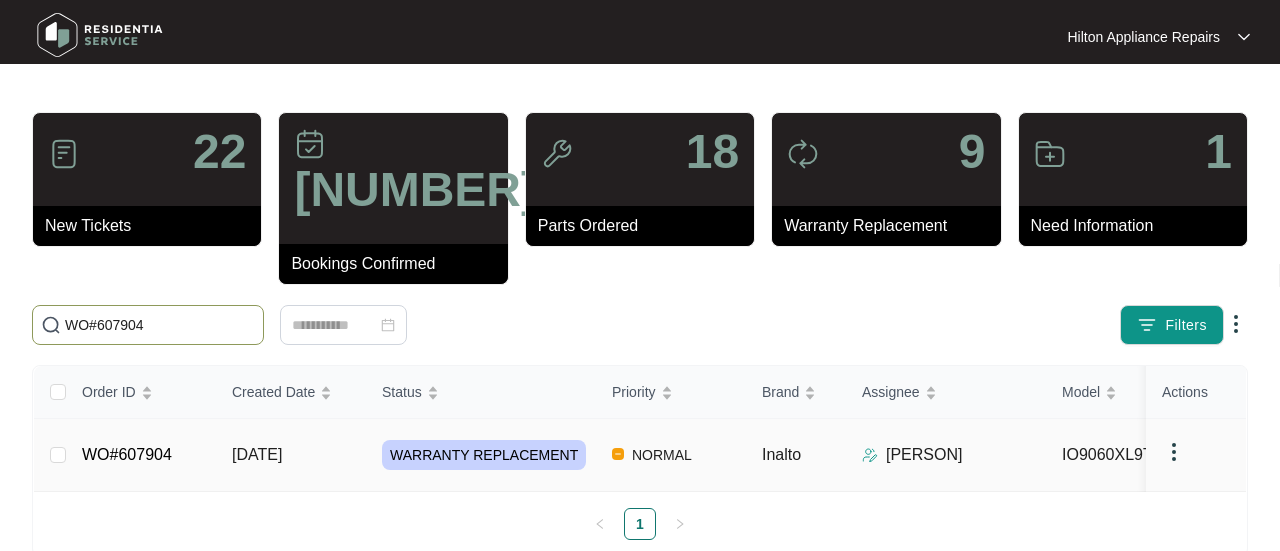 click on "[DATE]" at bounding box center [257, 454] 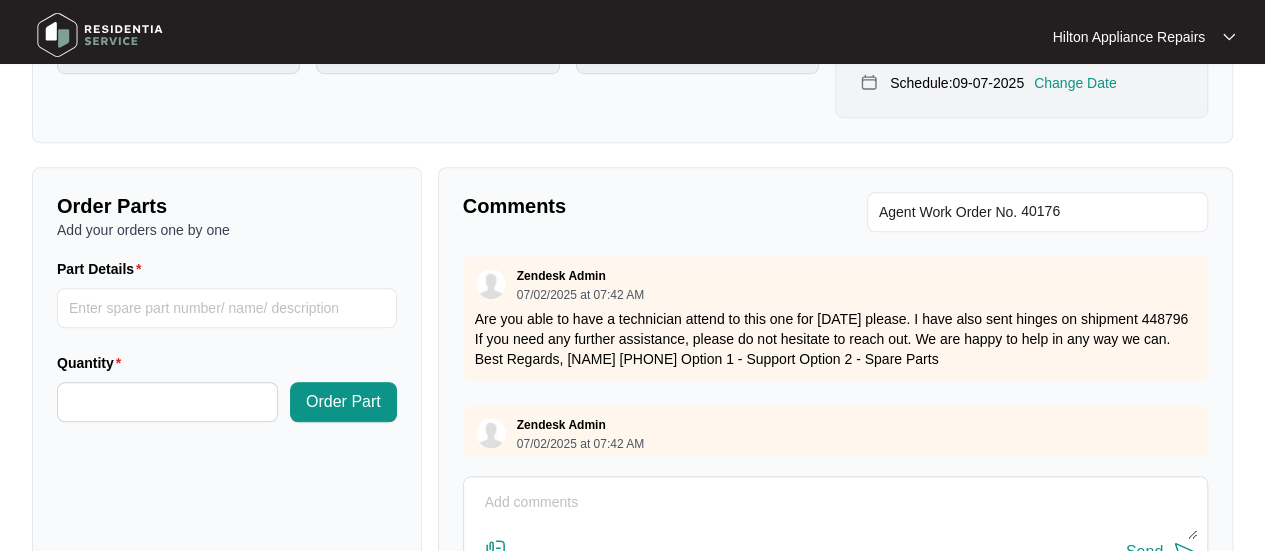 scroll, scrollTop: 700, scrollLeft: 0, axis: vertical 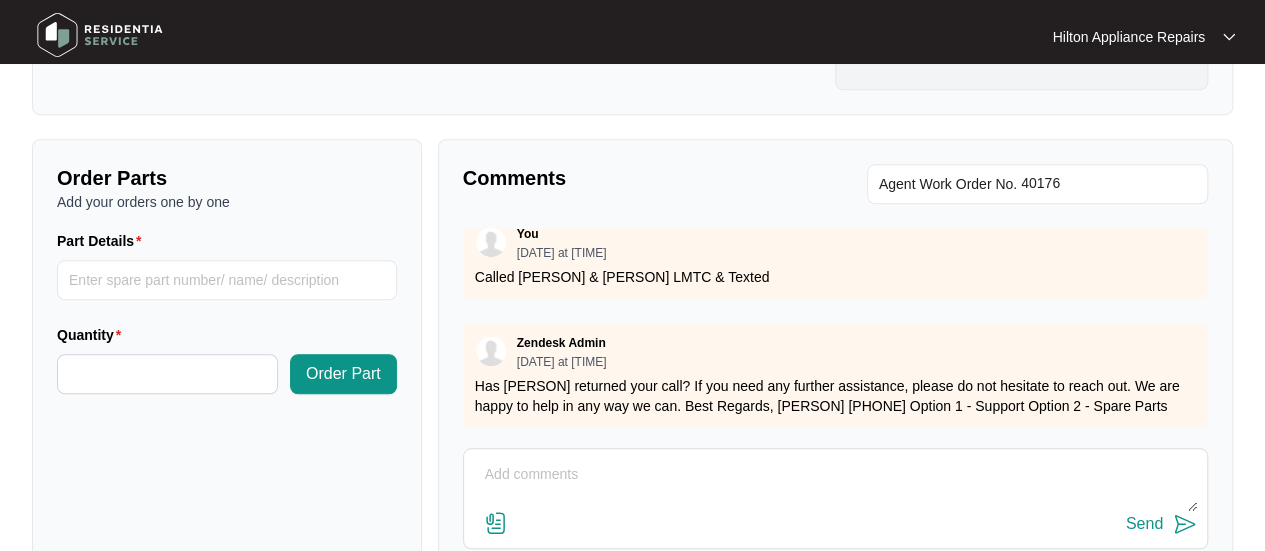 click at bounding box center (835, 485) 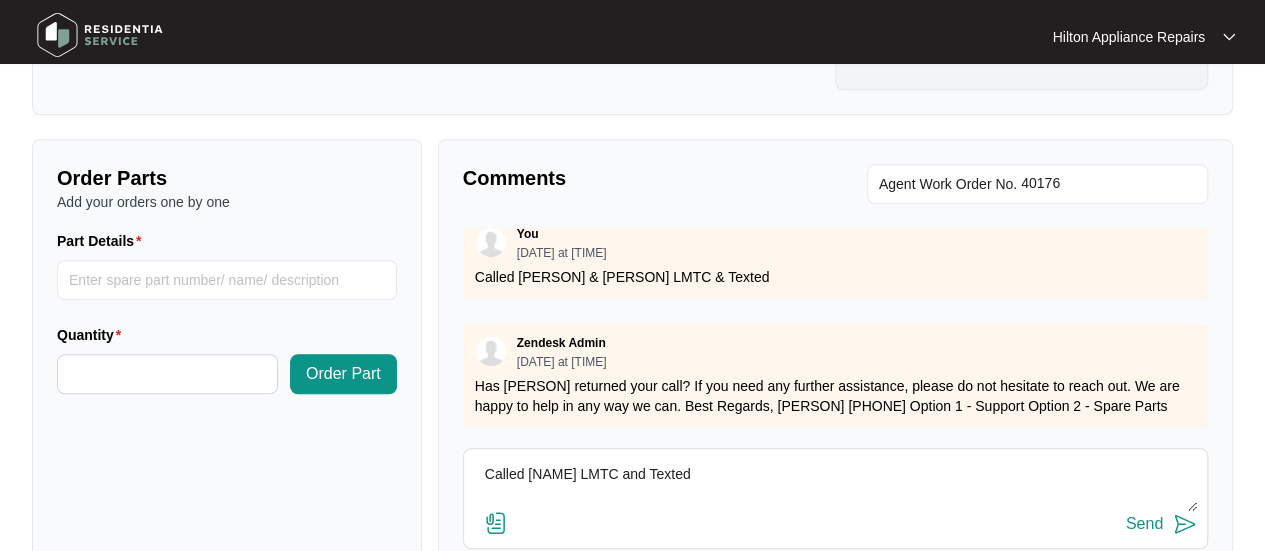 type on "Called [NAME] LMTC and Texted" 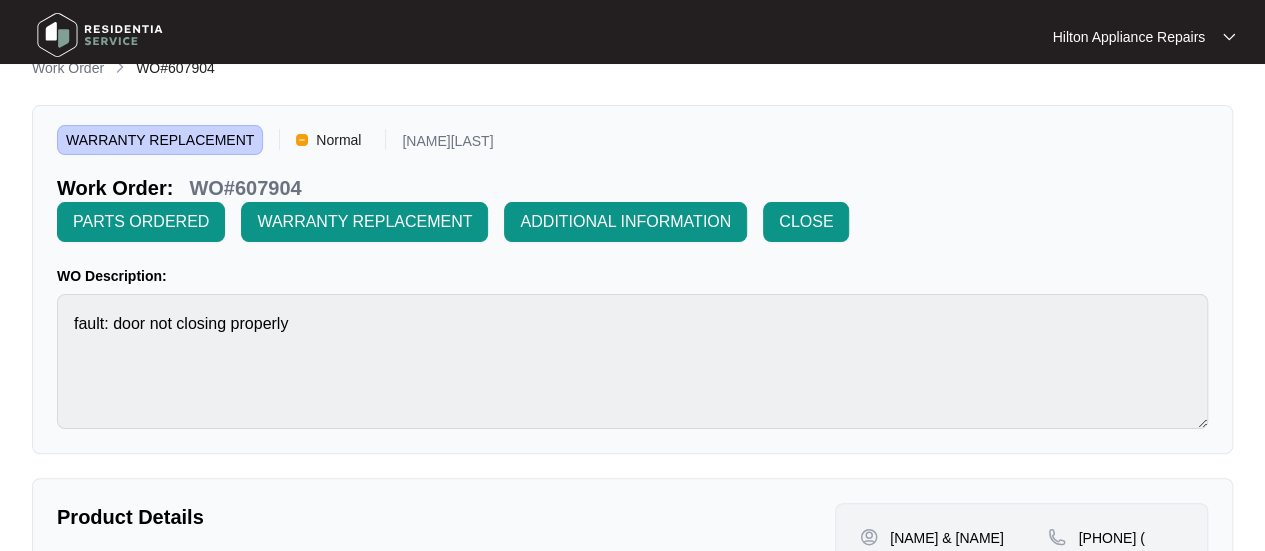 scroll, scrollTop: 0, scrollLeft: 0, axis: both 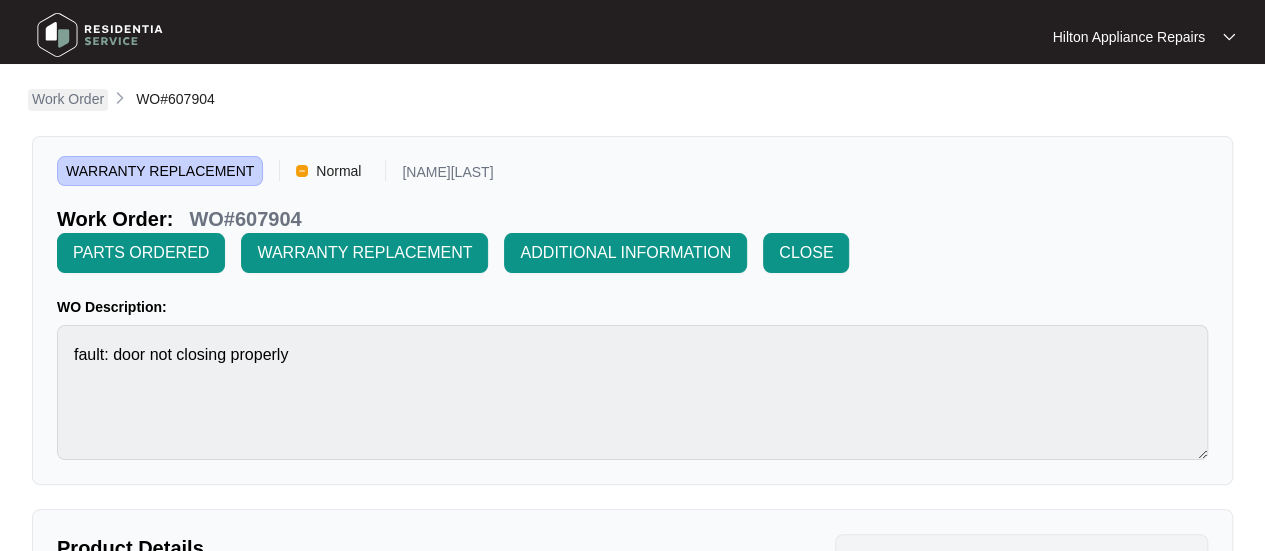 click on "Work Order" at bounding box center (68, 99) 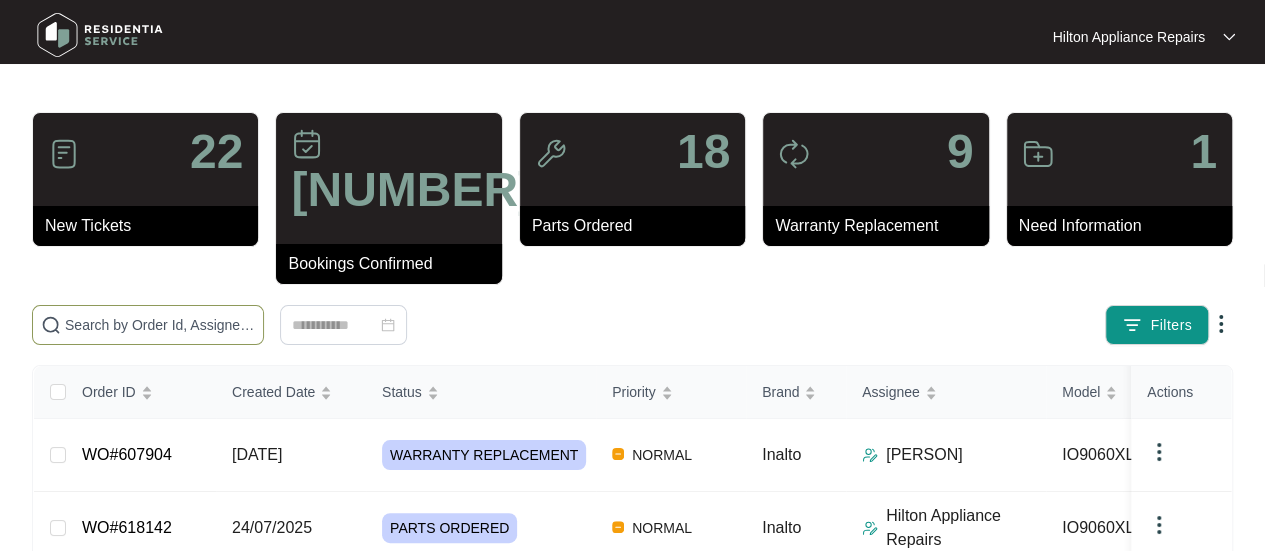 click at bounding box center (160, 325) 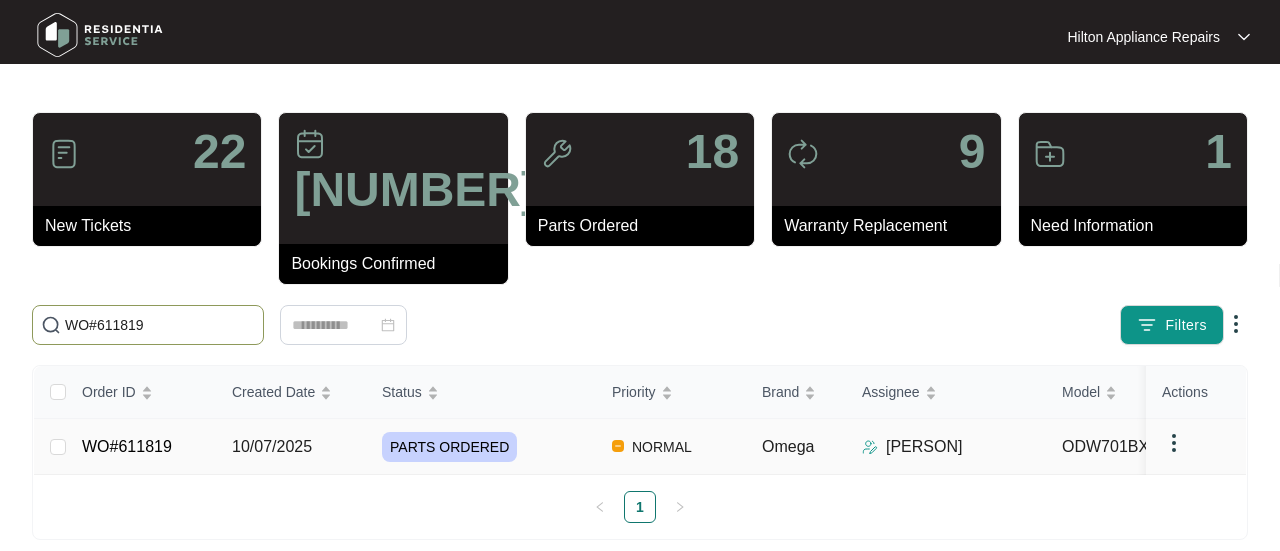 type on "WO#611819" 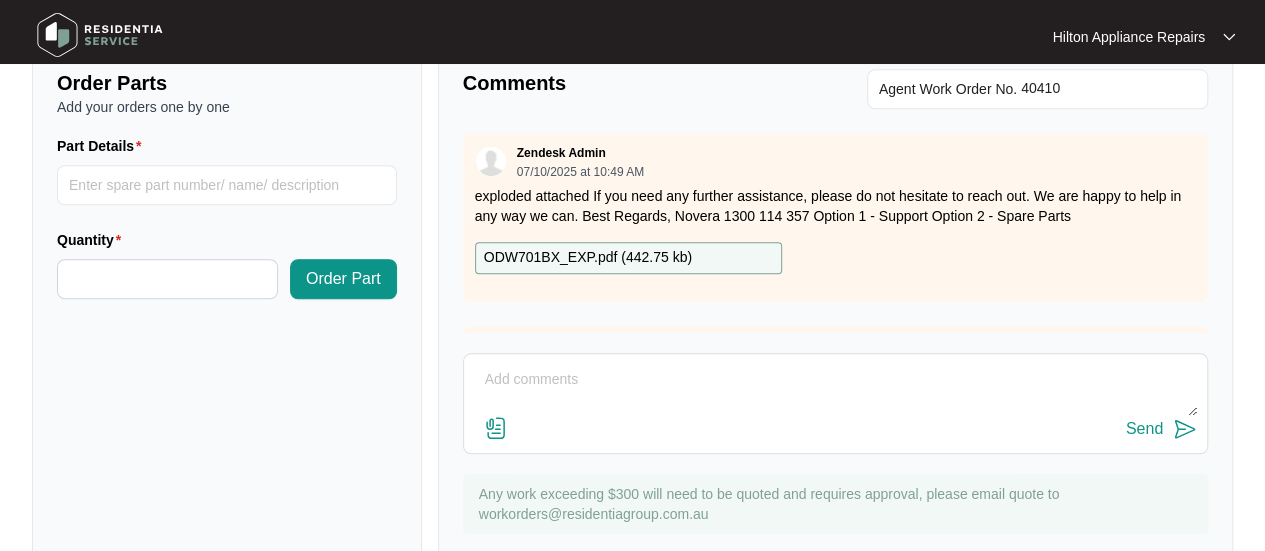 scroll, scrollTop: 791, scrollLeft: 0, axis: vertical 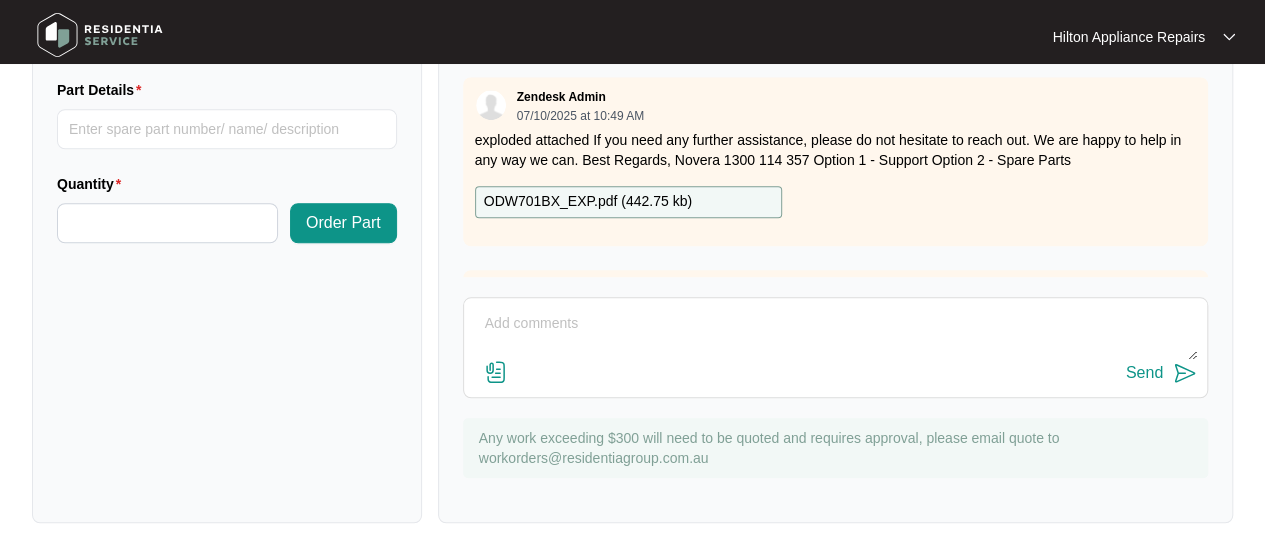 click at bounding box center [835, 334] 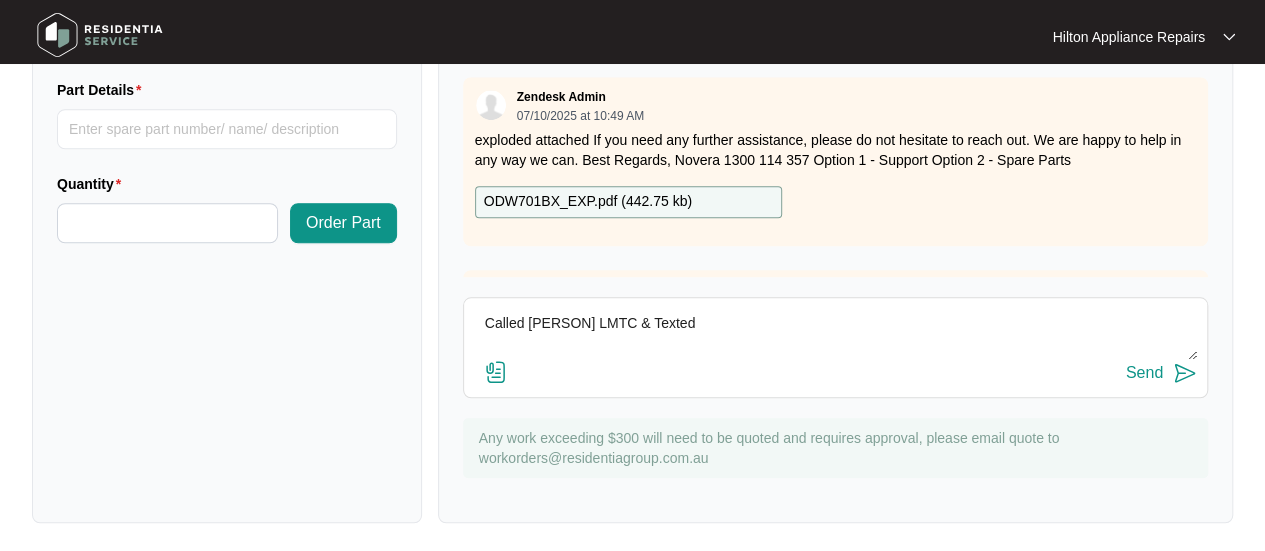 type on "Called [PERSON] LMTC & Texted" 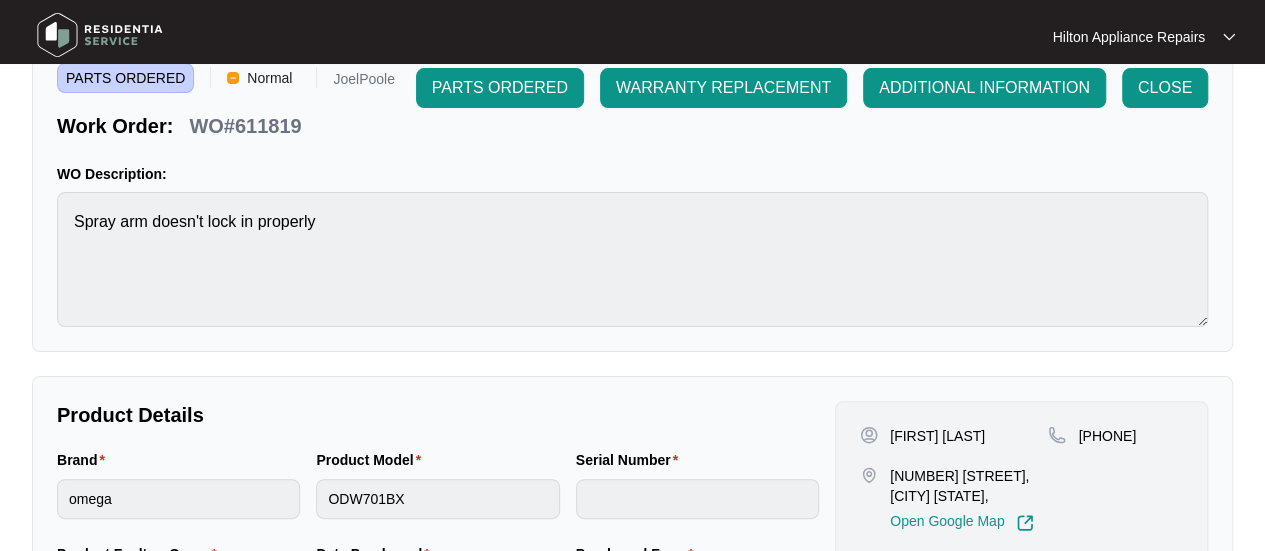 scroll, scrollTop: 0, scrollLeft: 0, axis: both 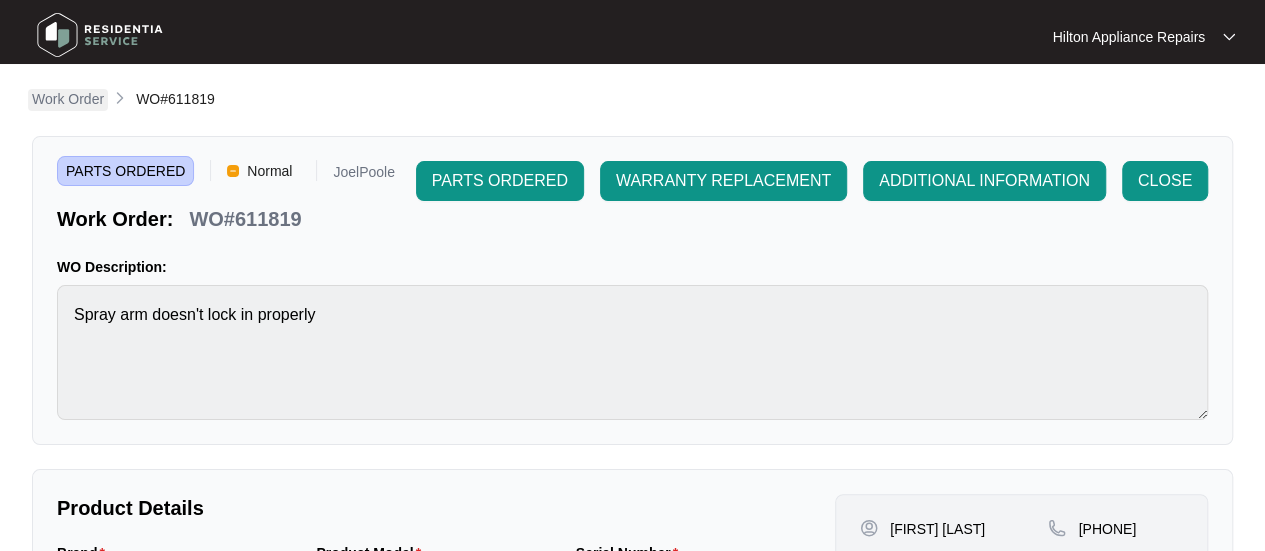 click on "Work Order" at bounding box center [68, 99] 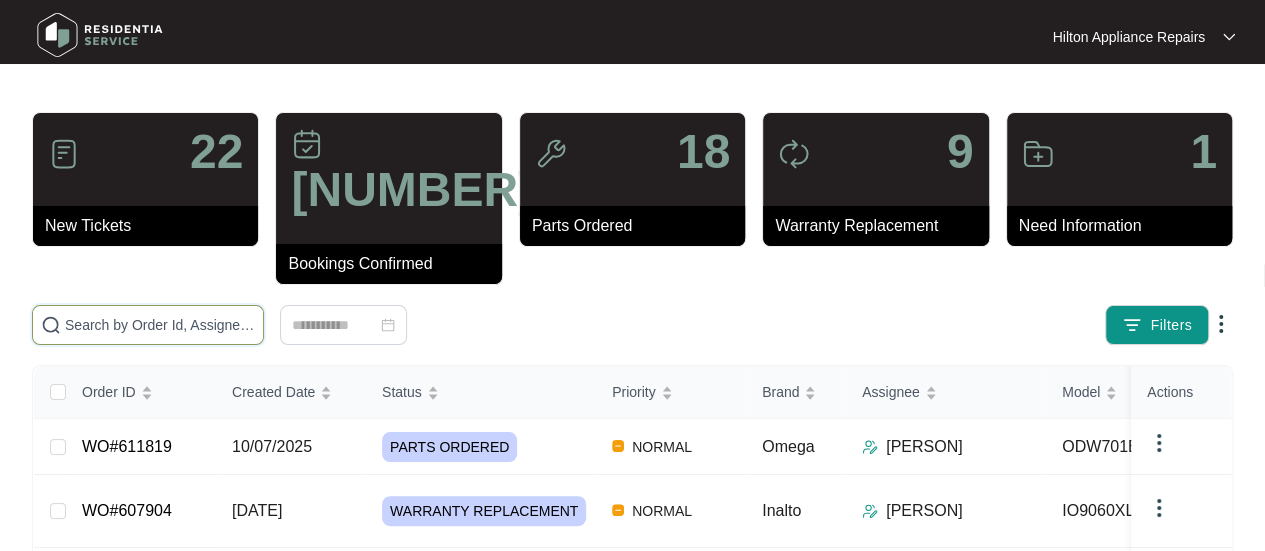 click at bounding box center (160, 325) 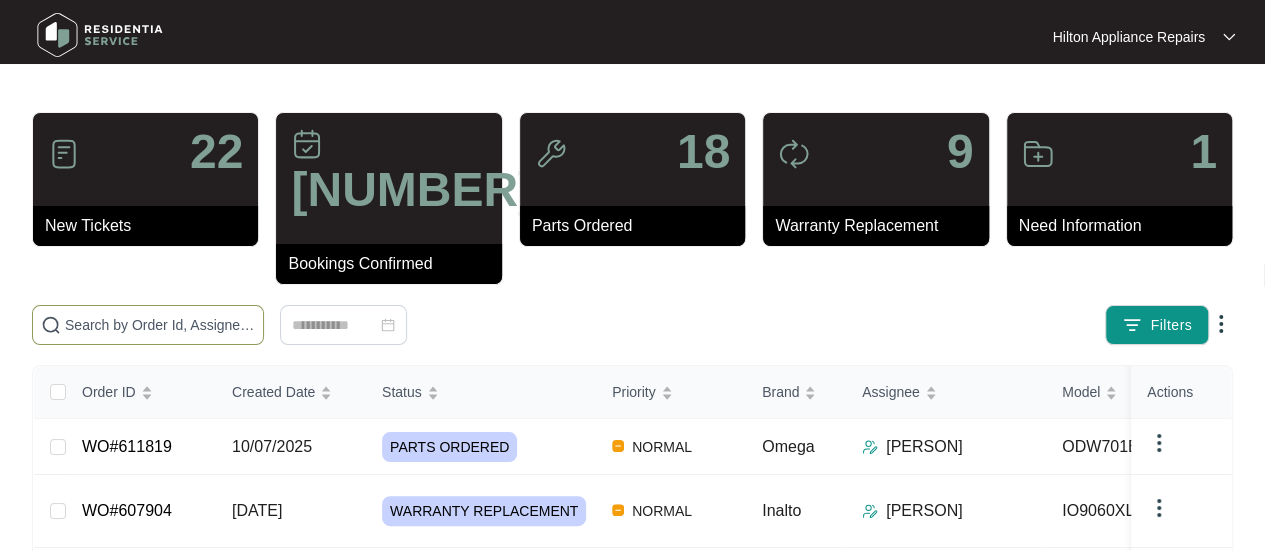 paste on "611819" 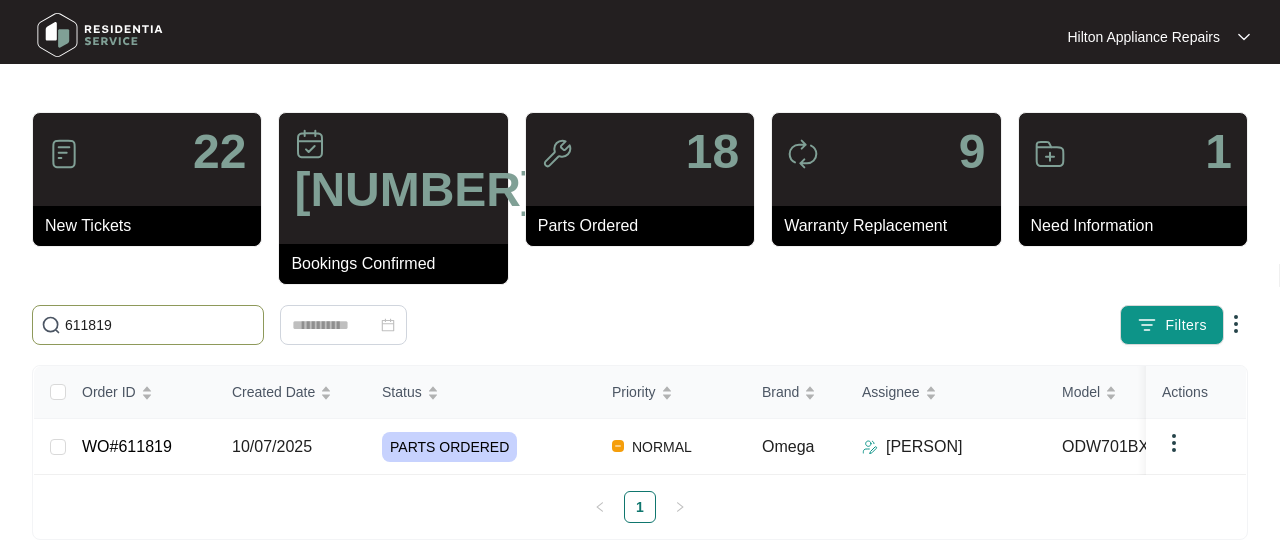 drag, startPoint x: 114, startPoint y: 284, endPoint x: 62, endPoint y: 283, distance: 52.009613 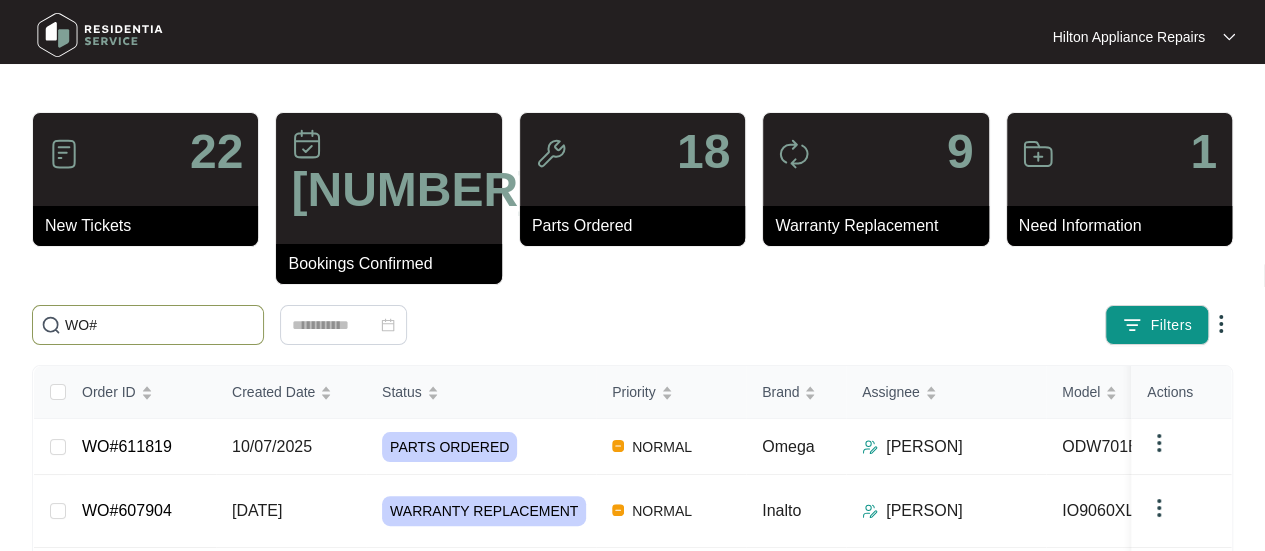 paste on "611819" 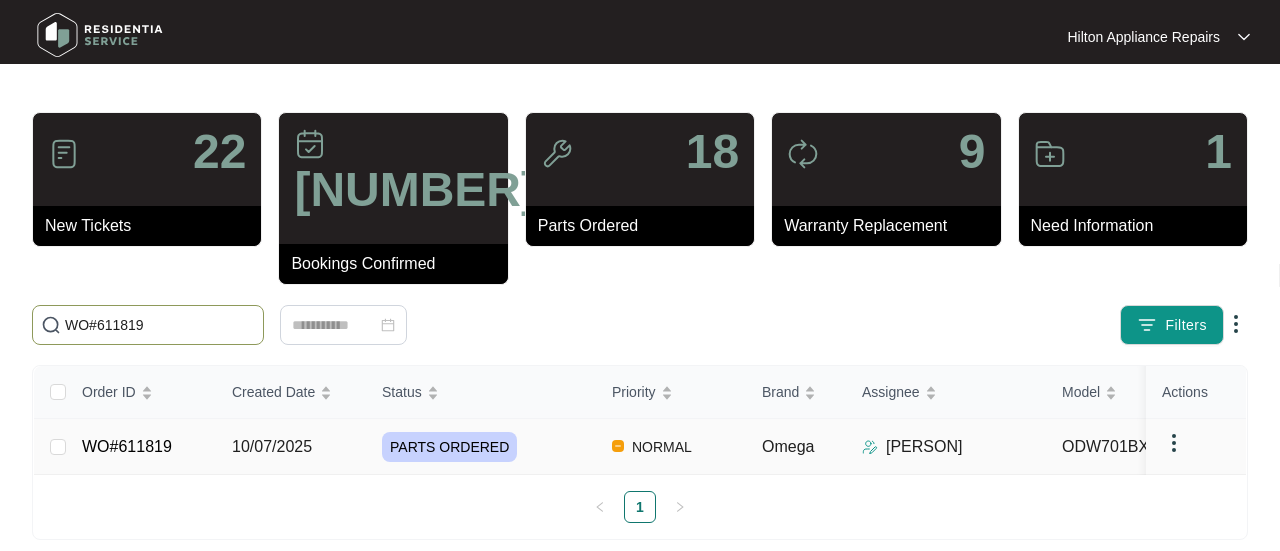 type on "WO#611819" 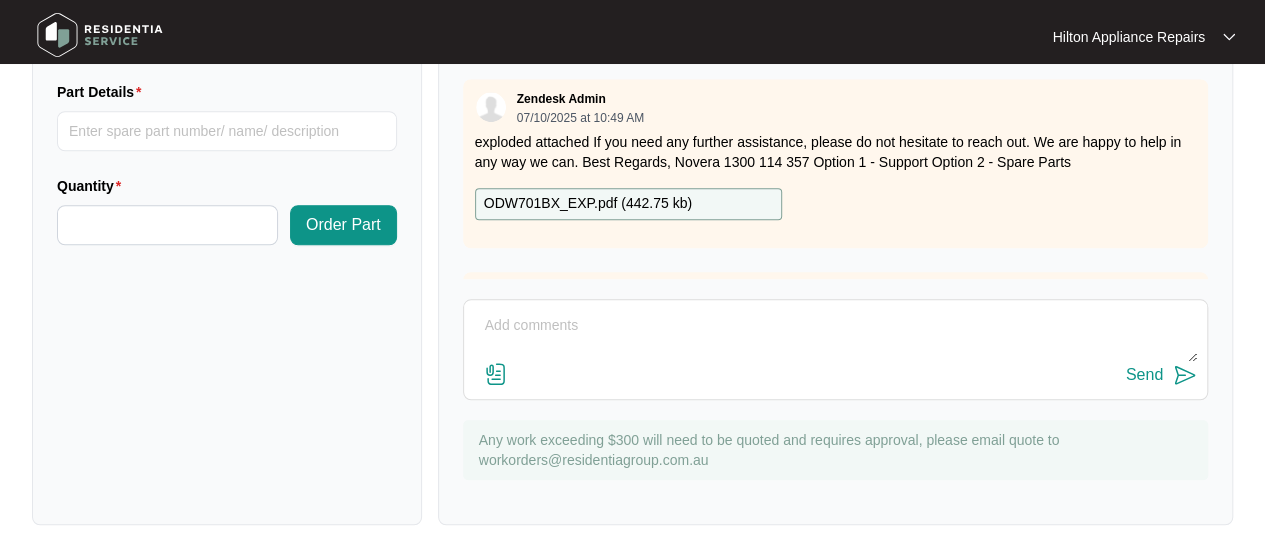 scroll, scrollTop: 791, scrollLeft: 0, axis: vertical 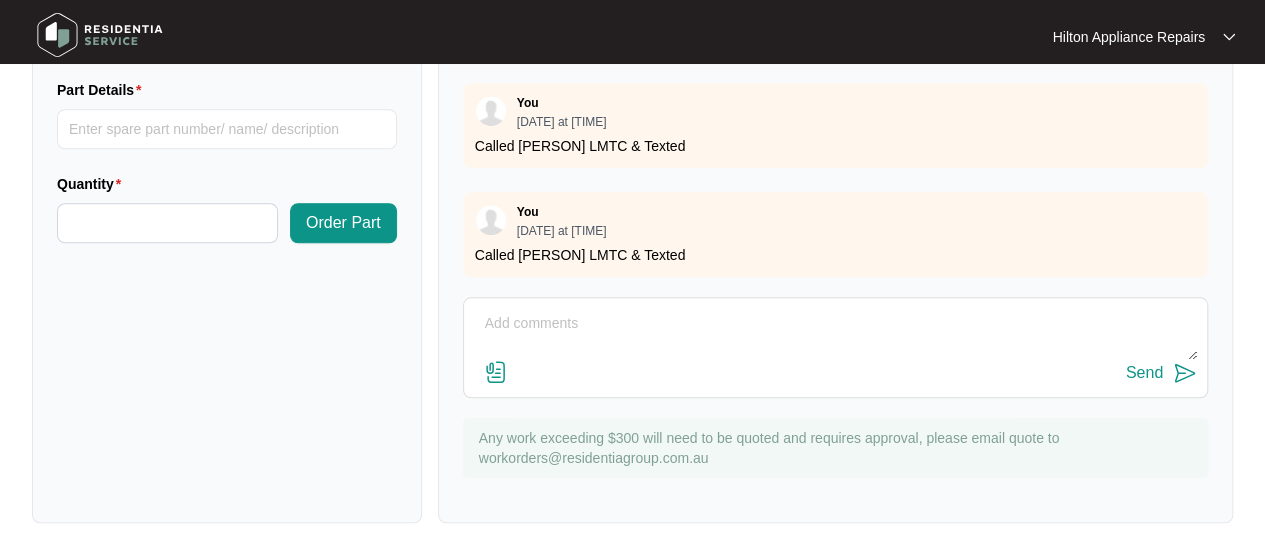 drag, startPoint x: 510, startPoint y: 313, endPoint x: 536, endPoint y: 311, distance: 26.076809 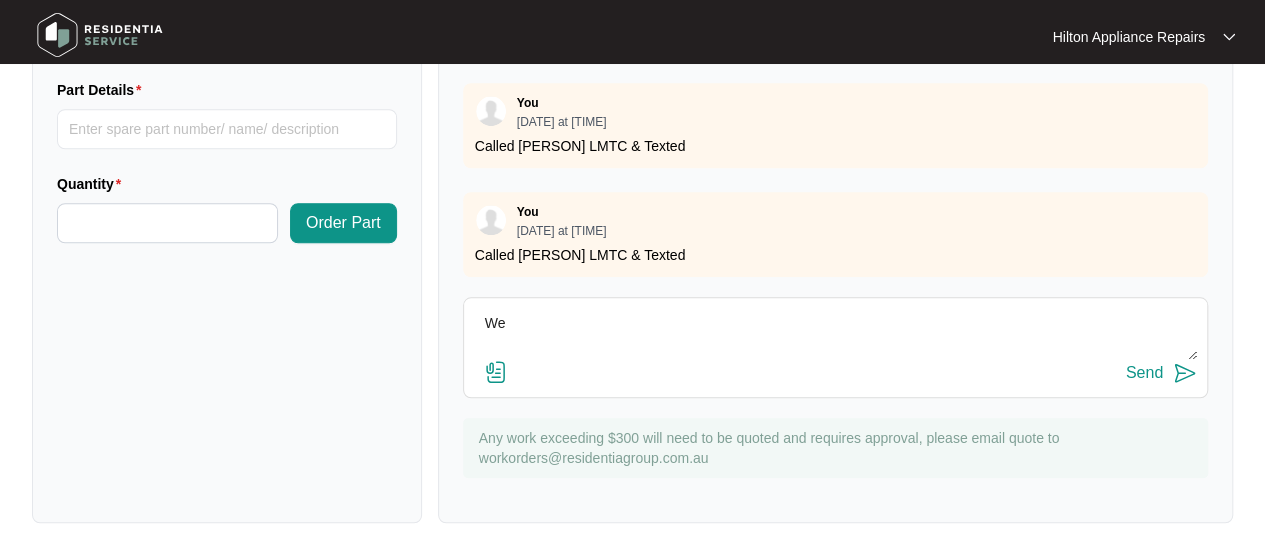 type on "W" 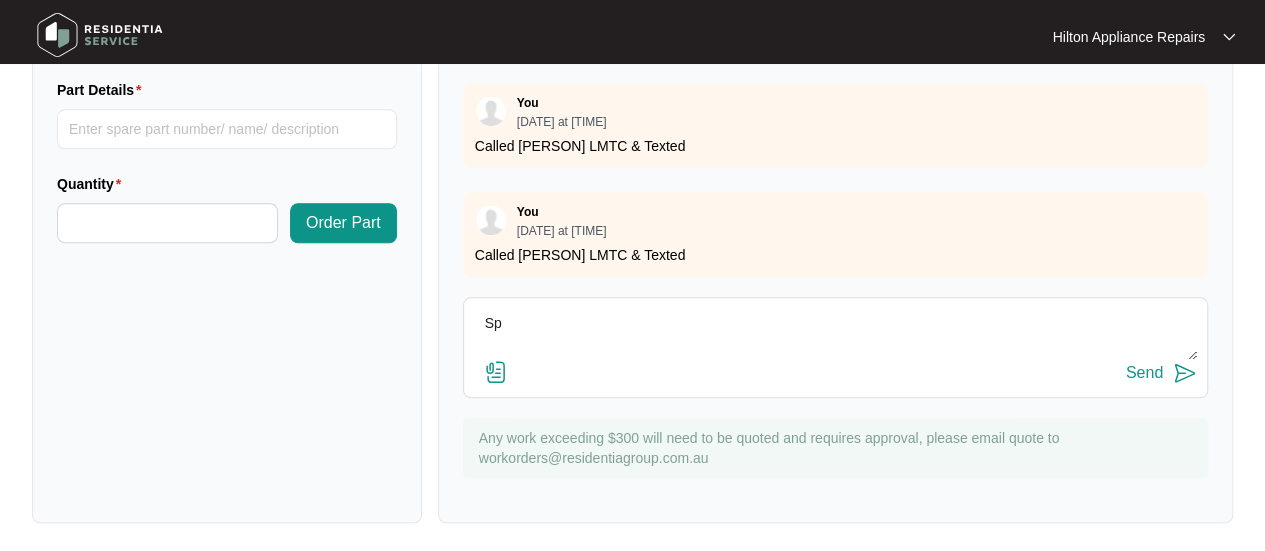 type on "S" 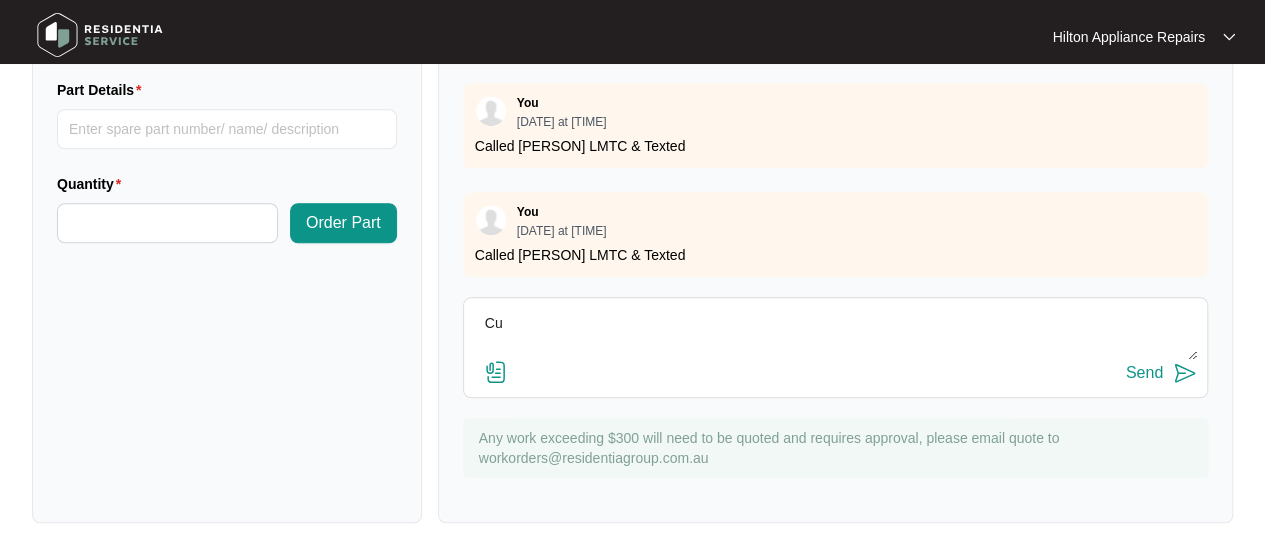 type on "C" 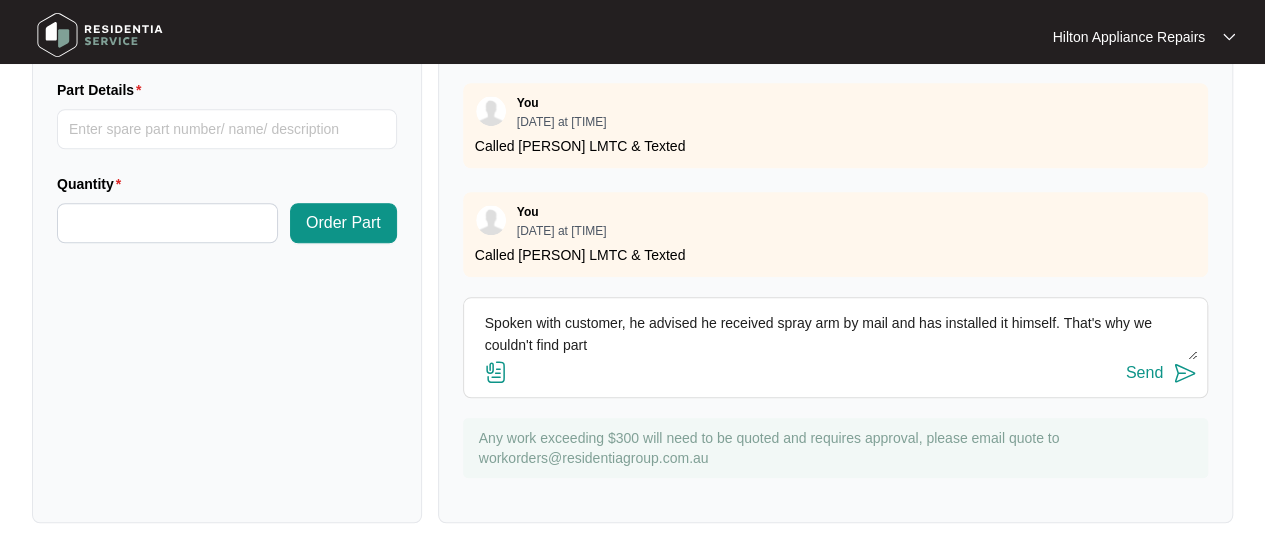 click on "Spoken with customer, he advised he received spray arm by mail and has installed it himself. That's why we couldn't find part" at bounding box center (835, 334) 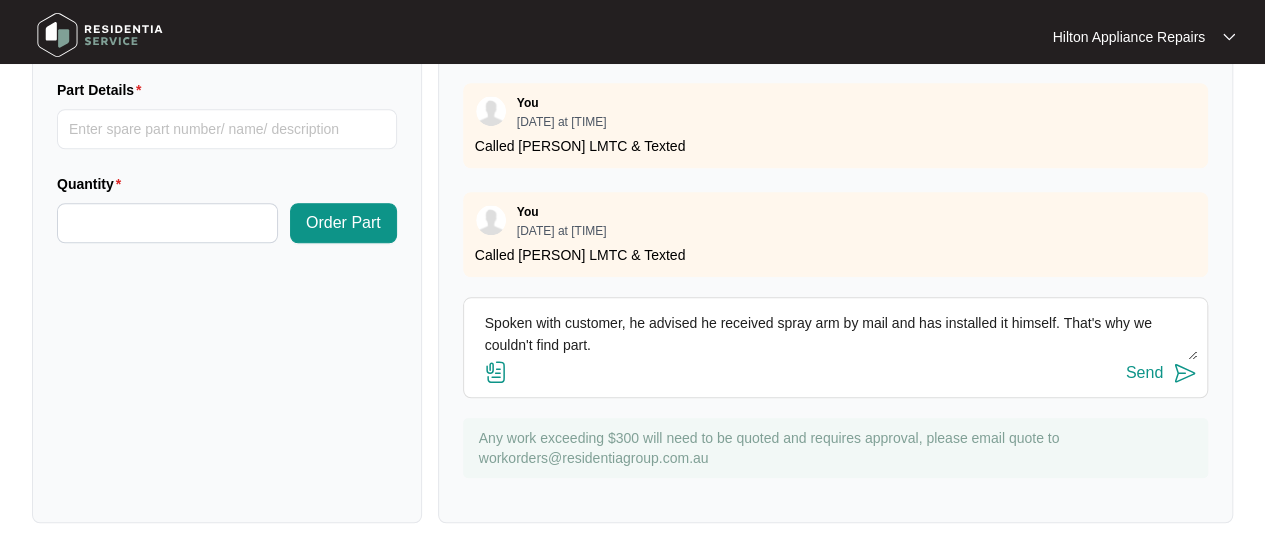 type on "Spoken with customer, he advised he received spray arm by mail and has installed it himself. That's why we couldn't find part." 